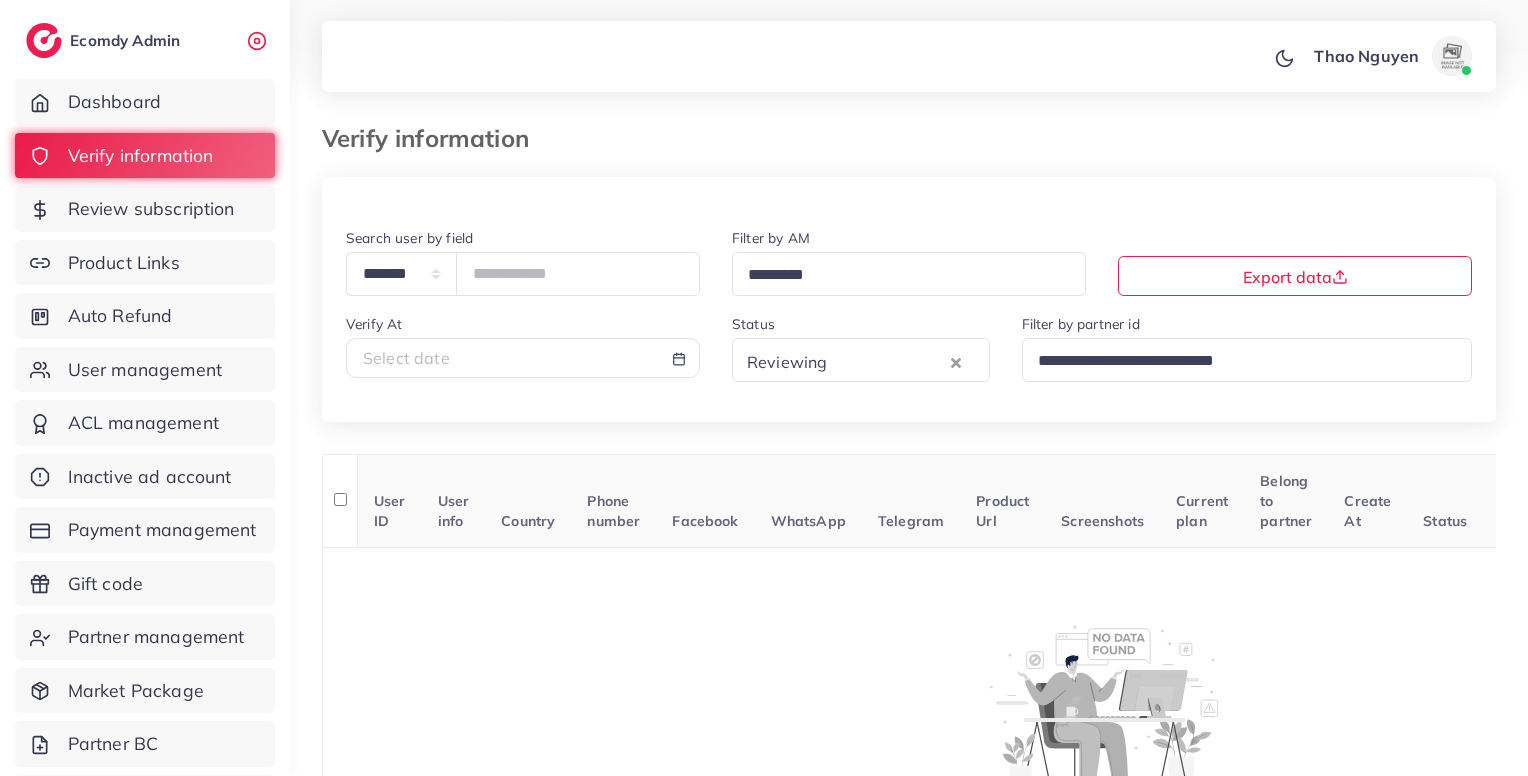 click on "Review subscription" at bounding box center (145, 209) 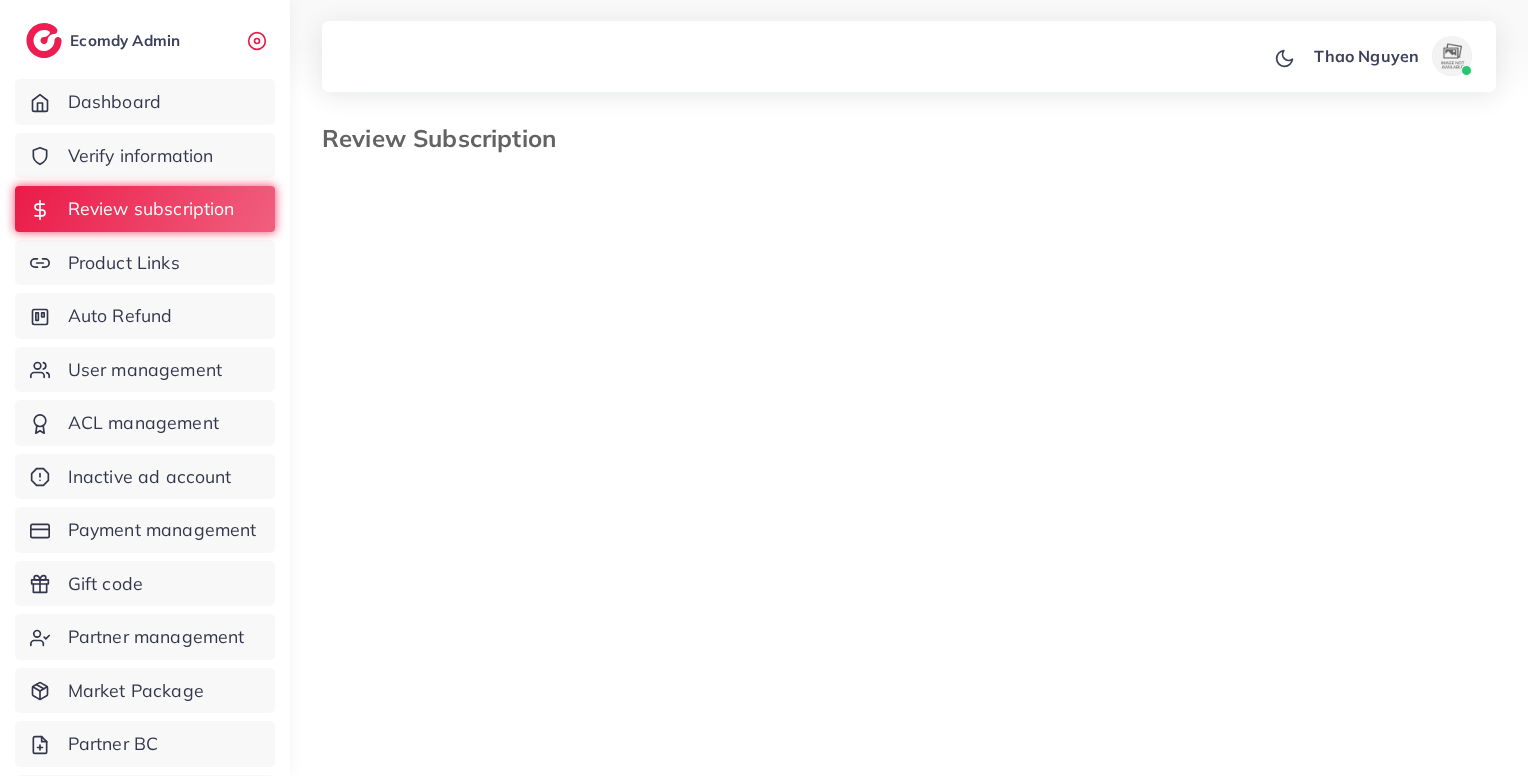 select on "*******" 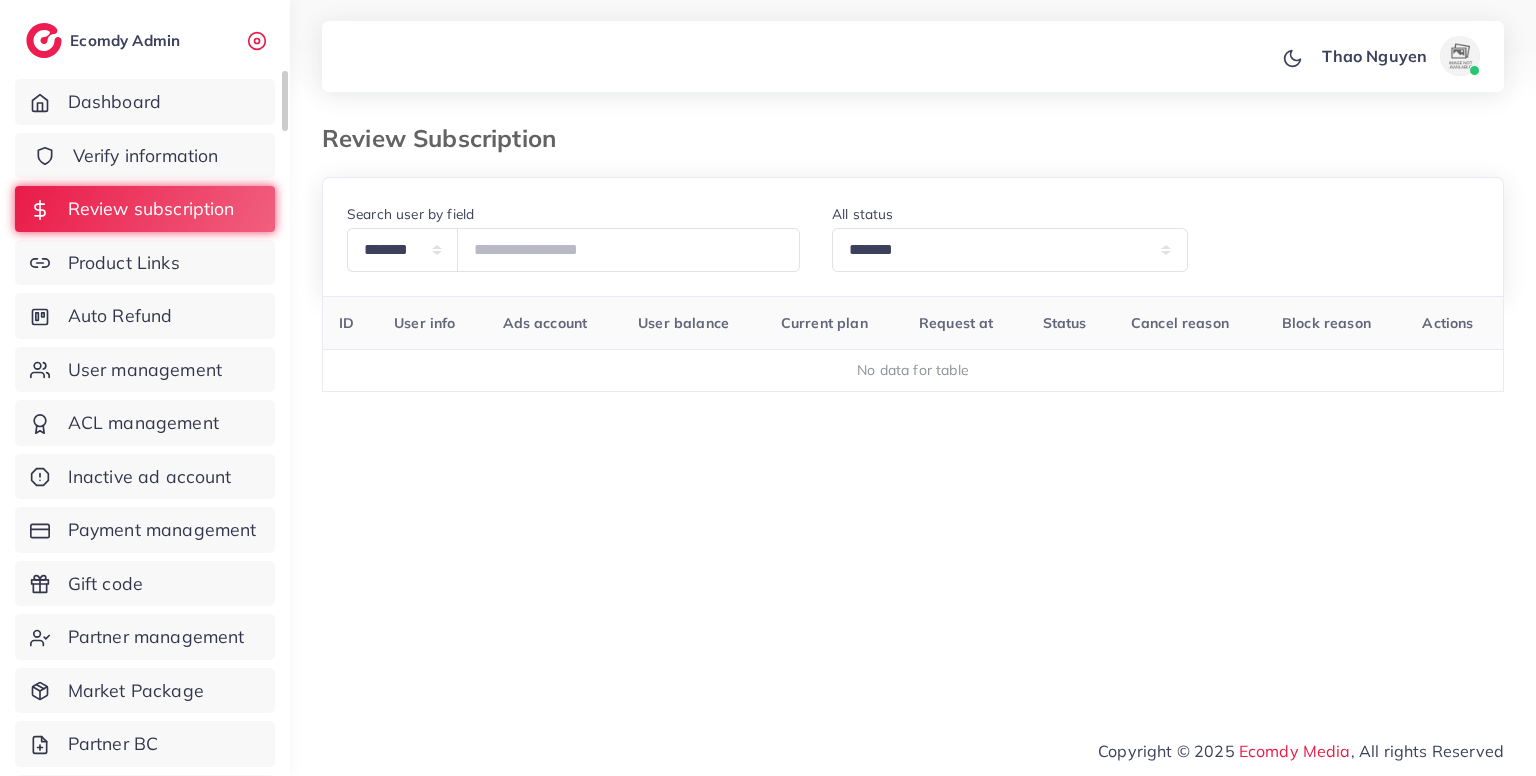 click on "Verify information" at bounding box center [146, 156] 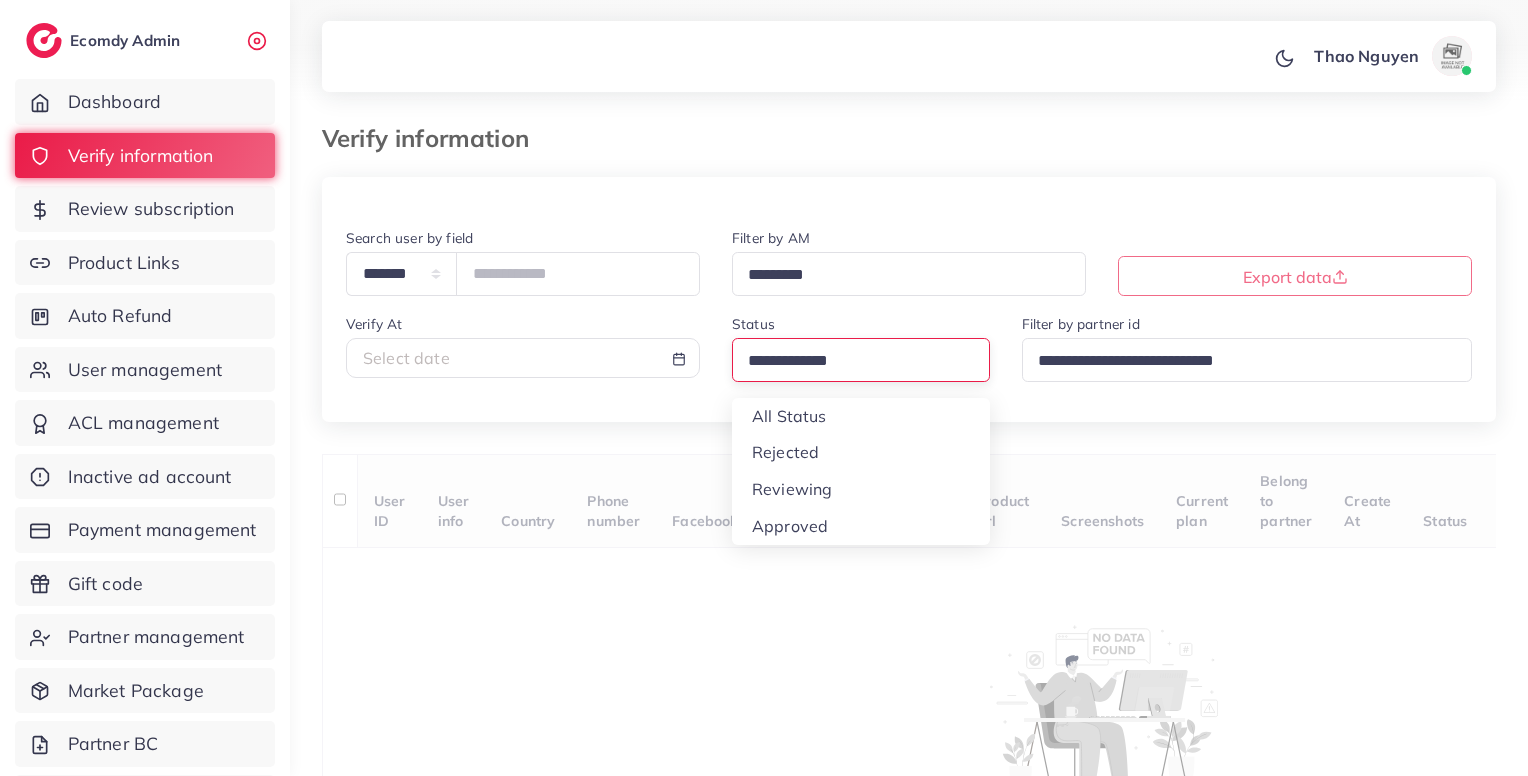 click on "Loading..." at bounding box center (861, 359) 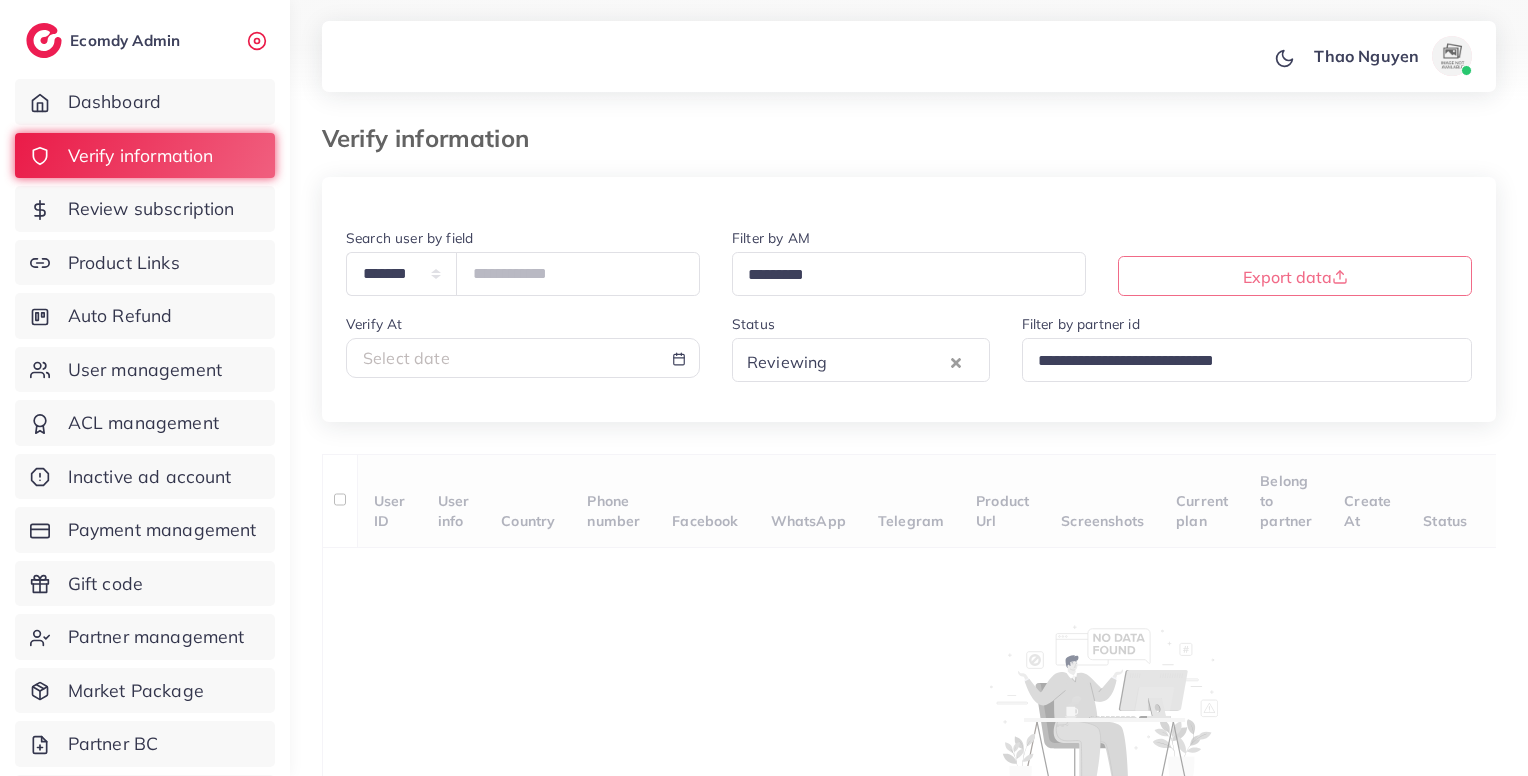 click on "**********" at bounding box center (909, 520) 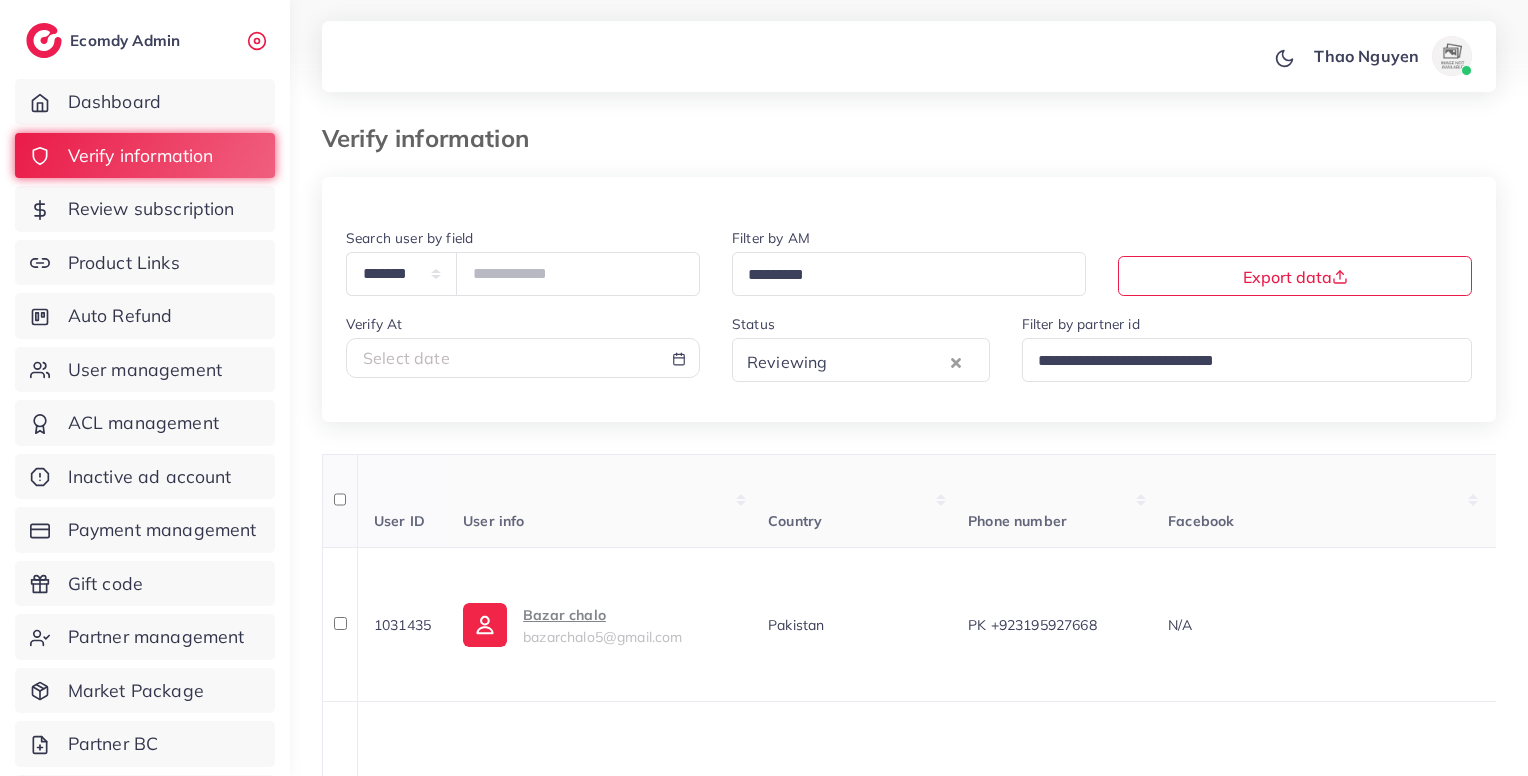 scroll, scrollTop: 353, scrollLeft: 0, axis: vertical 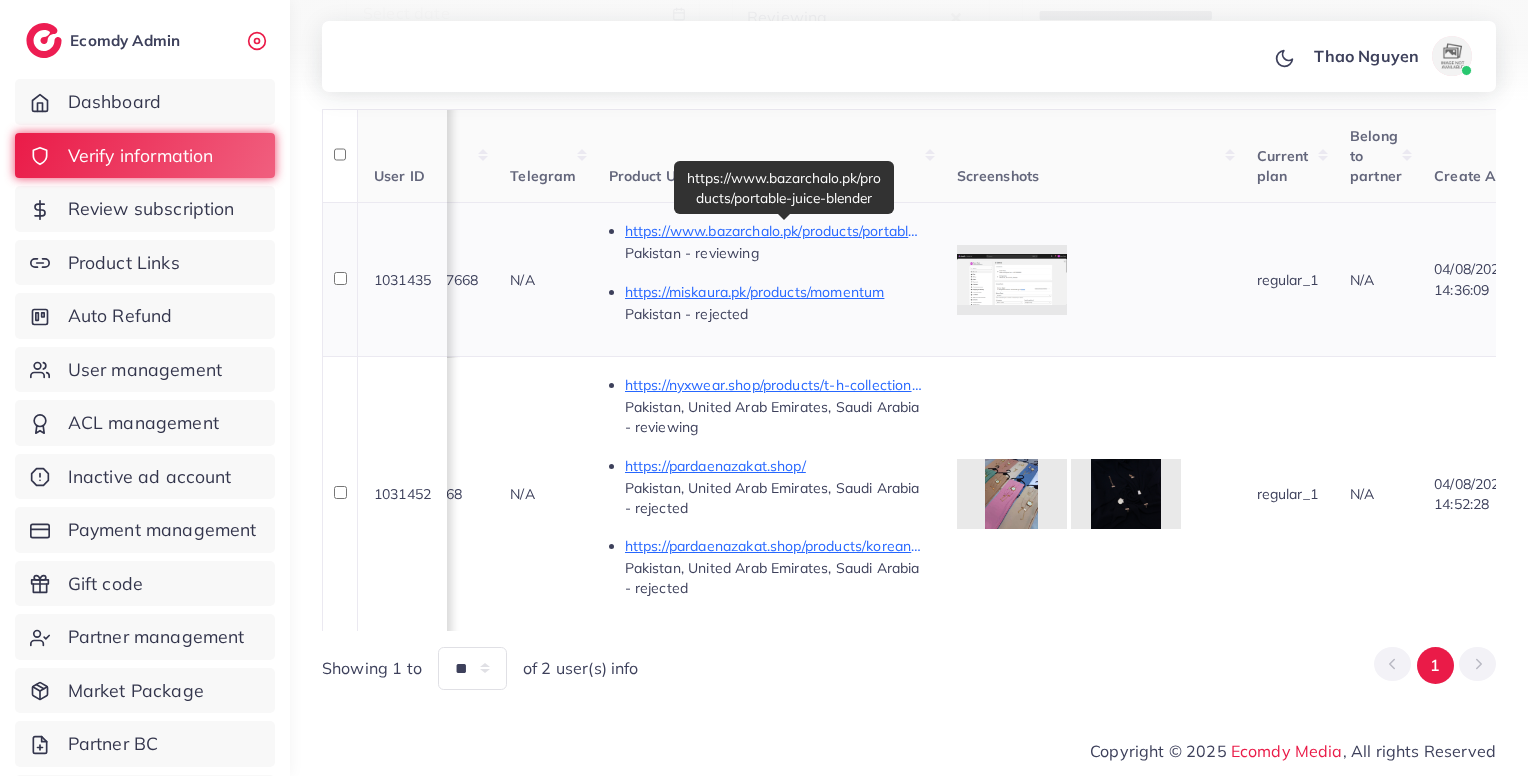 click on "https://www.bazarchalo.pk/products/portable-juice-blender" at bounding box center [775, 231] 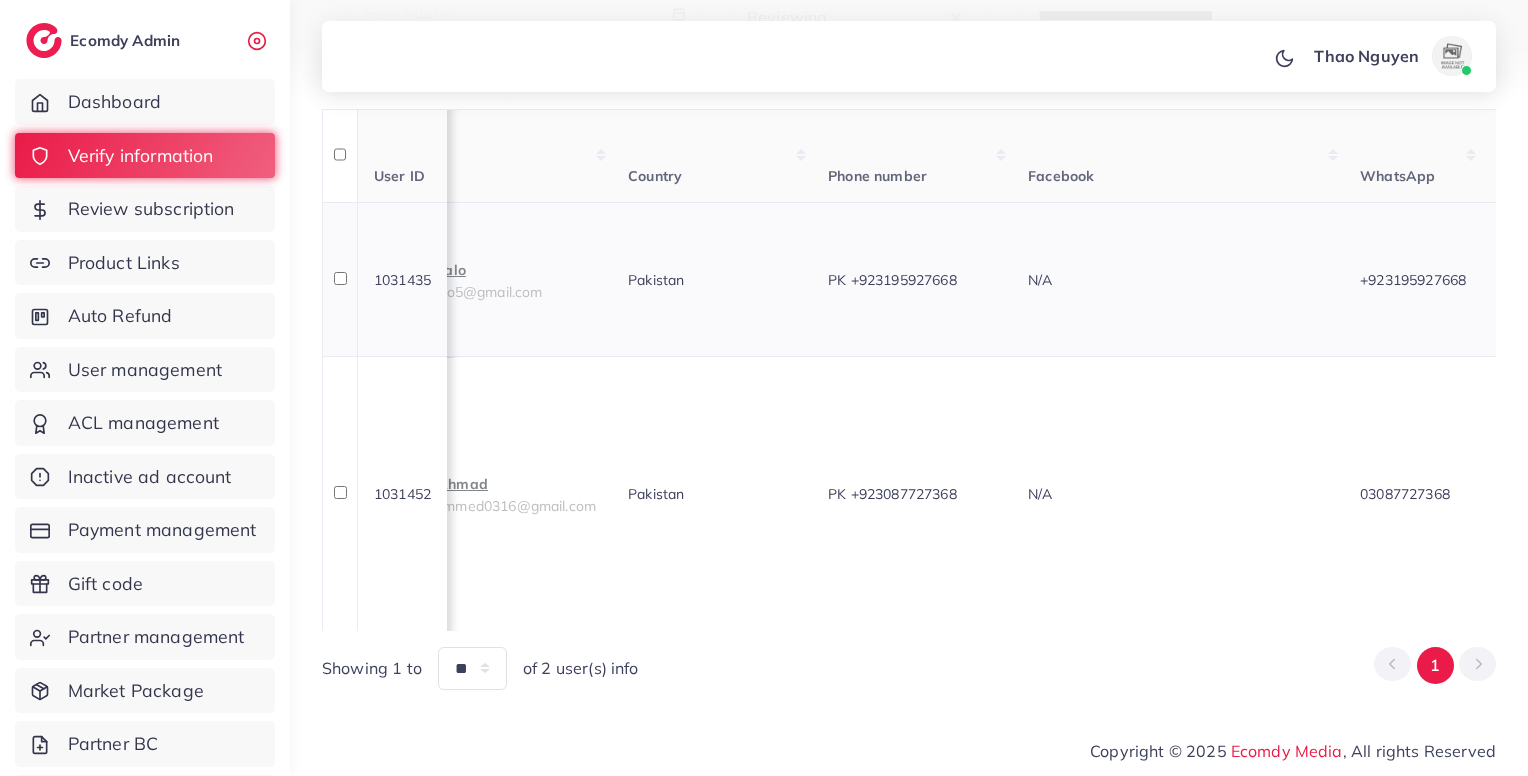 scroll, scrollTop: 0, scrollLeft: 0, axis: both 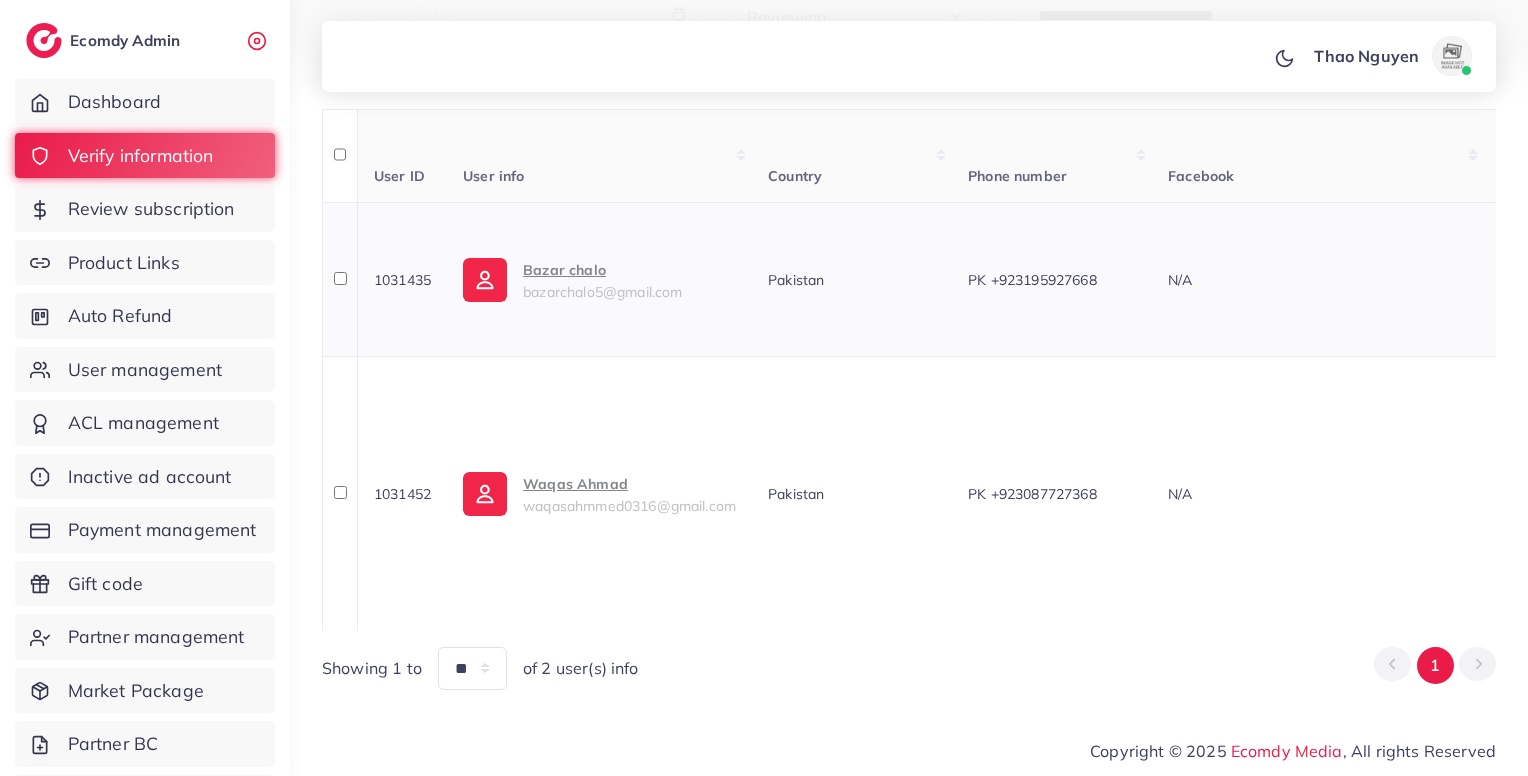 click on "Bazar chalo  bazarchalo5@gmail.com" at bounding box center [599, 279] 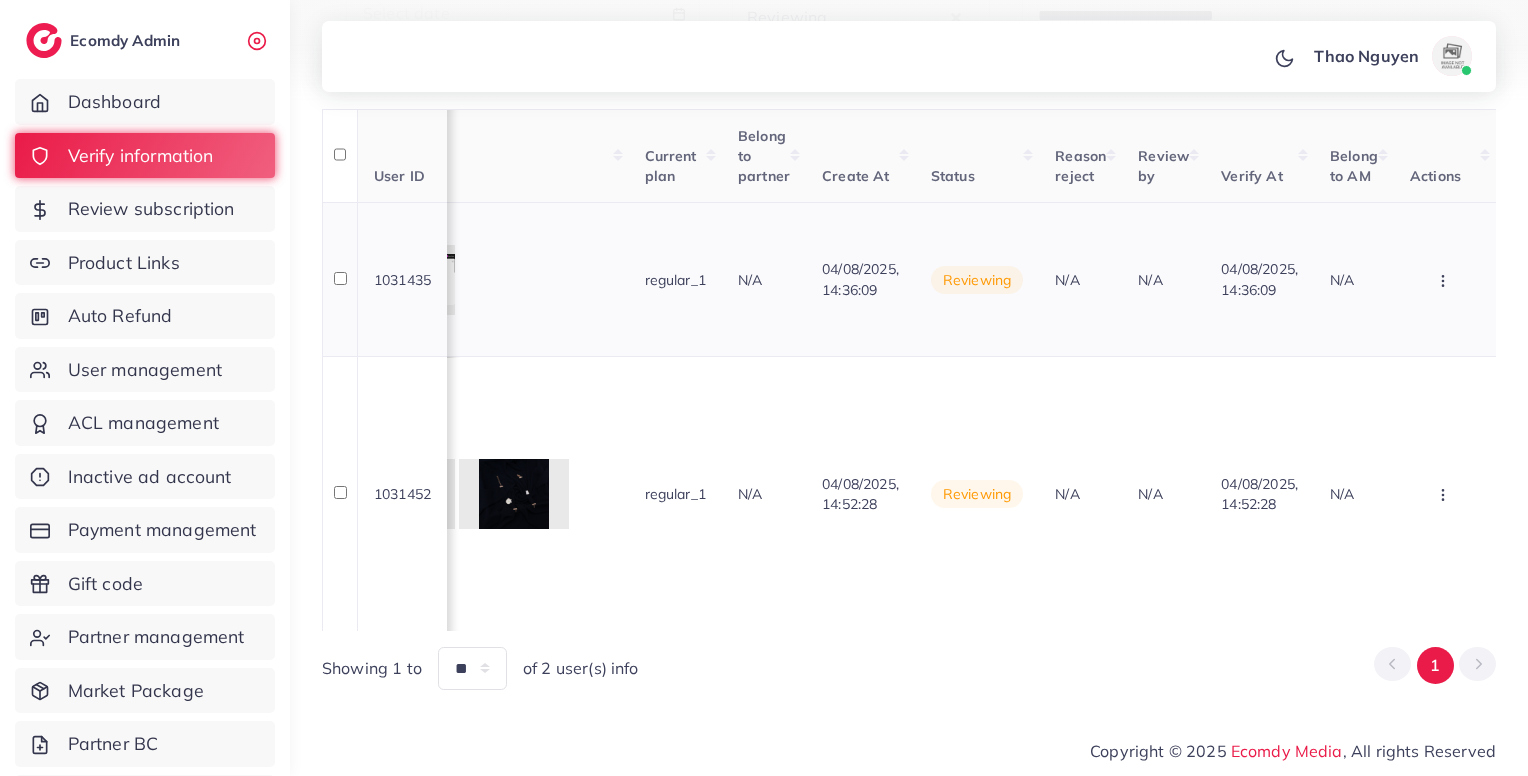 scroll, scrollTop: 0, scrollLeft: 1754, axis: horizontal 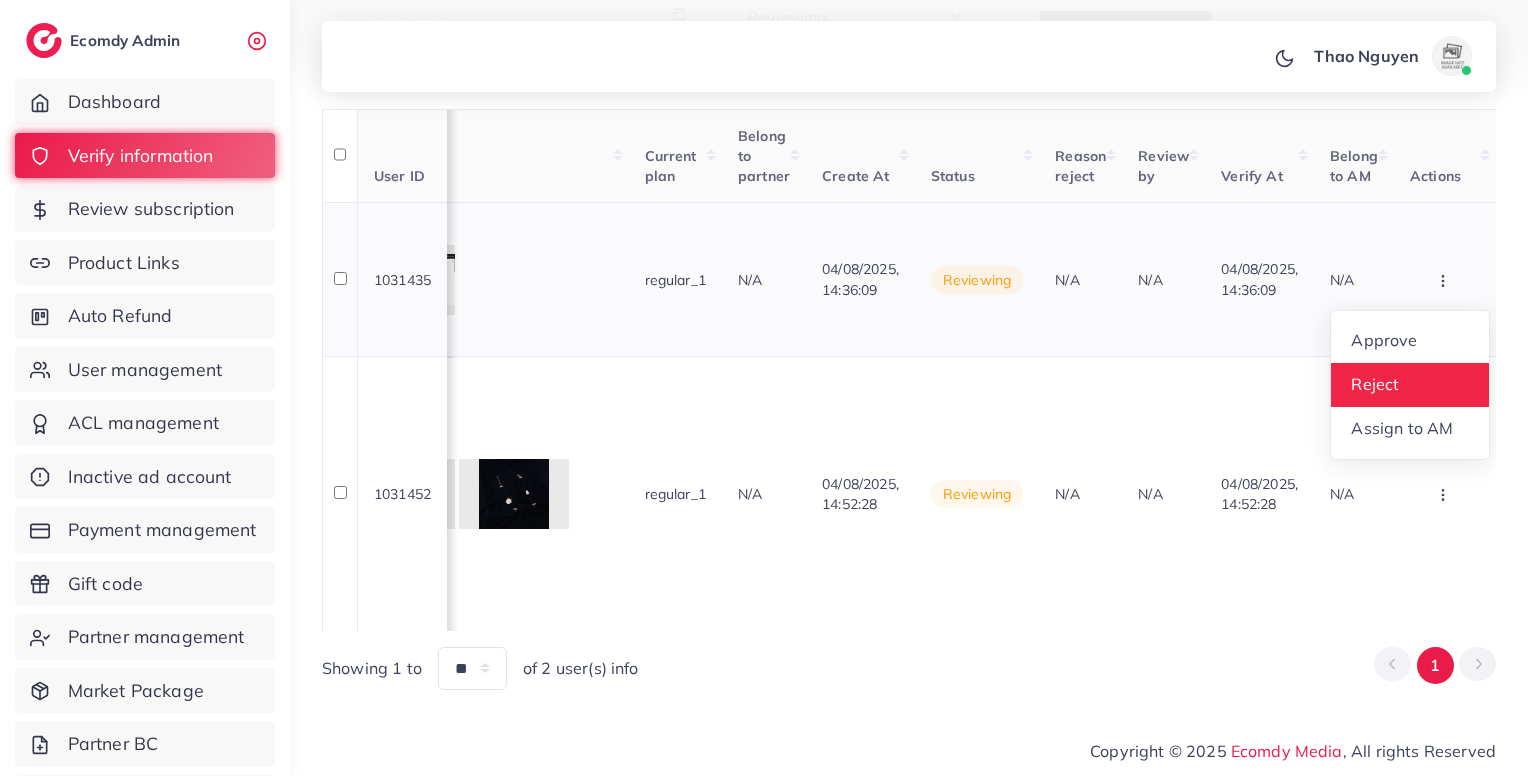click on "Reject" at bounding box center (1375, 384) 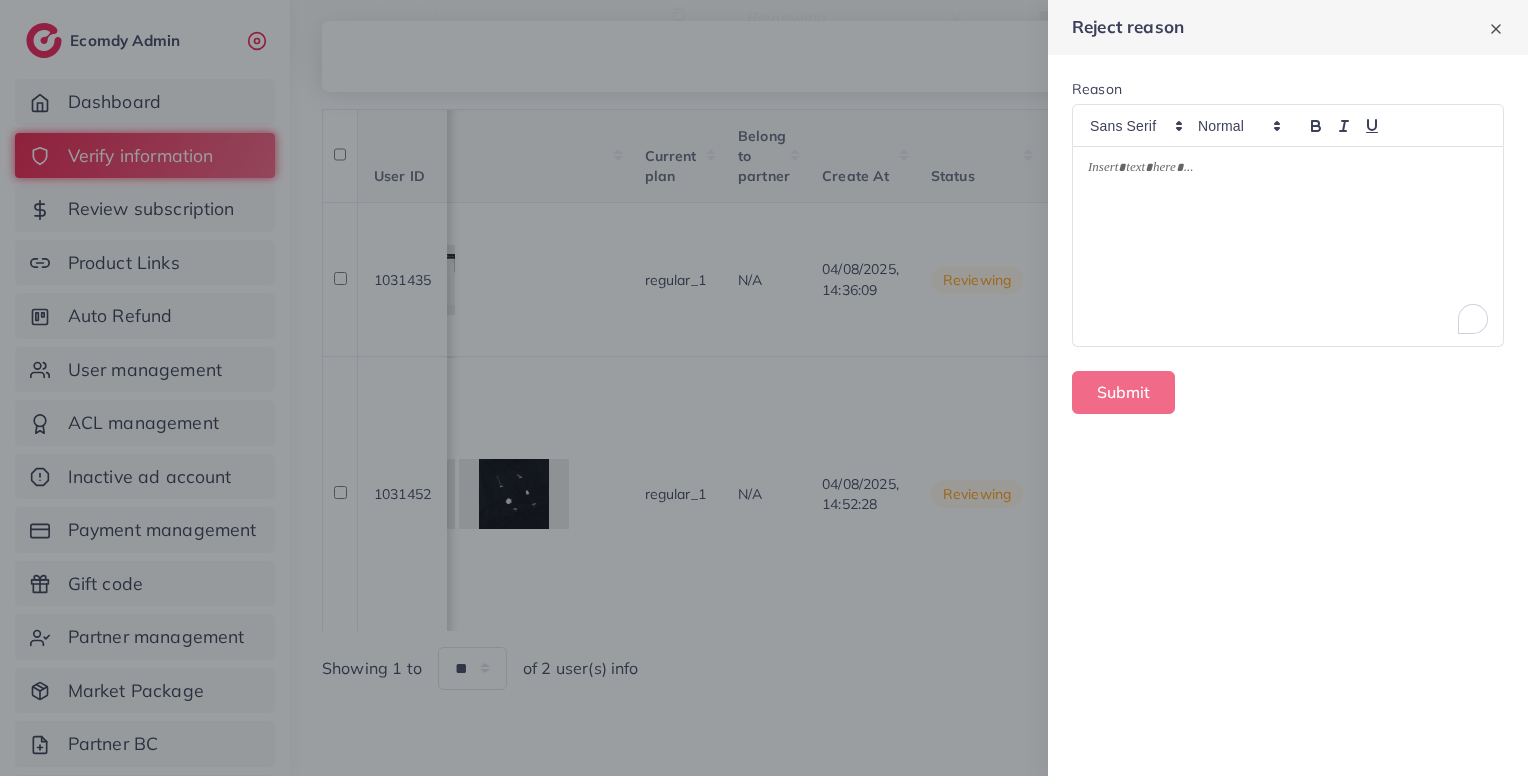 click at bounding box center [1288, 246] 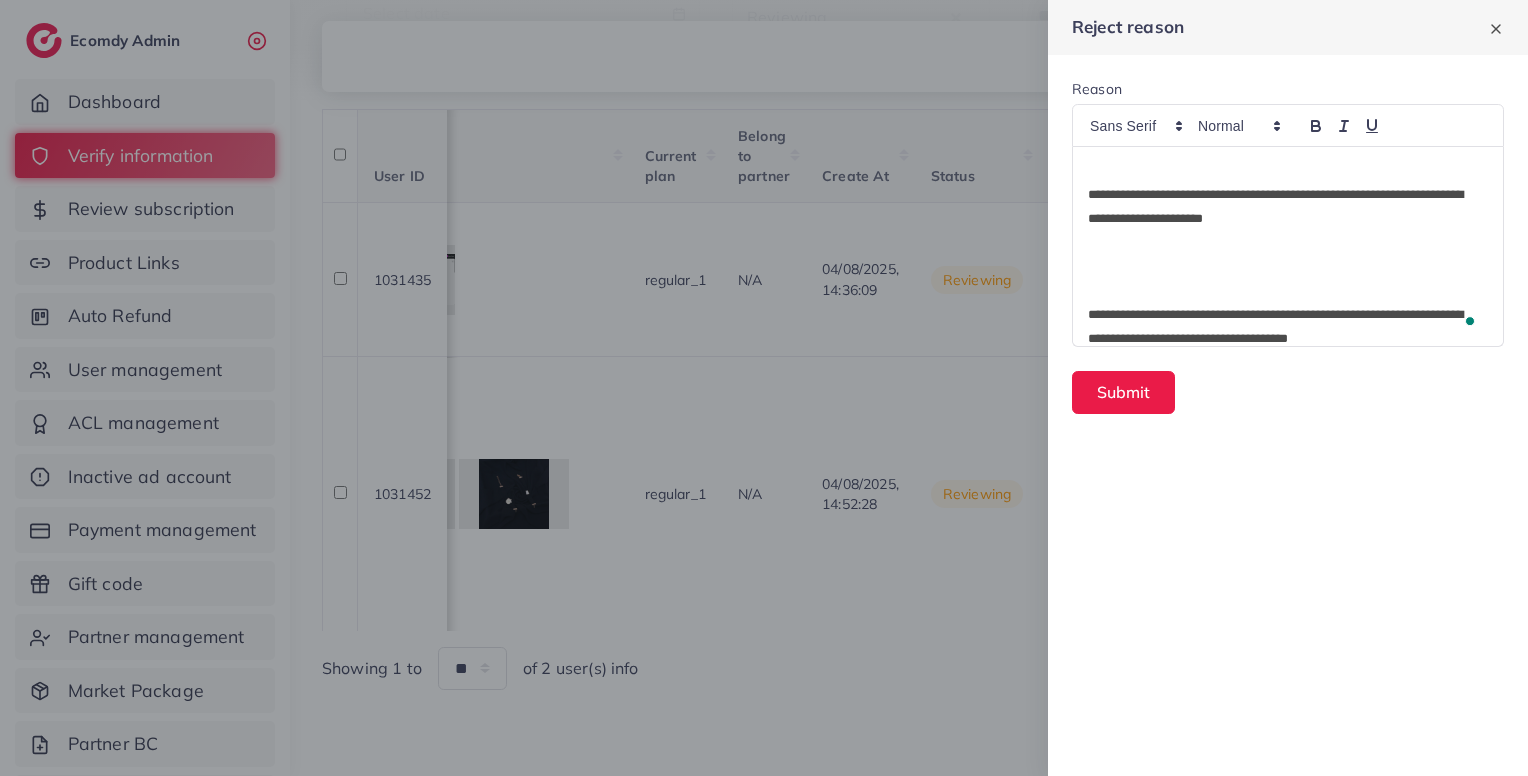 scroll, scrollTop: 0, scrollLeft: 0, axis: both 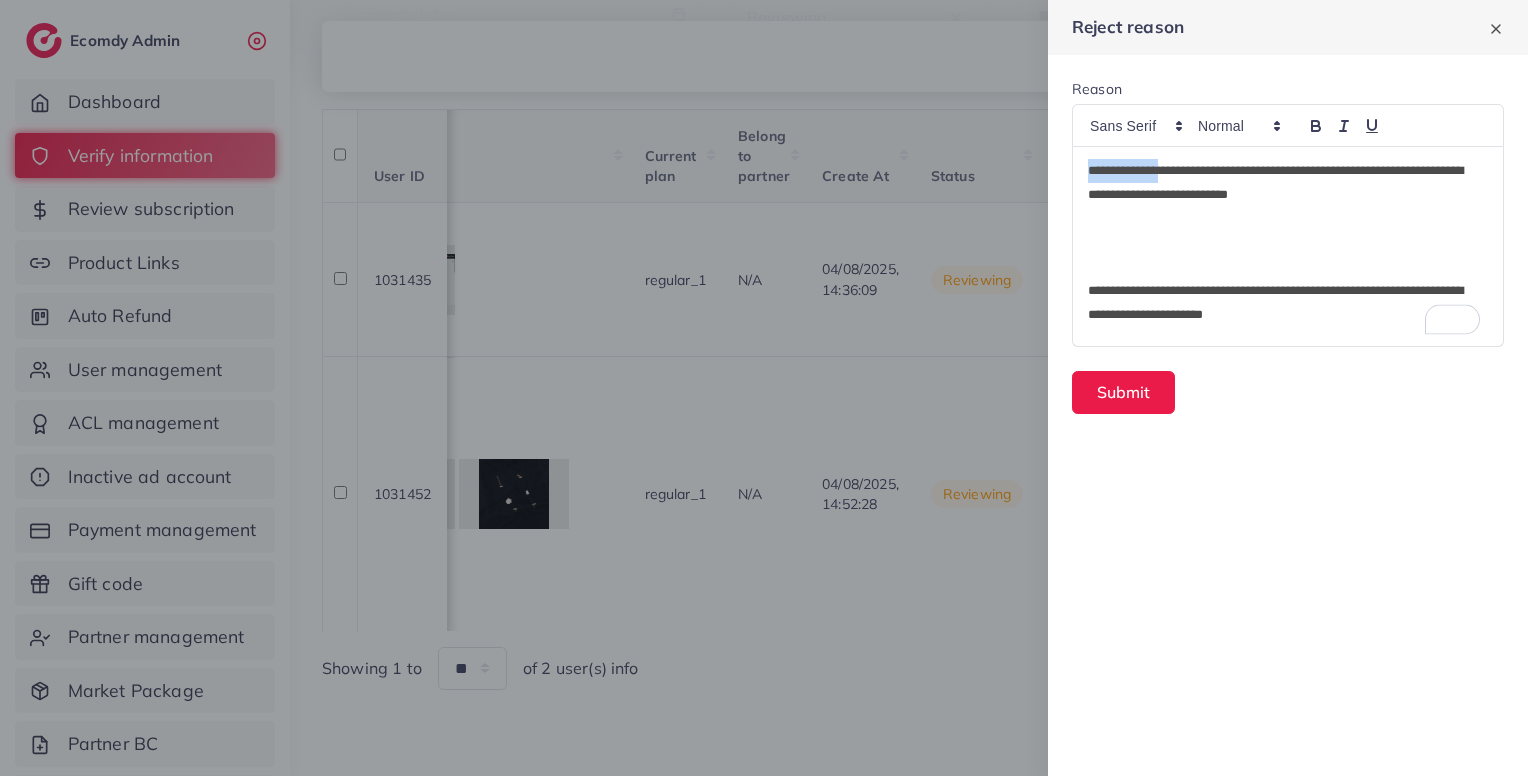 drag, startPoint x: 1181, startPoint y: 169, endPoint x: 1057, endPoint y: 175, distance: 124.14507 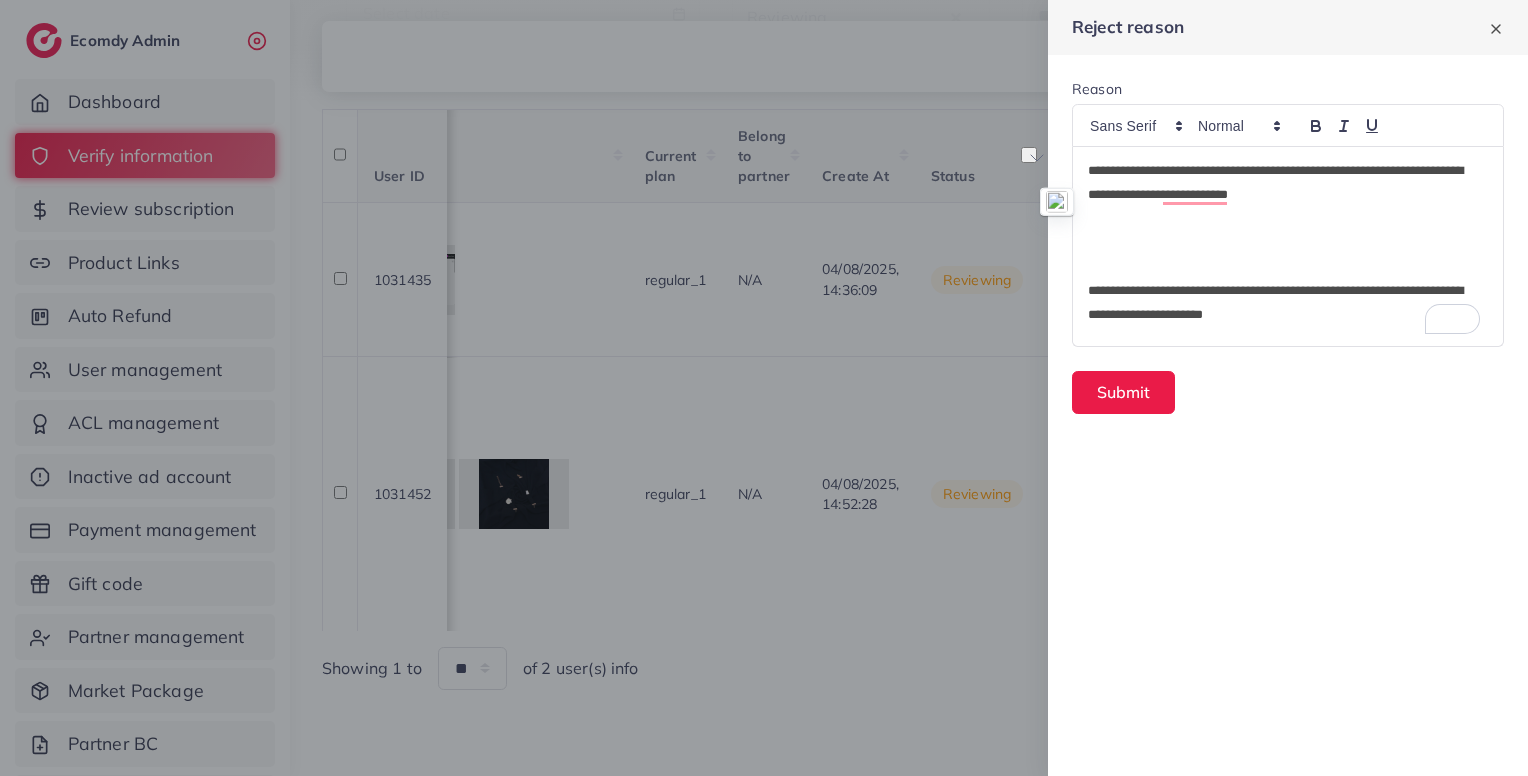 click at bounding box center [1288, 219] 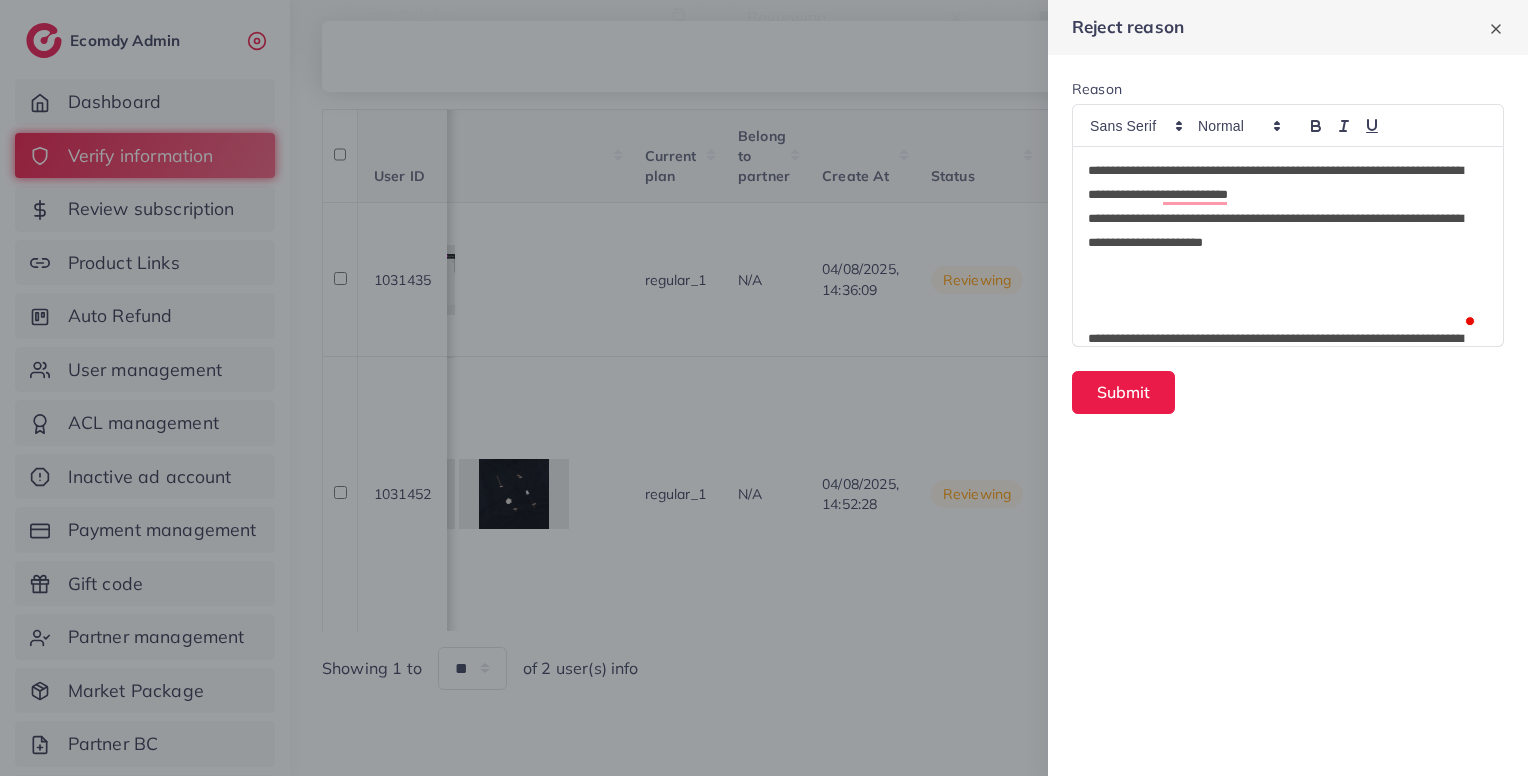 click on "**********" at bounding box center [1284, 231] 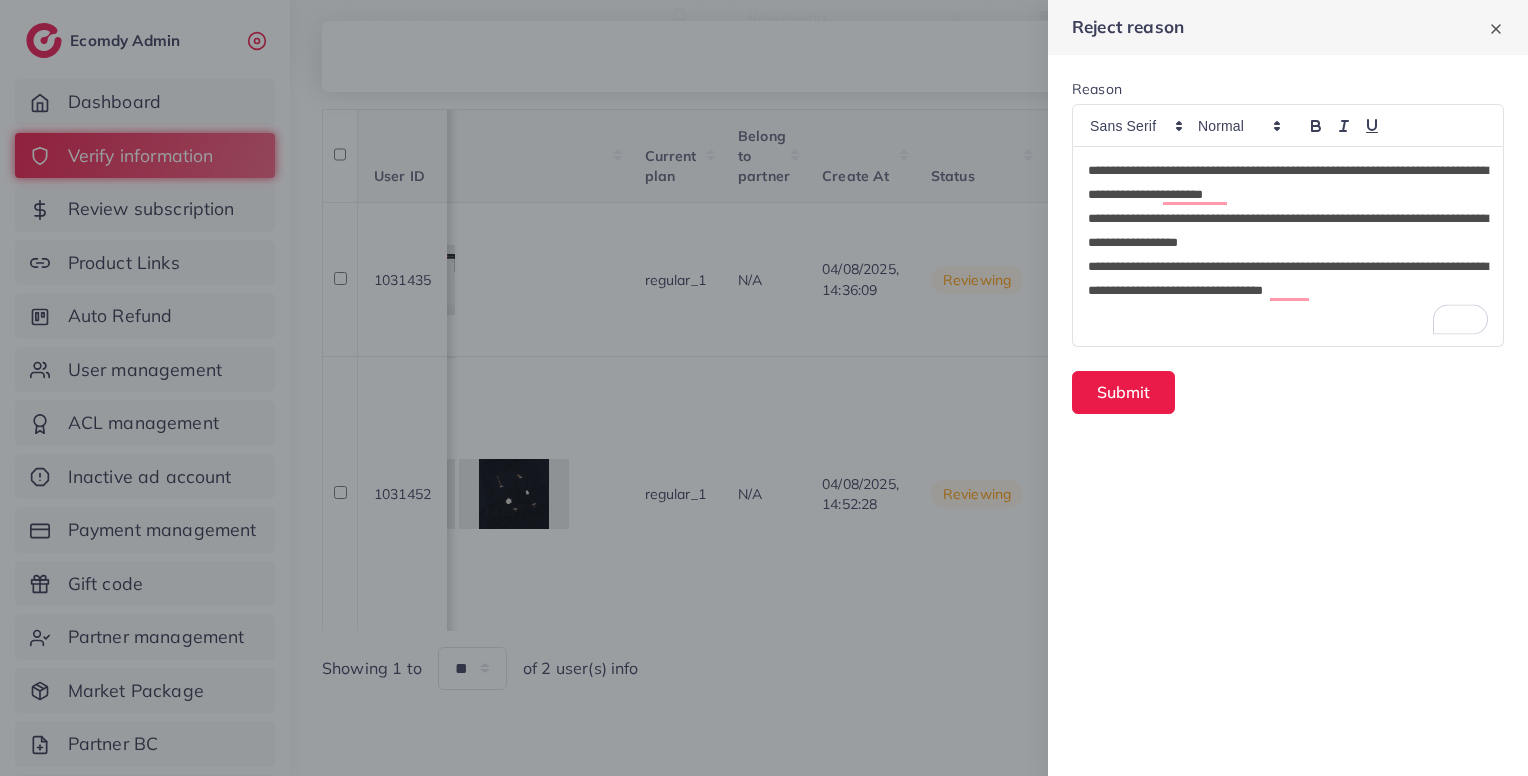 click on "**********" at bounding box center (1288, 246) 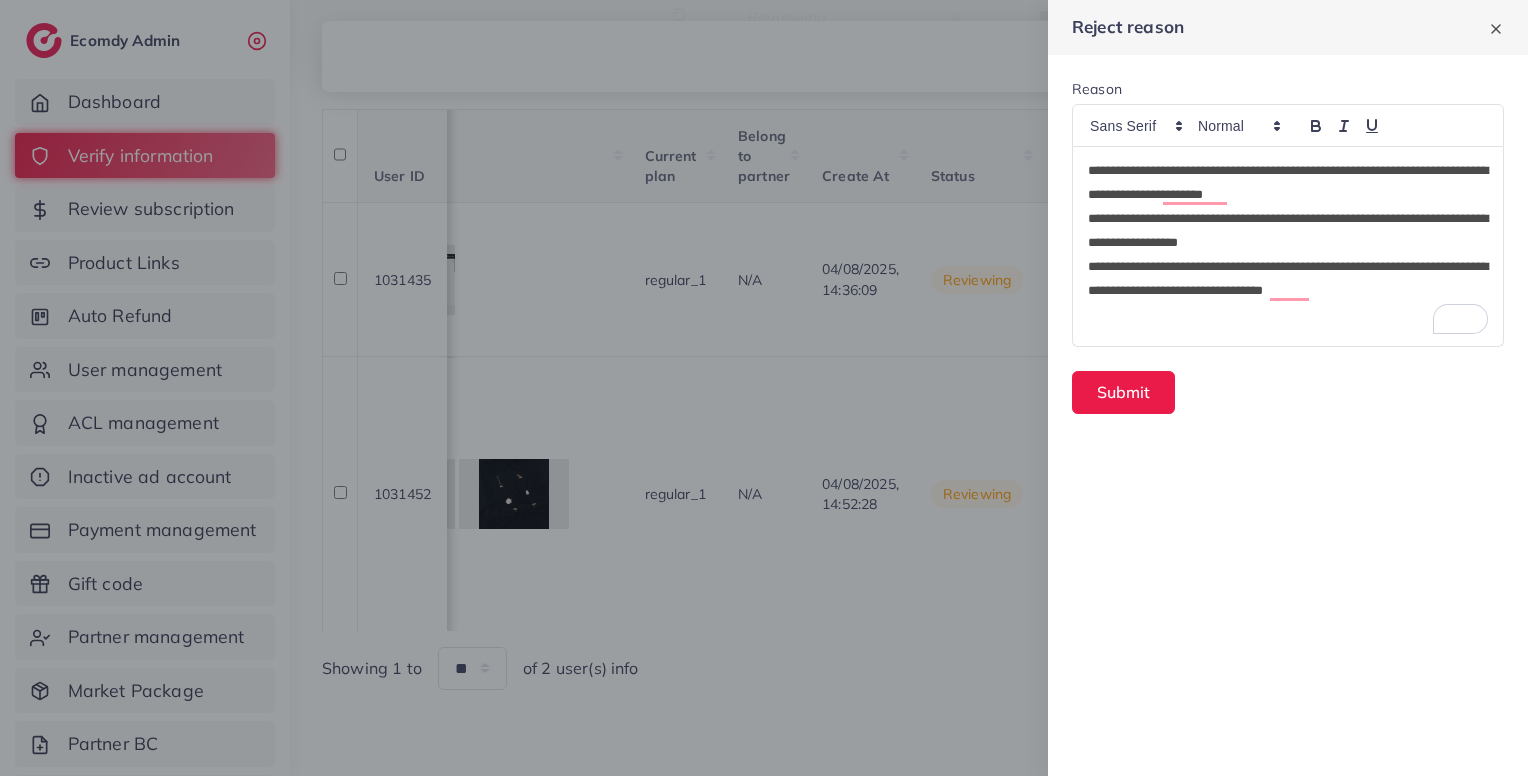 click on "**********" at bounding box center (1288, 279) 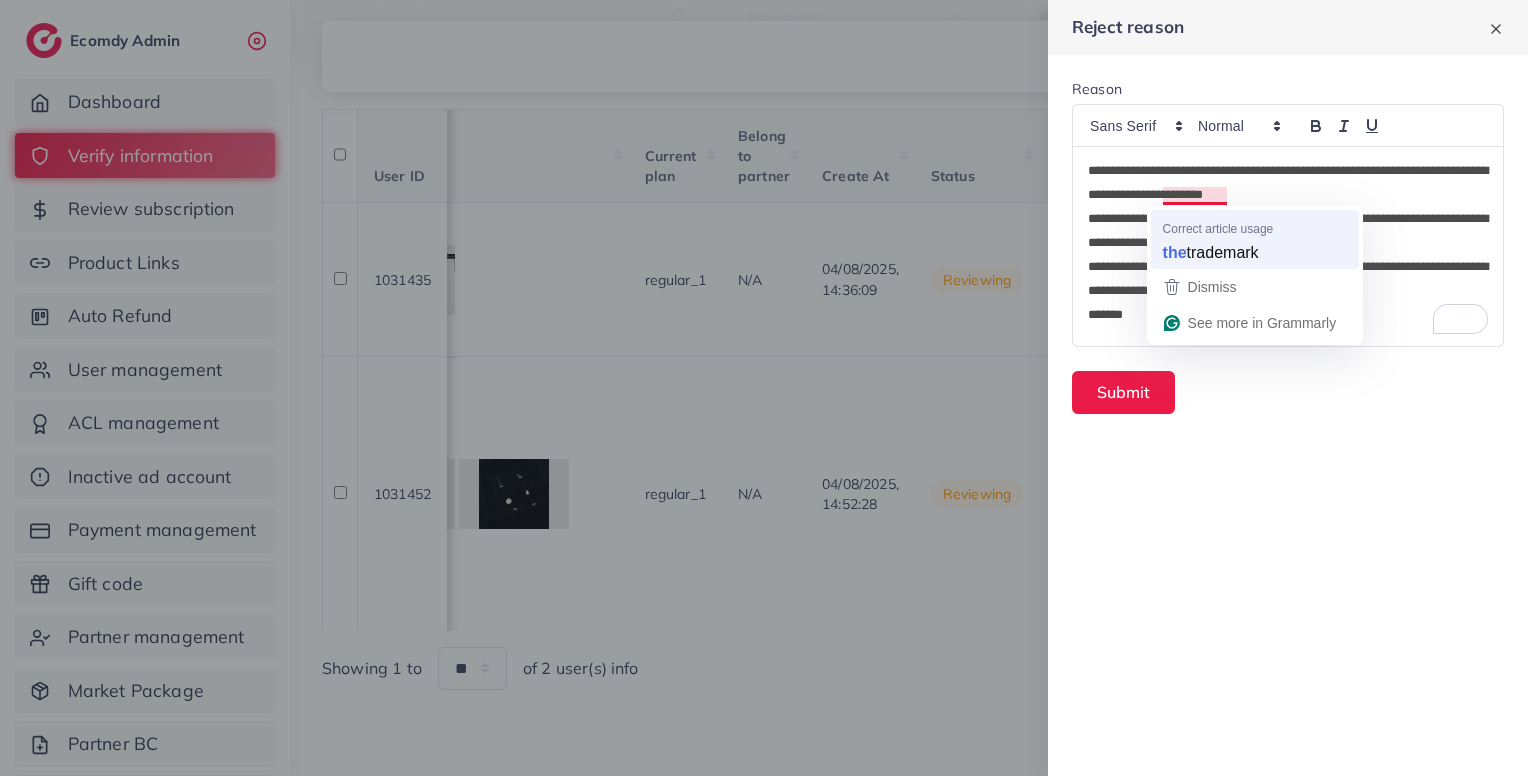 type 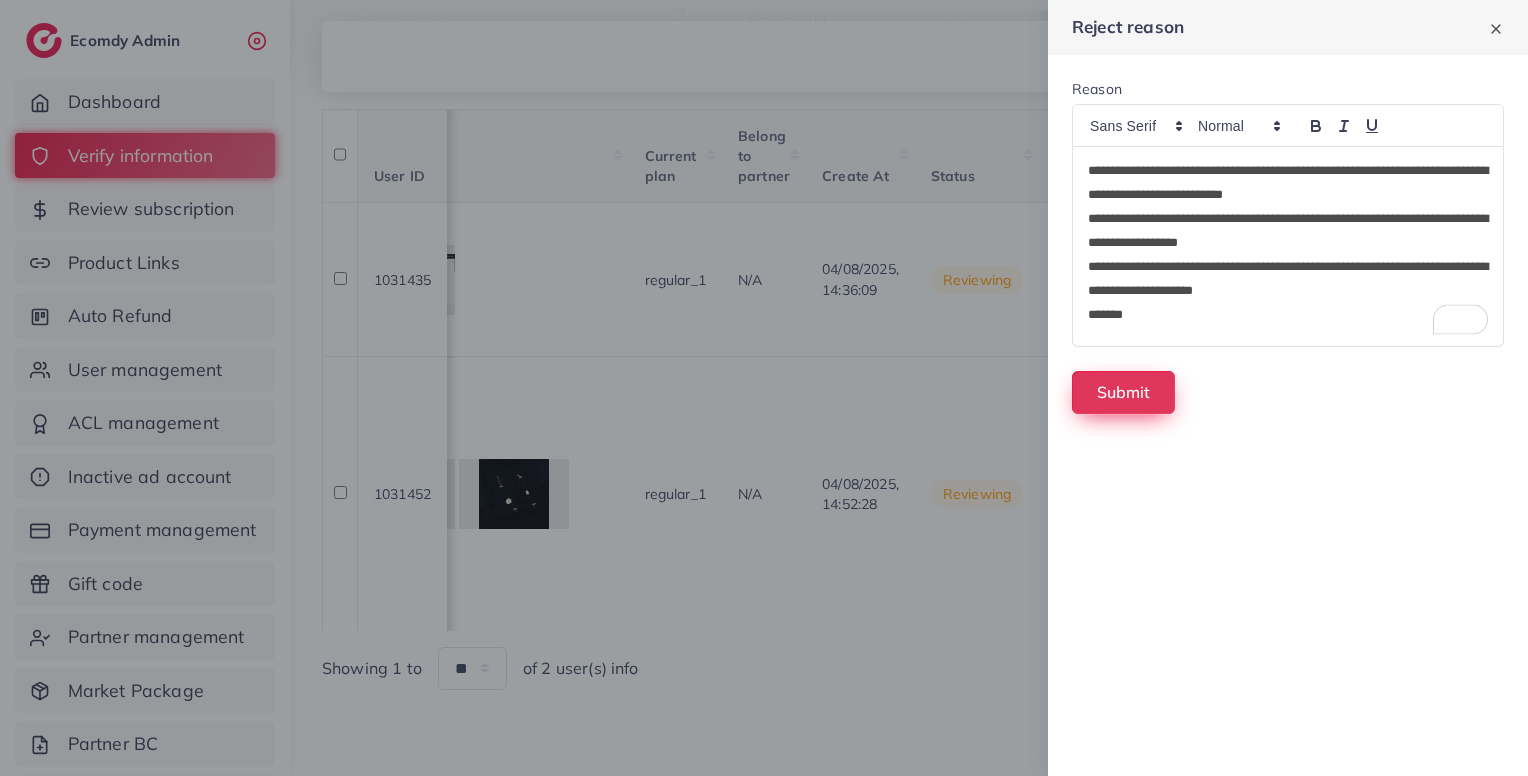 click on "Submit" at bounding box center [1123, 392] 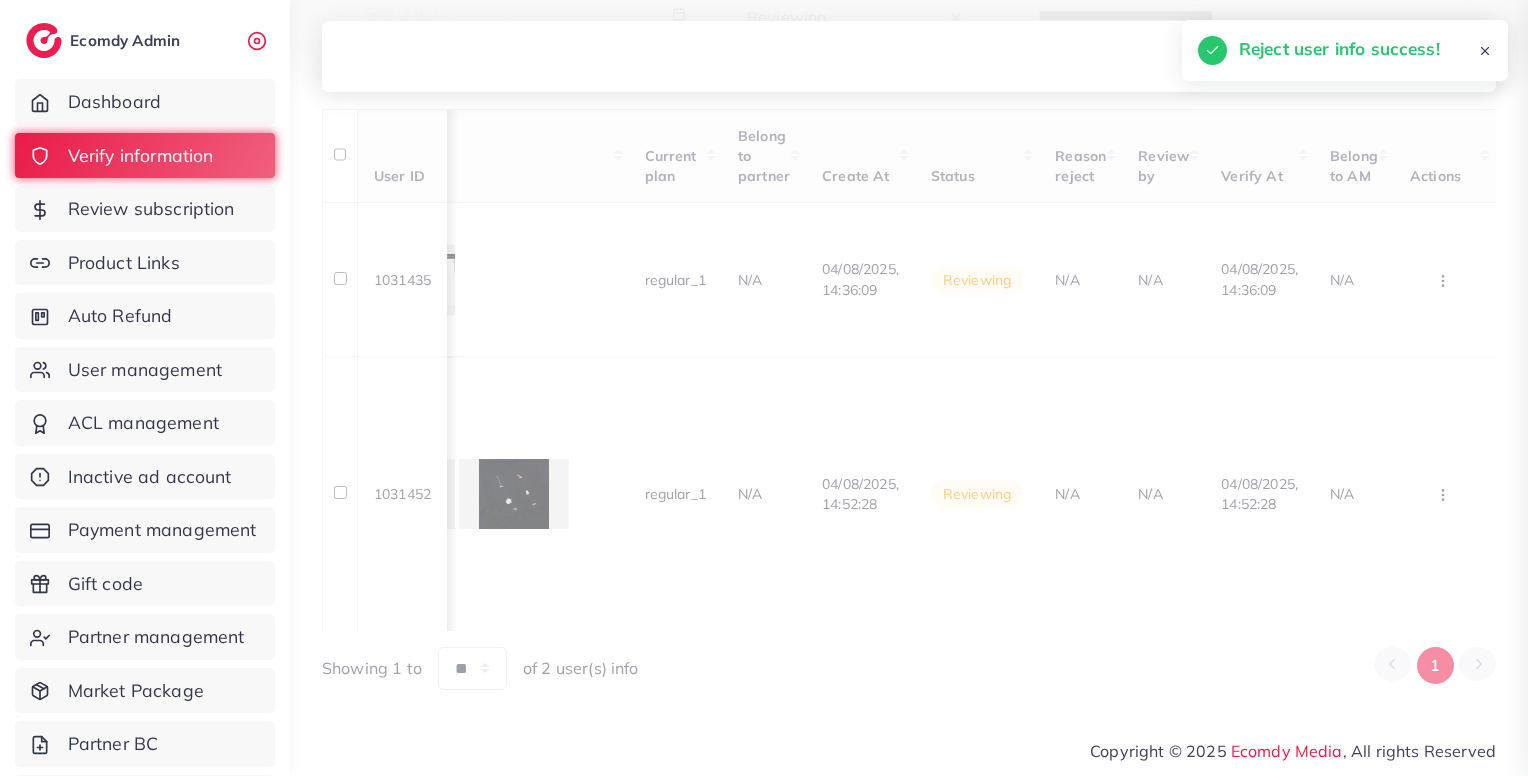 scroll, scrollTop: 200, scrollLeft: 0, axis: vertical 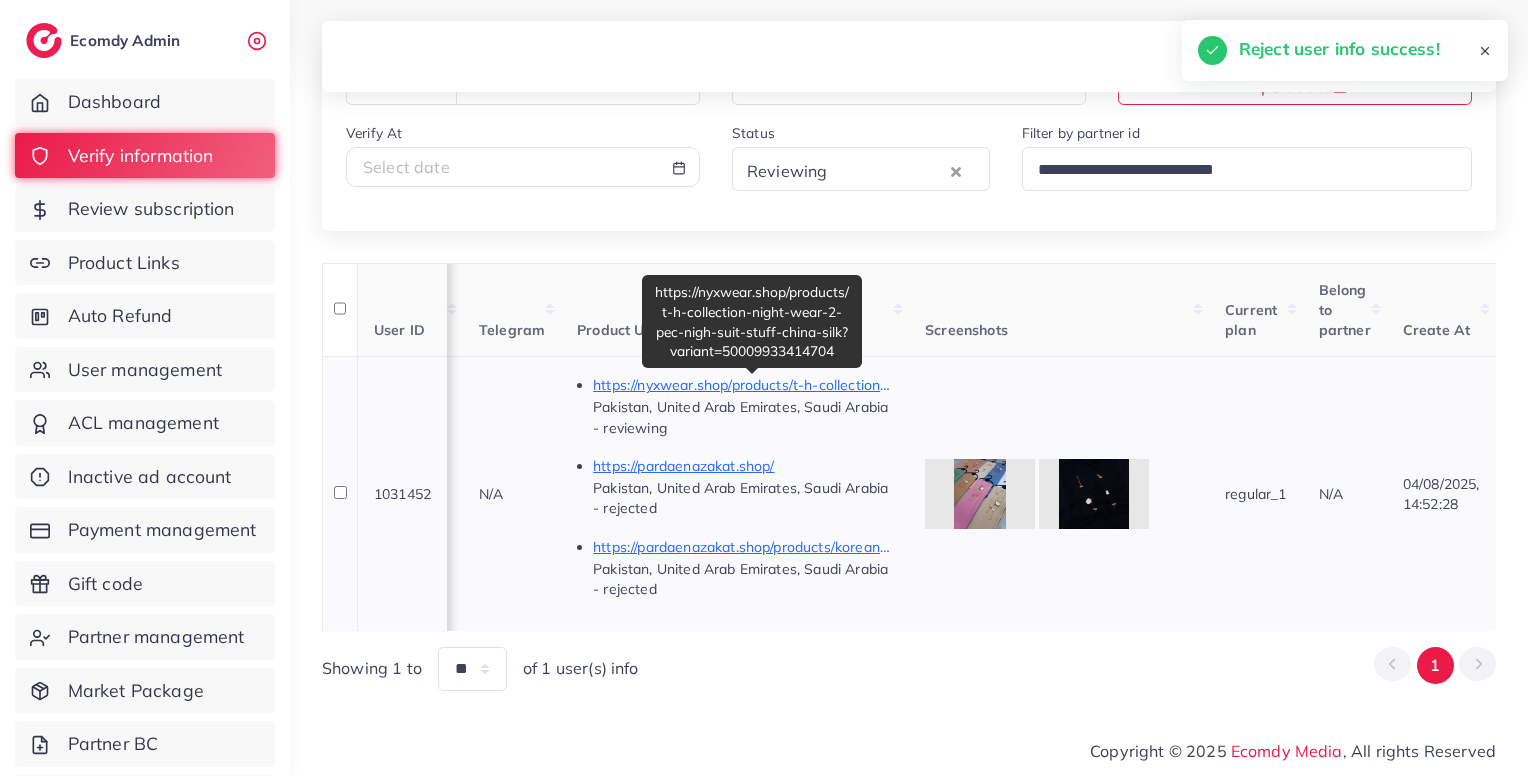 click on "https://nyxwear.shop/products/t-h-collection-night-wear-2-pec-nigh-suit-stuff-china-silk?variant=50009933414704" at bounding box center (743, 385) 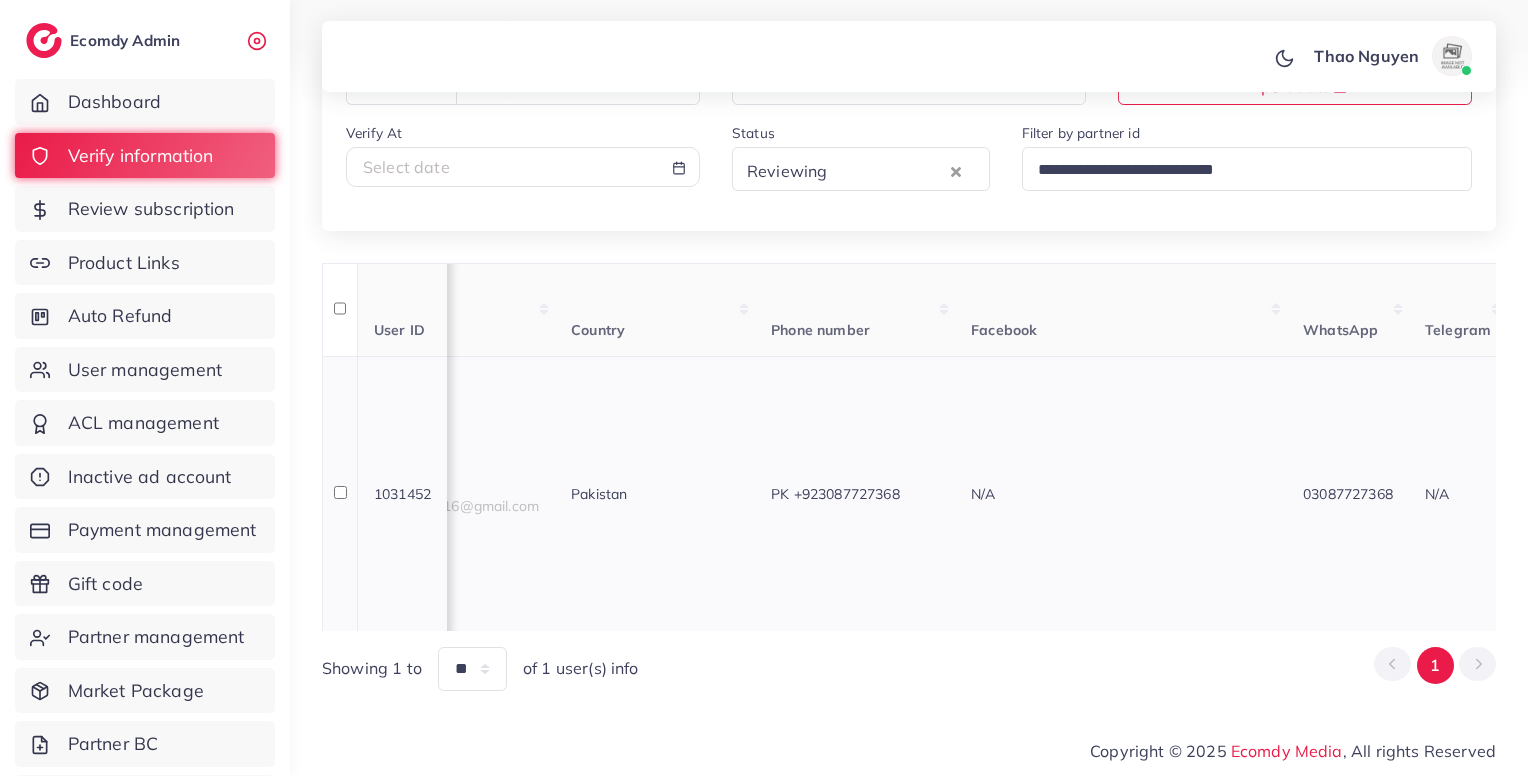 scroll, scrollTop: 0, scrollLeft: 0, axis: both 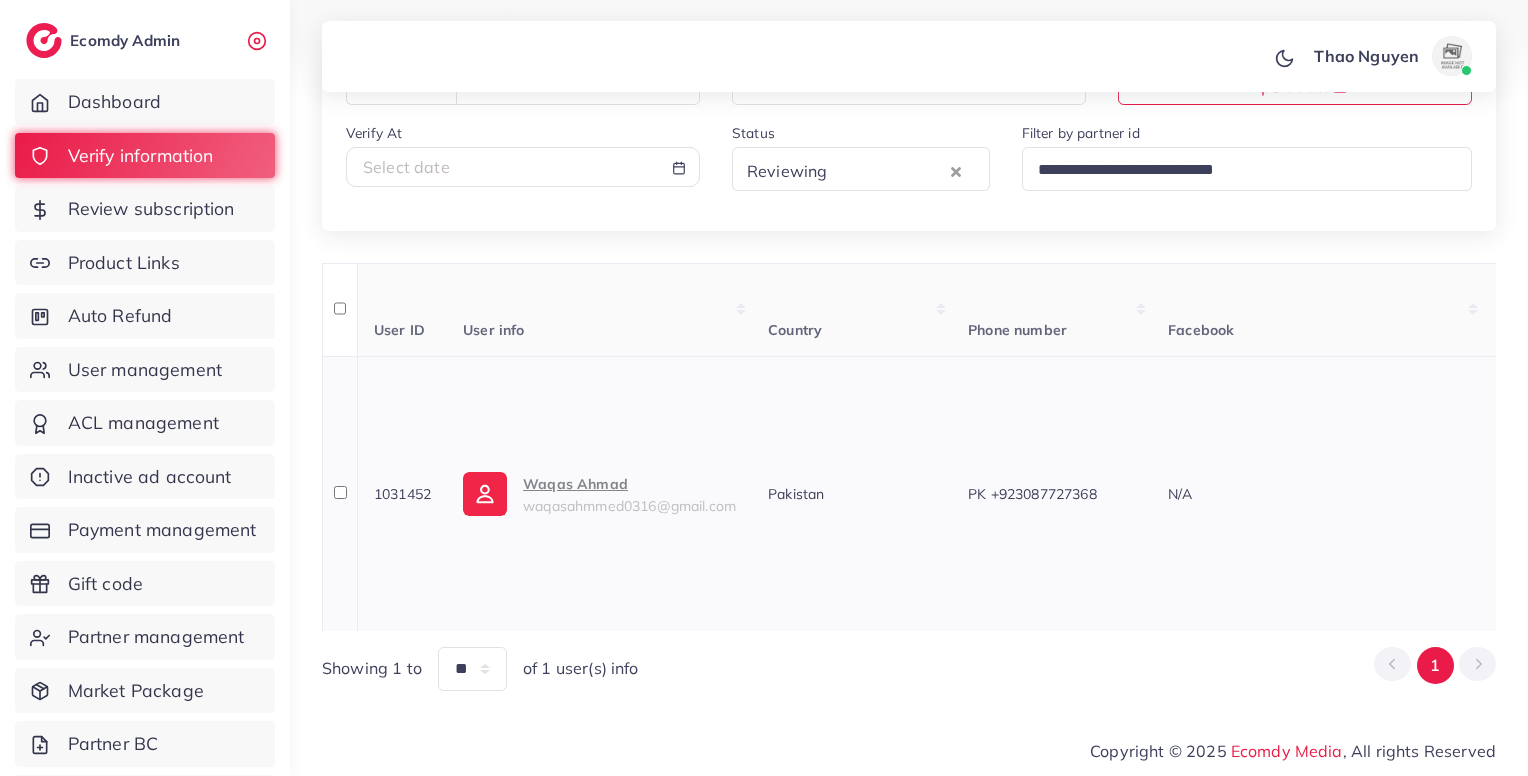 click on "waqasahmmed0316@gmail.com" at bounding box center (629, 506) 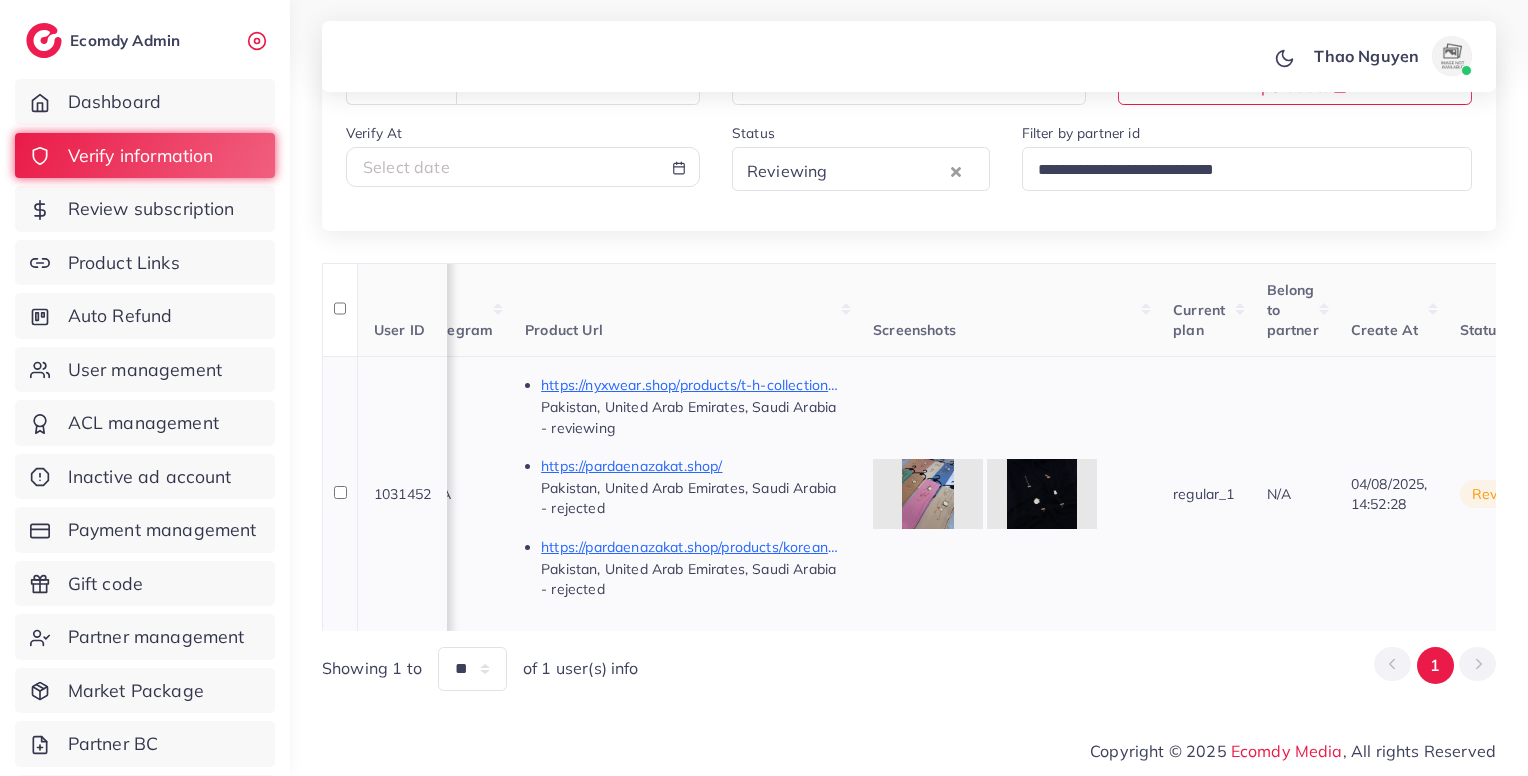 scroll, scrollTop: 0, scrollLeft: 1736, axis: horizontal 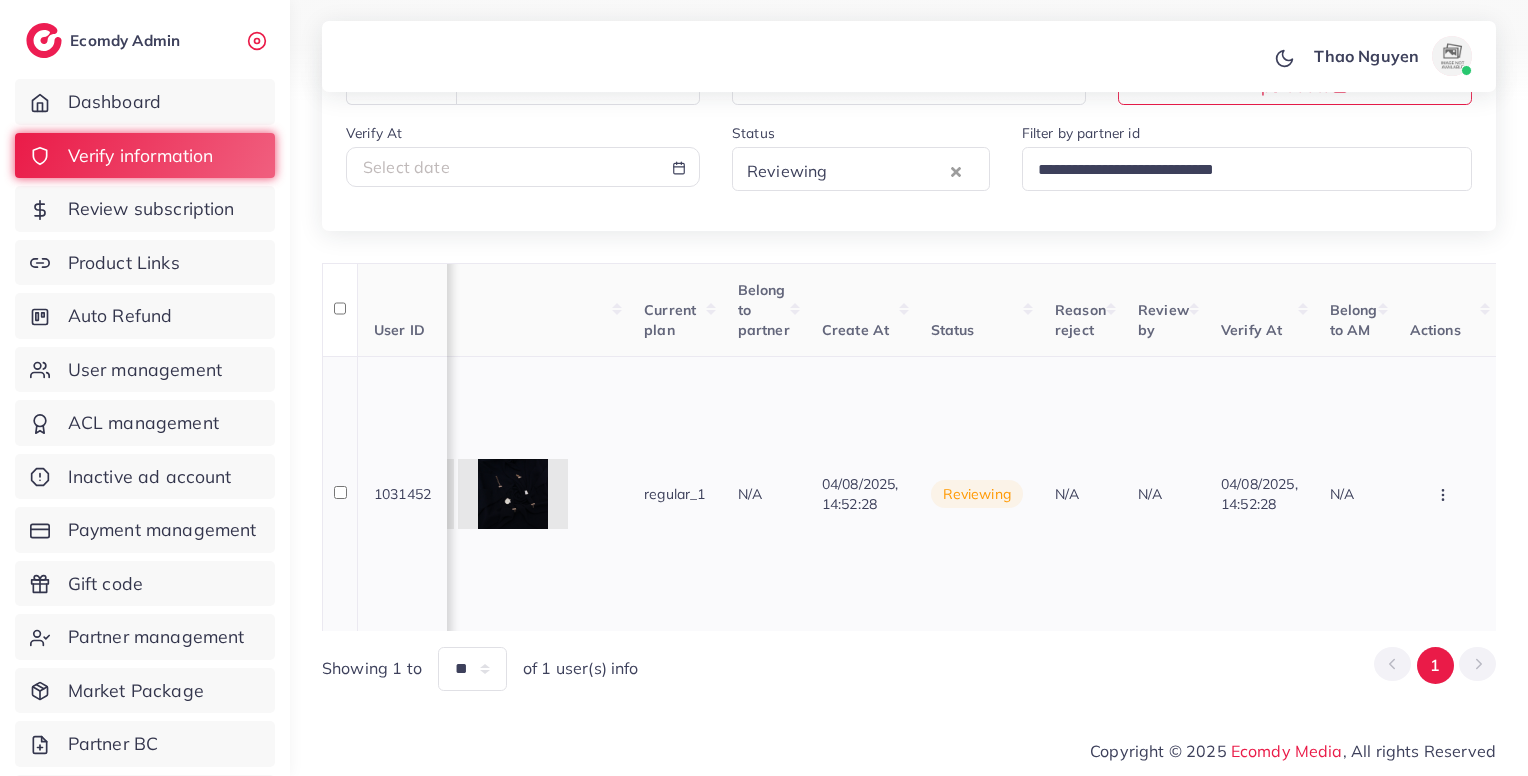 click at bounding box center [1445, 494] 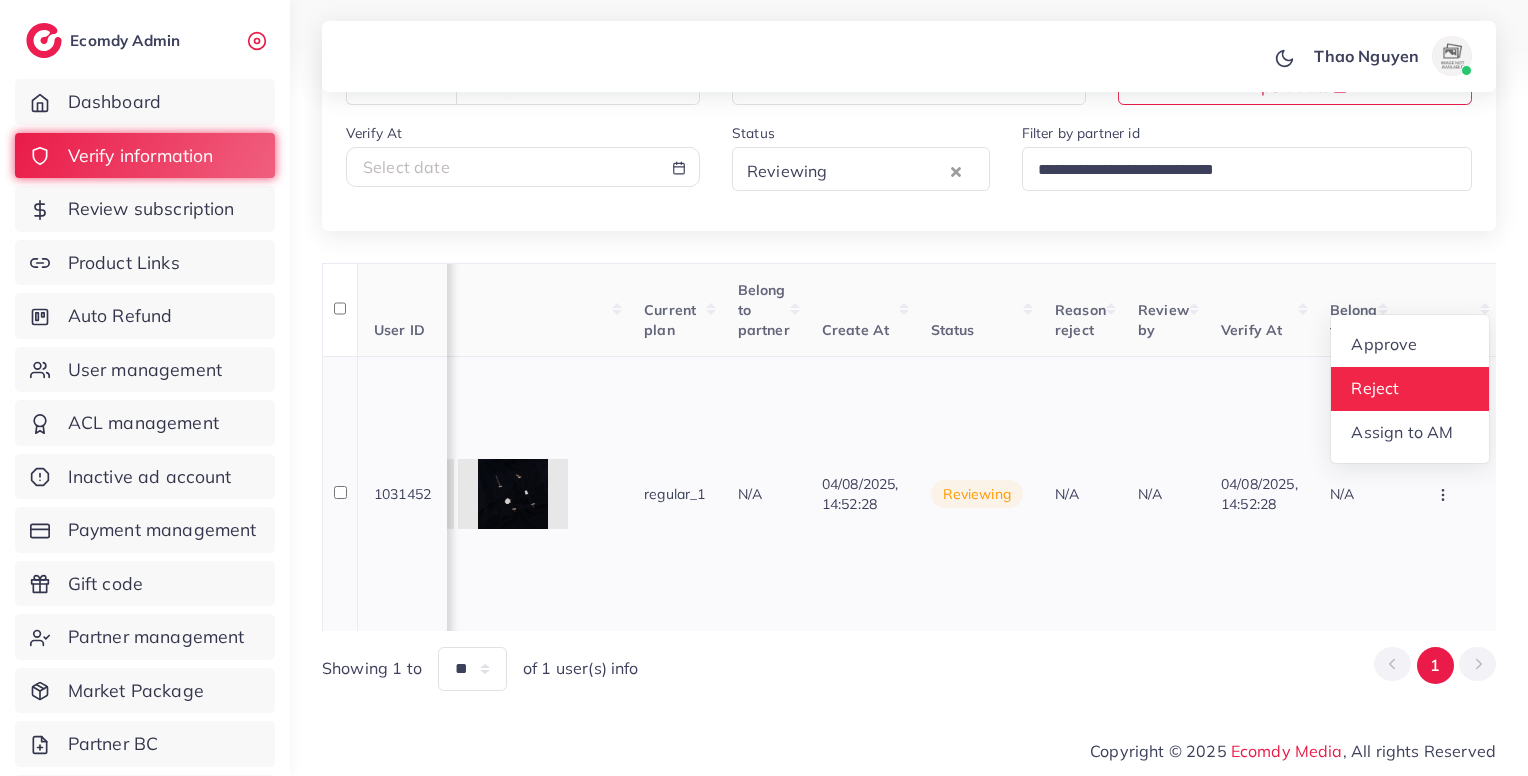 click on "Reject" at bounding box center [1375, 388] 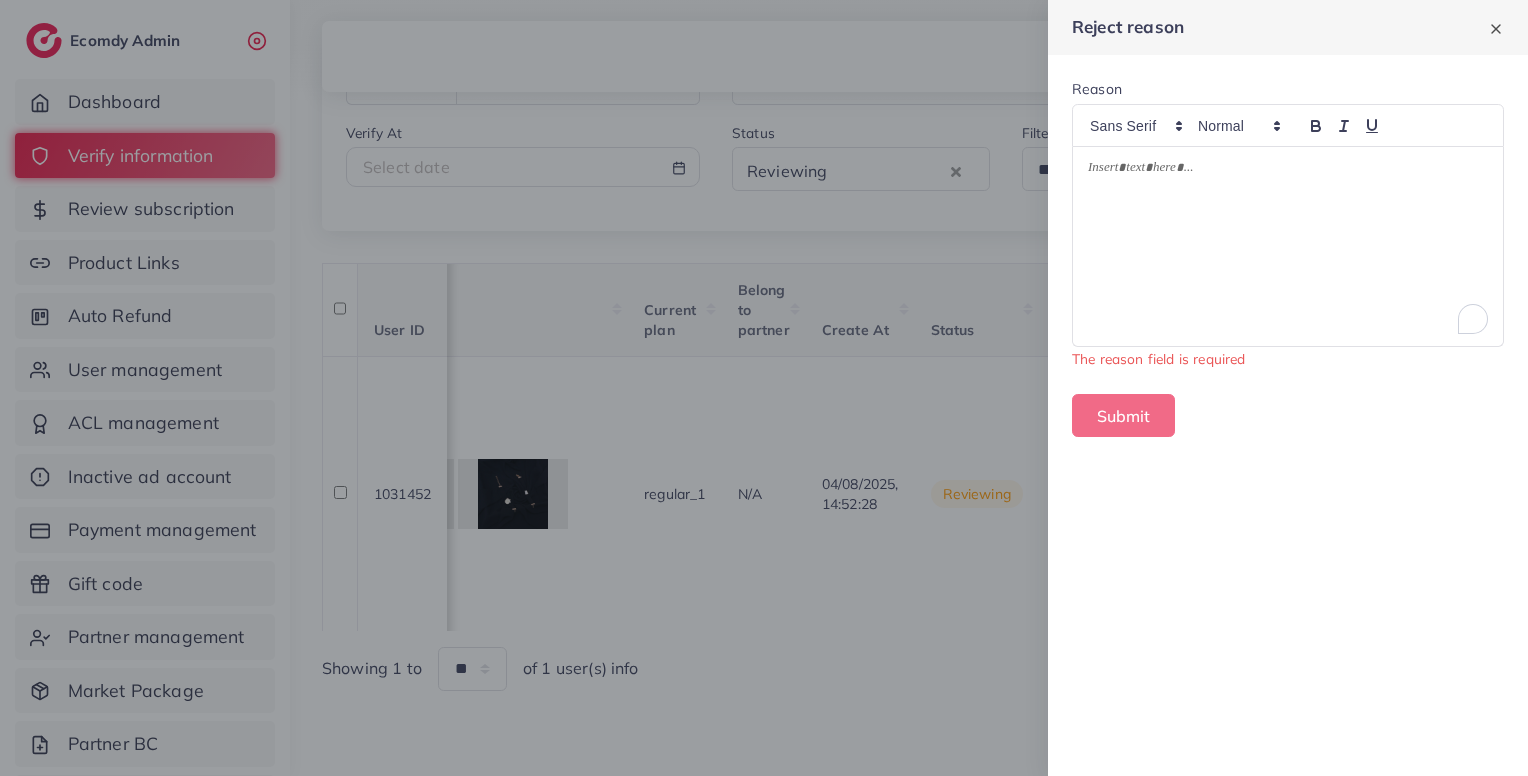 click at bounding box center (1288, 246) 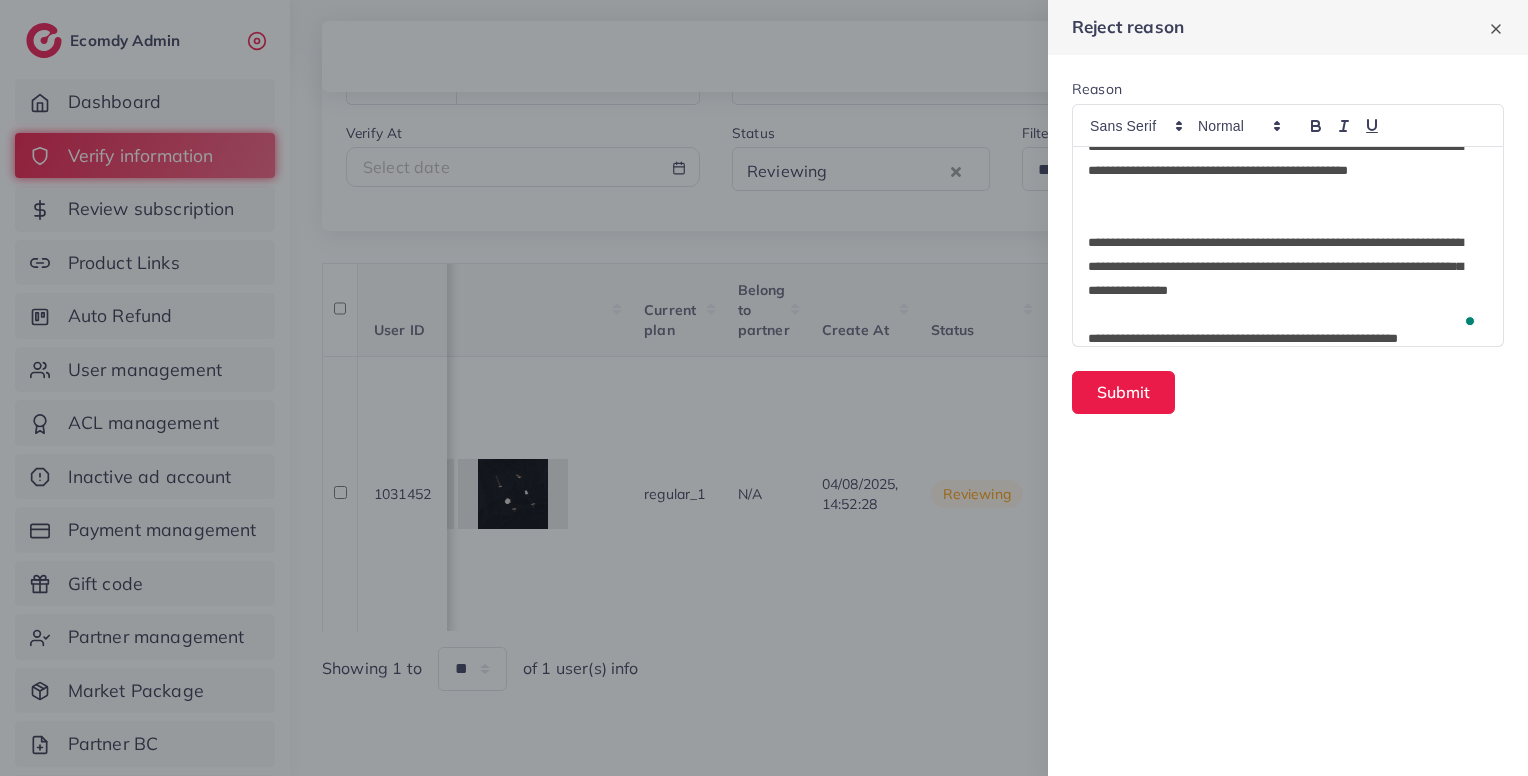 click at bounding box center [1288, 315] 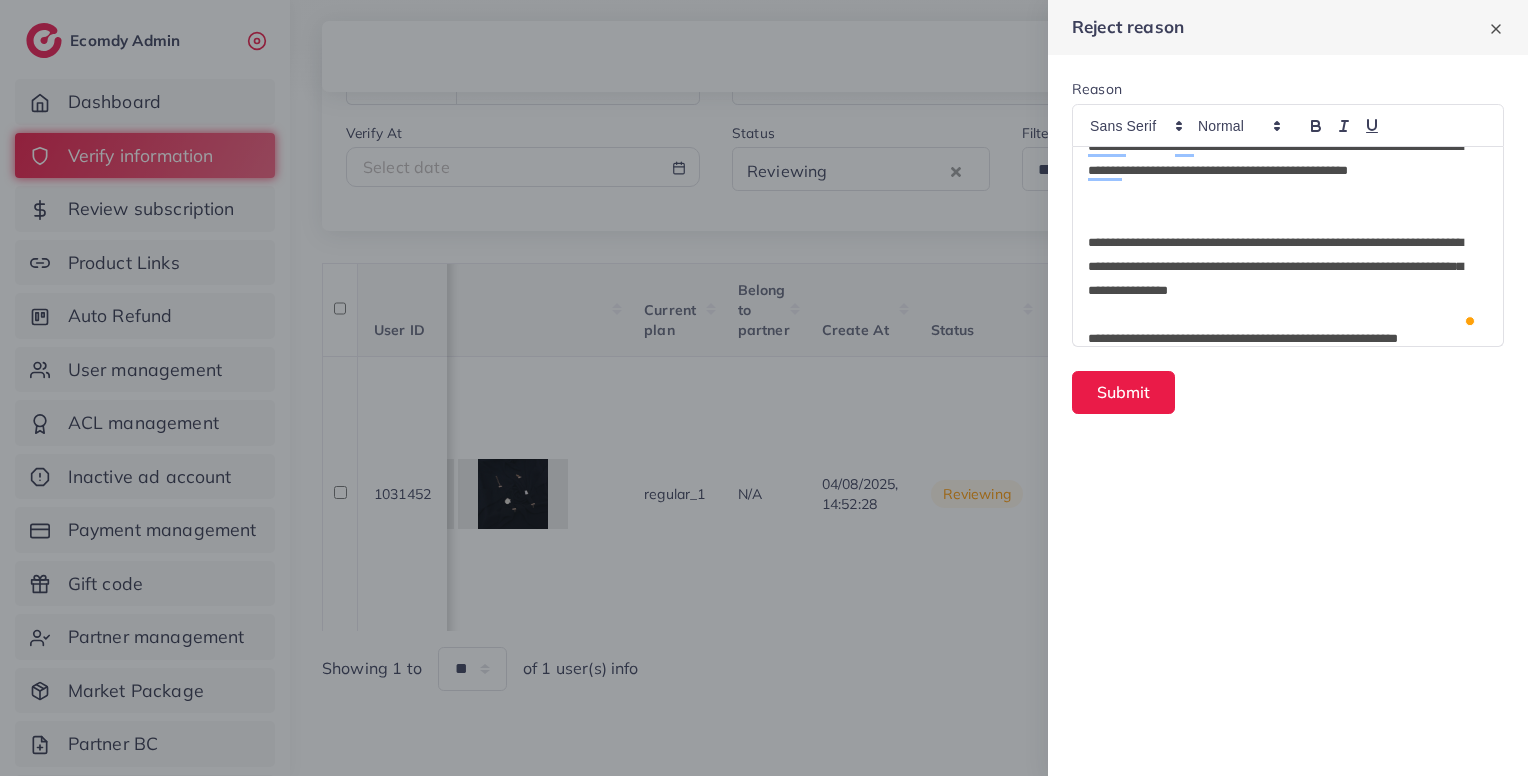 scroll, scrollTop: 16, scrollLeft: 0, axis: vertical 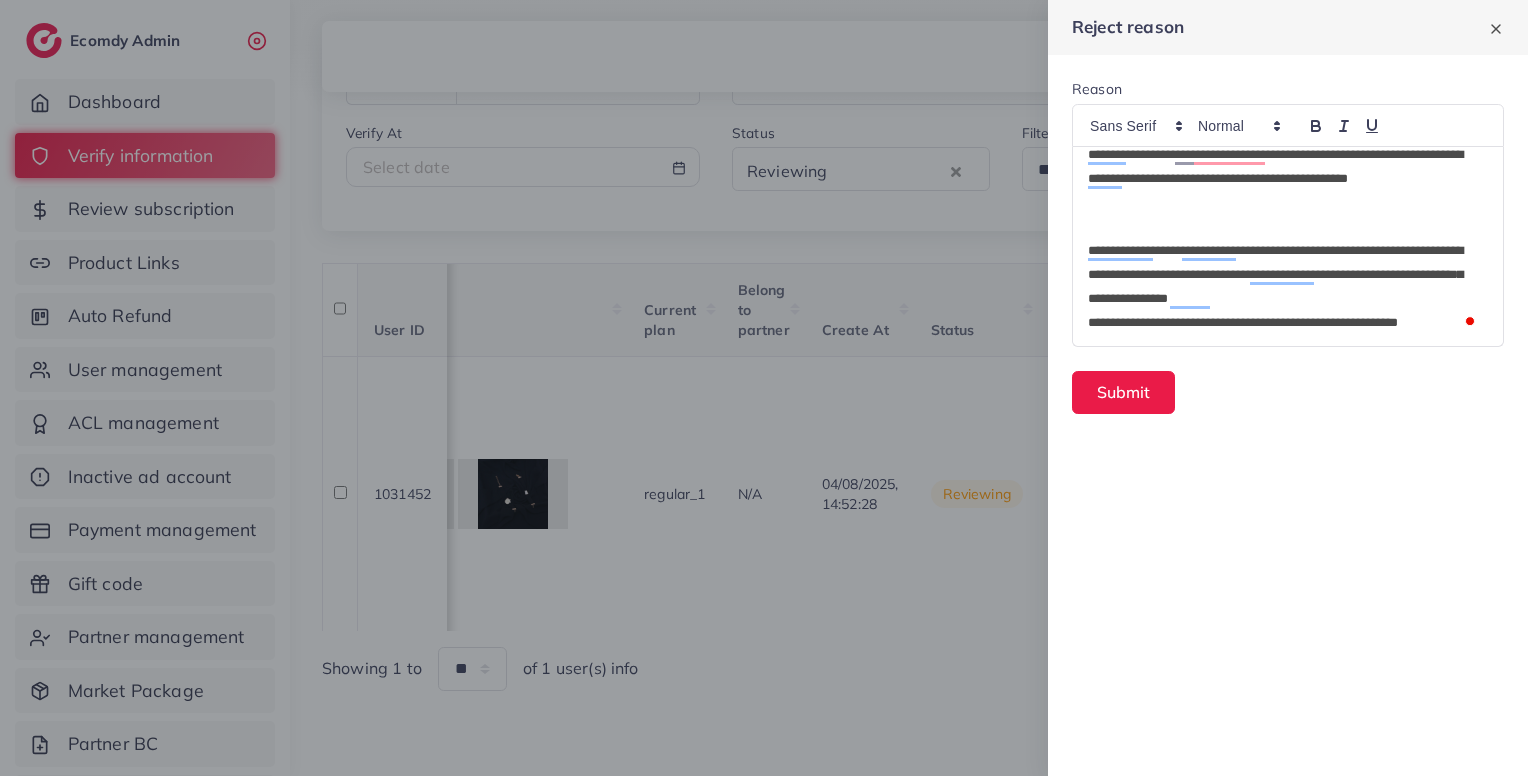 click at bounding box center (1288, 227) 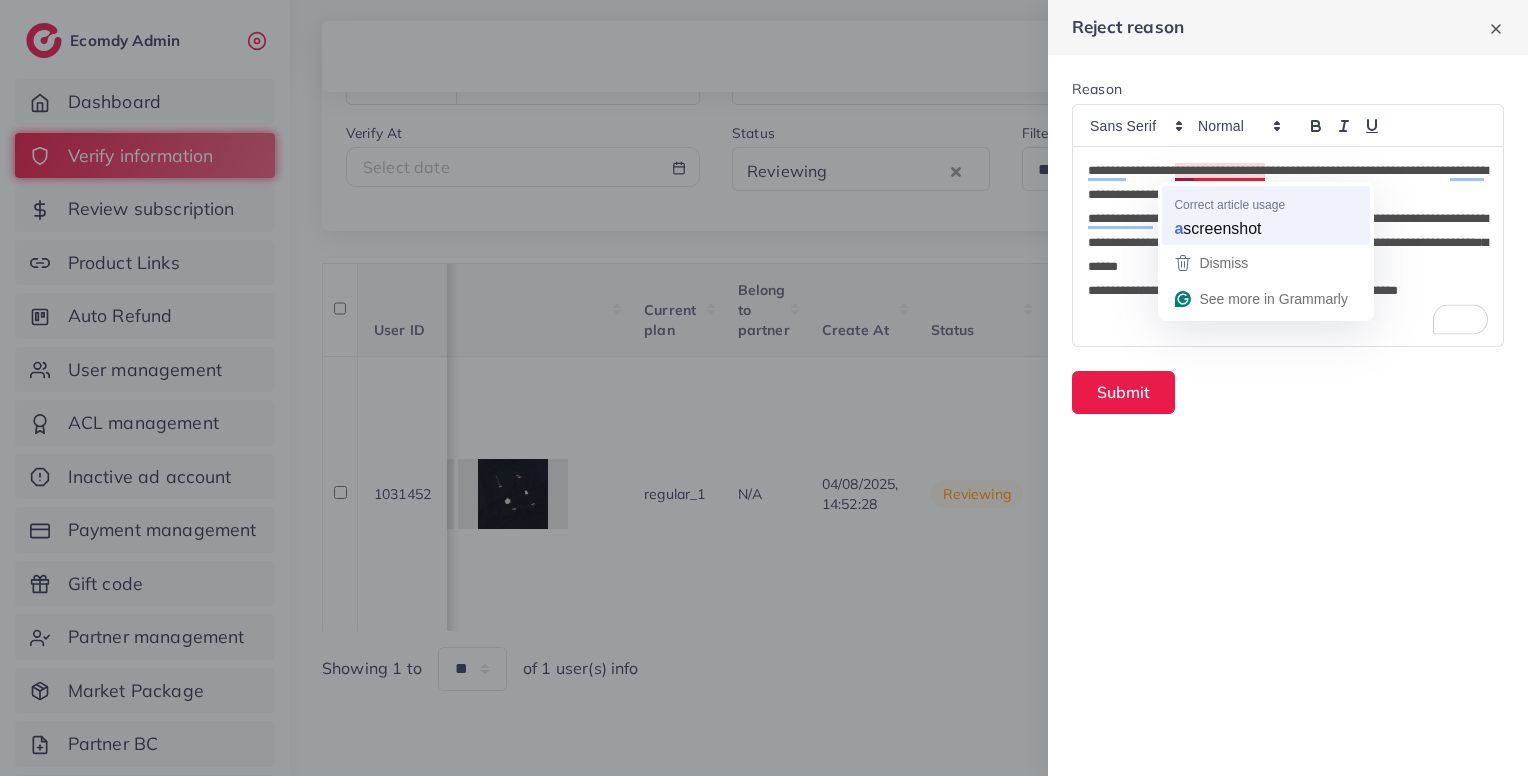 type 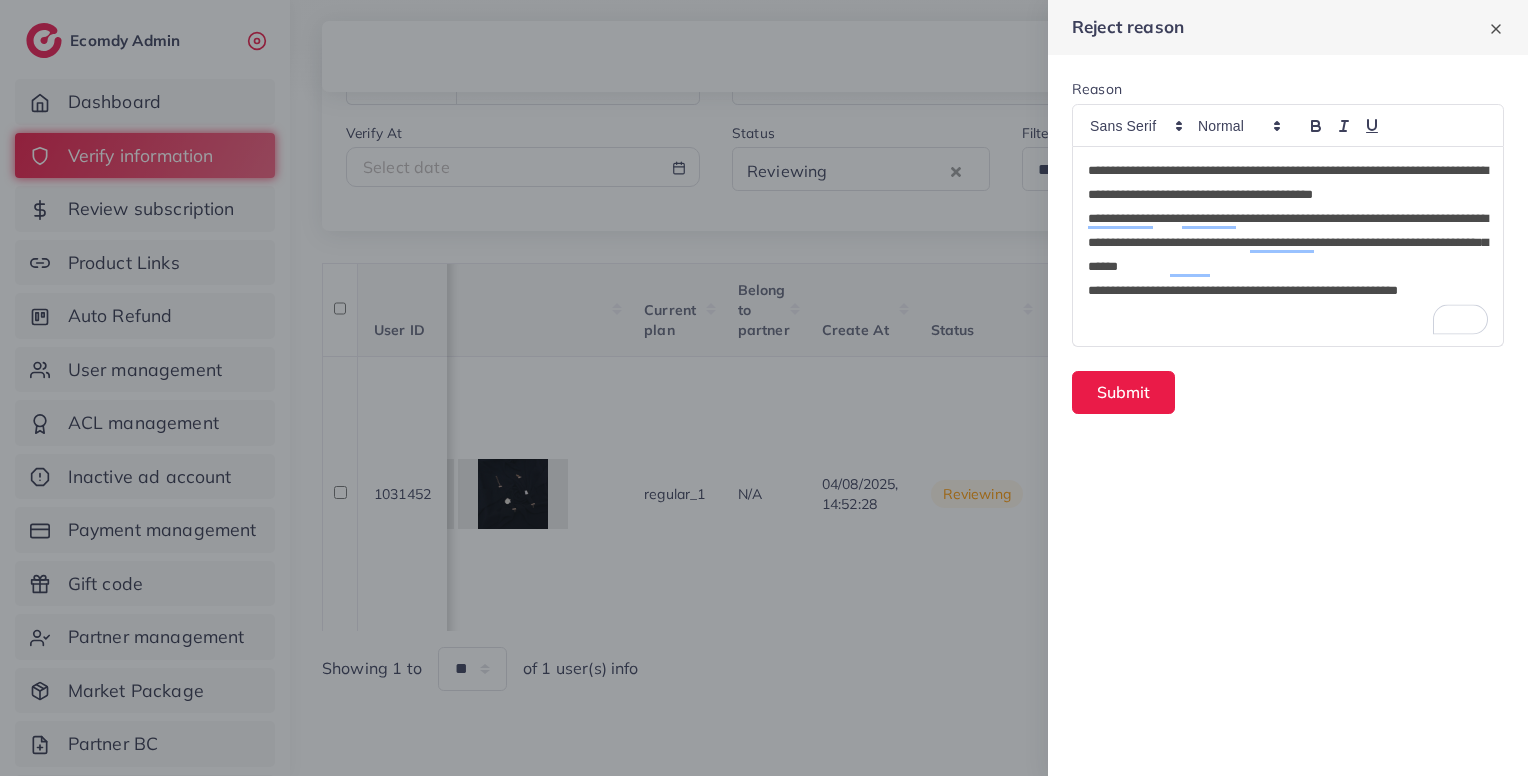 click on "**********" at bounding box center [1288, 291] 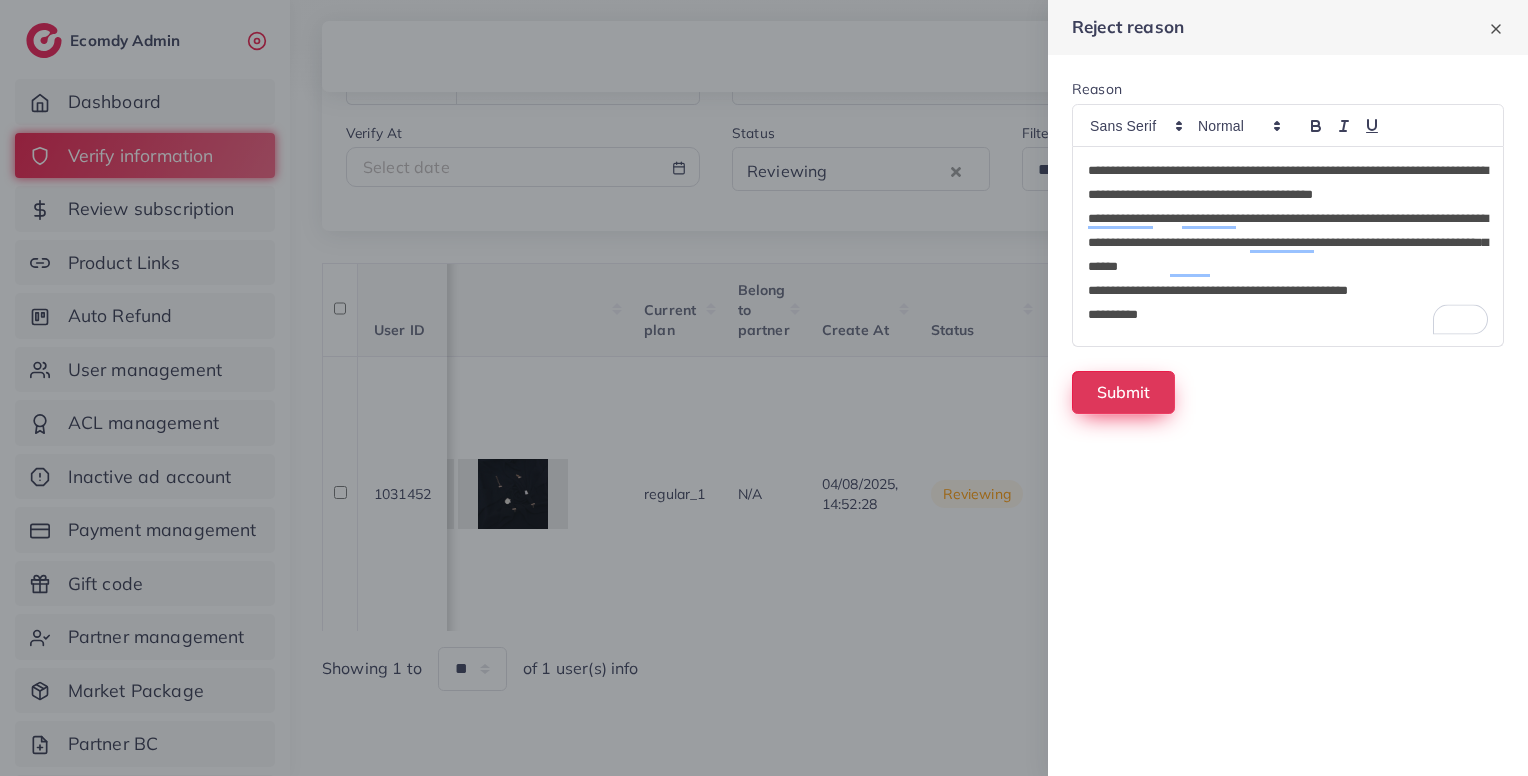 click on "Submit" at bounding box center (1123, 392) 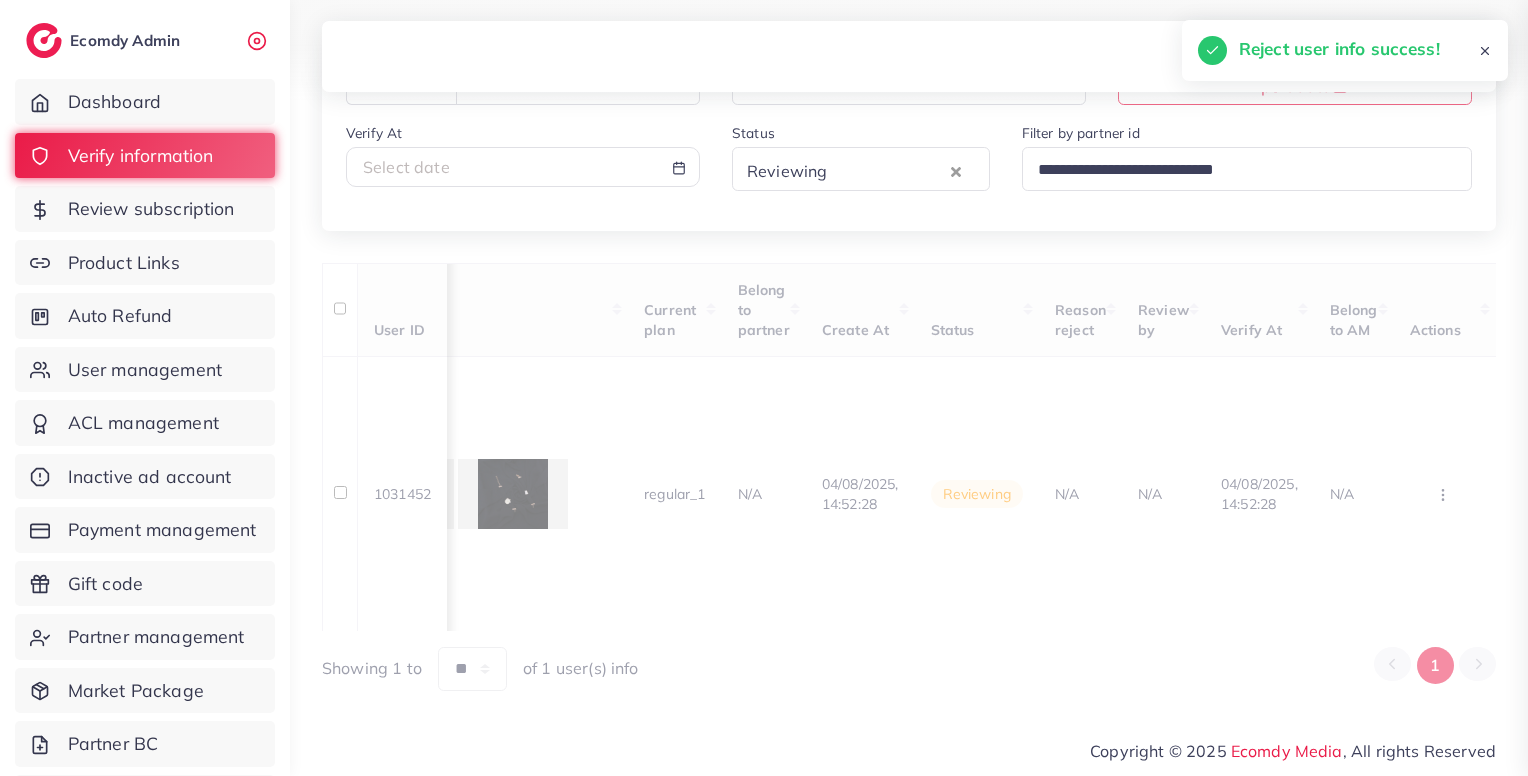 scroll, scrollTop: 0, scrollLeft: 376, axis: horizontal 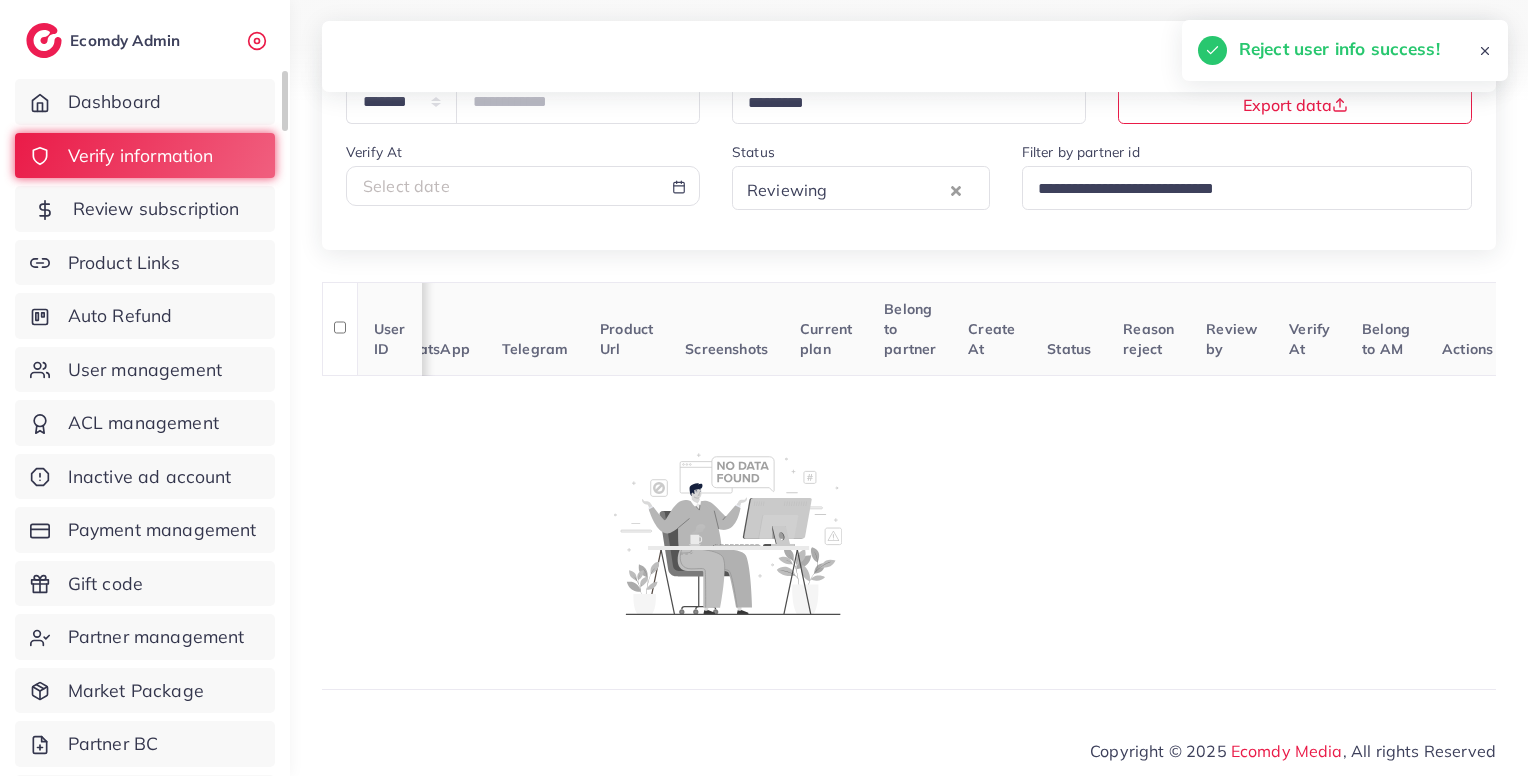 click on "Review subscription" at bounding box center (156, 209) 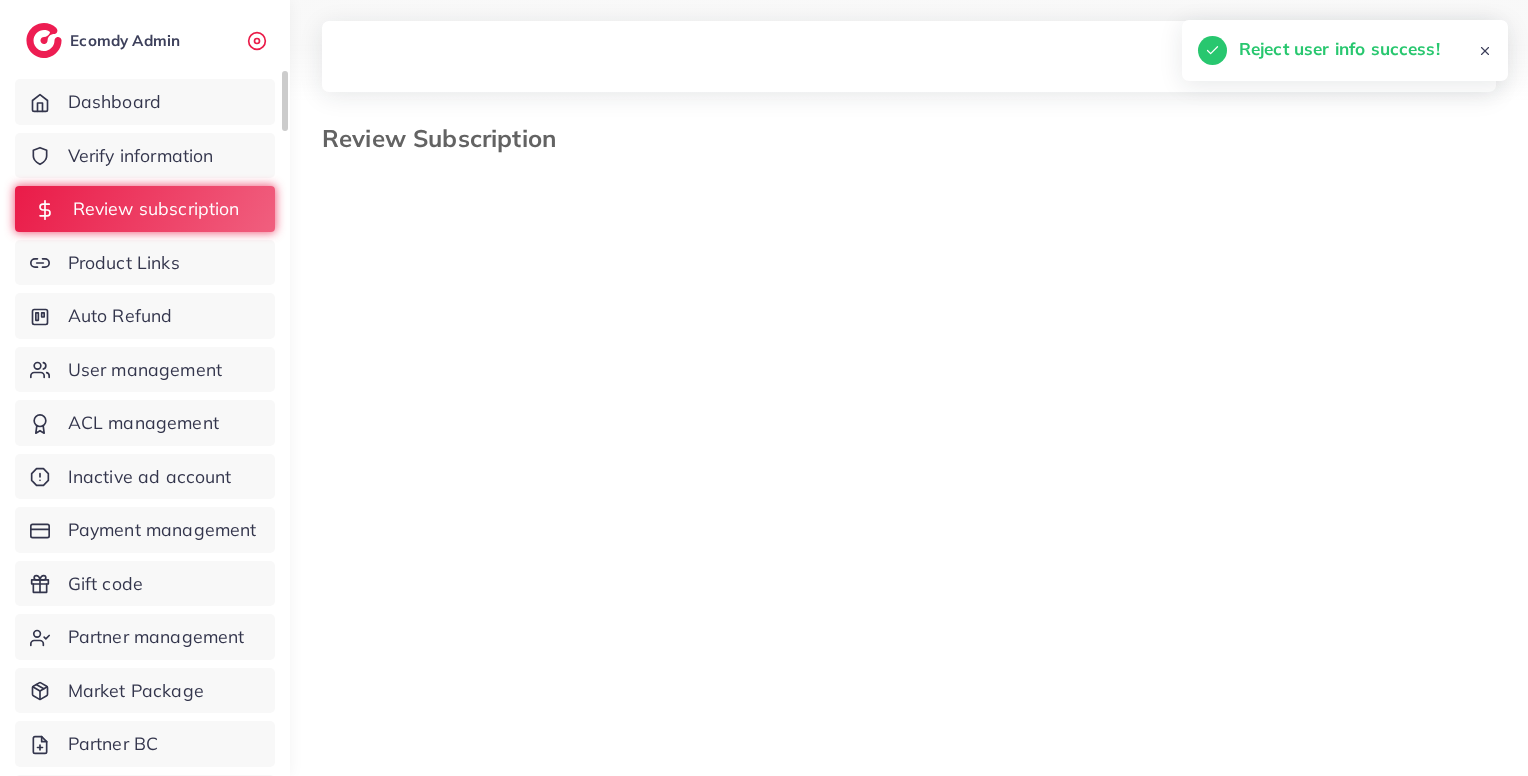 select on "*******" 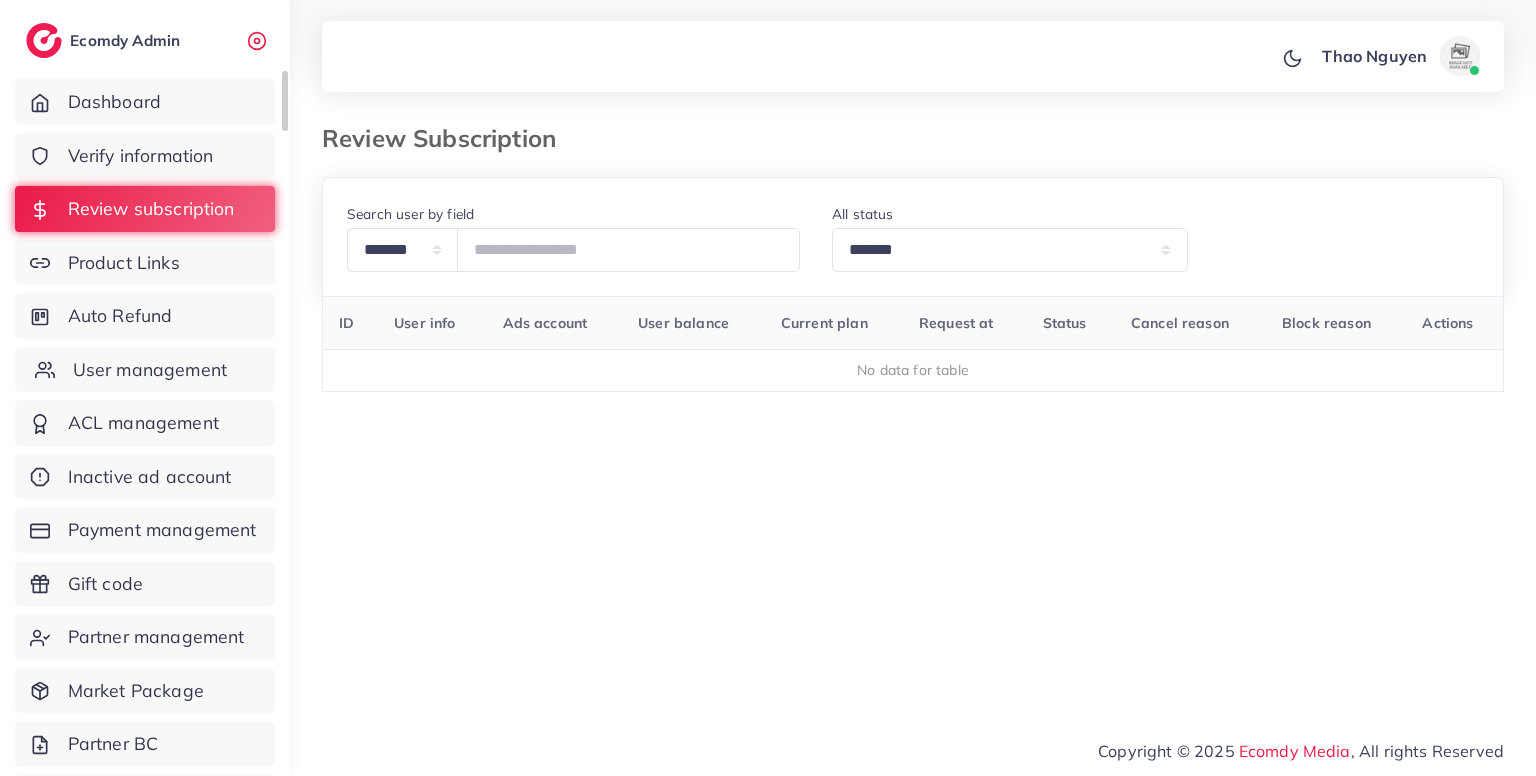 click on "User management" at bounding box center [150, 370] 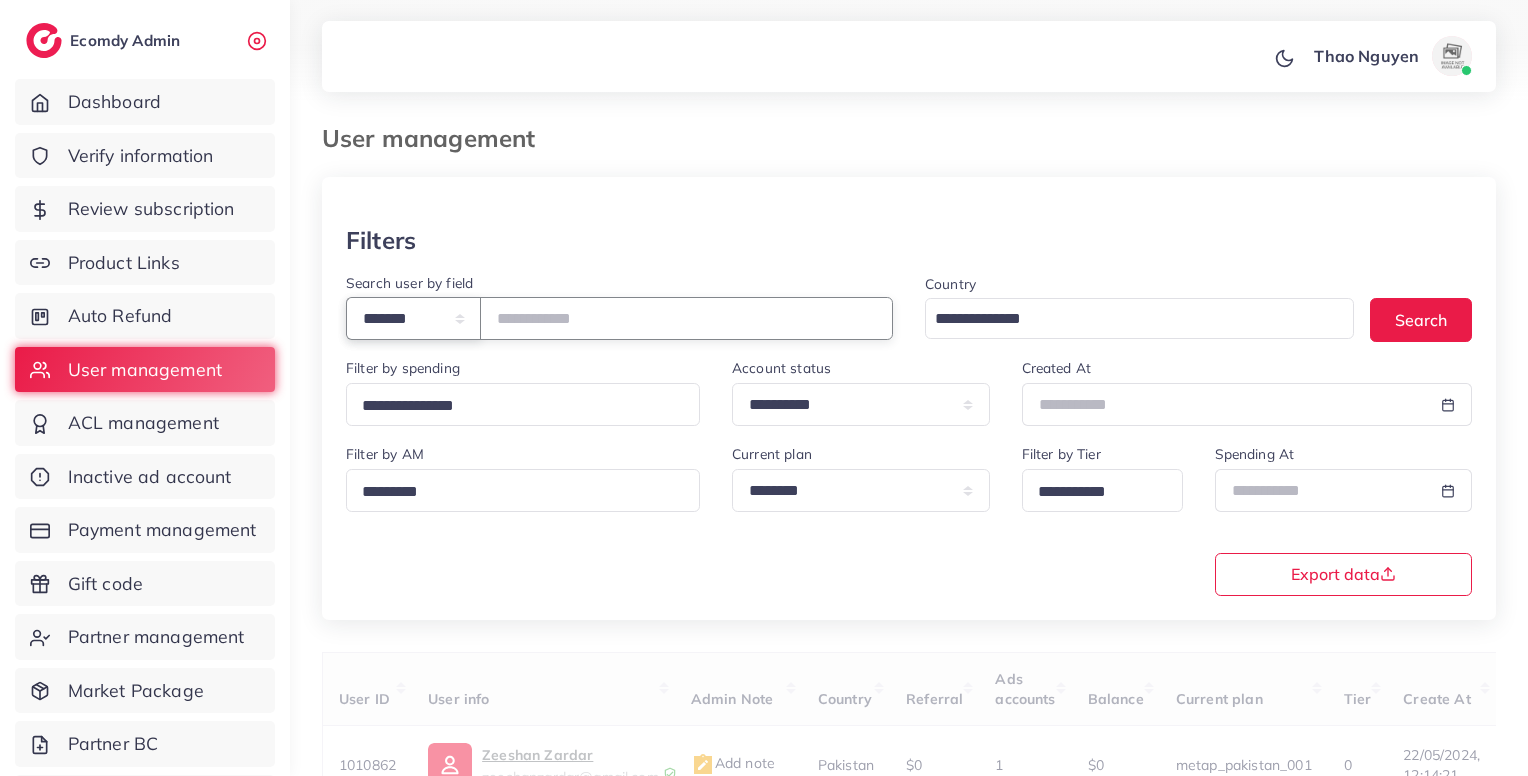 click on "**********" at bounding box center [413, 318] 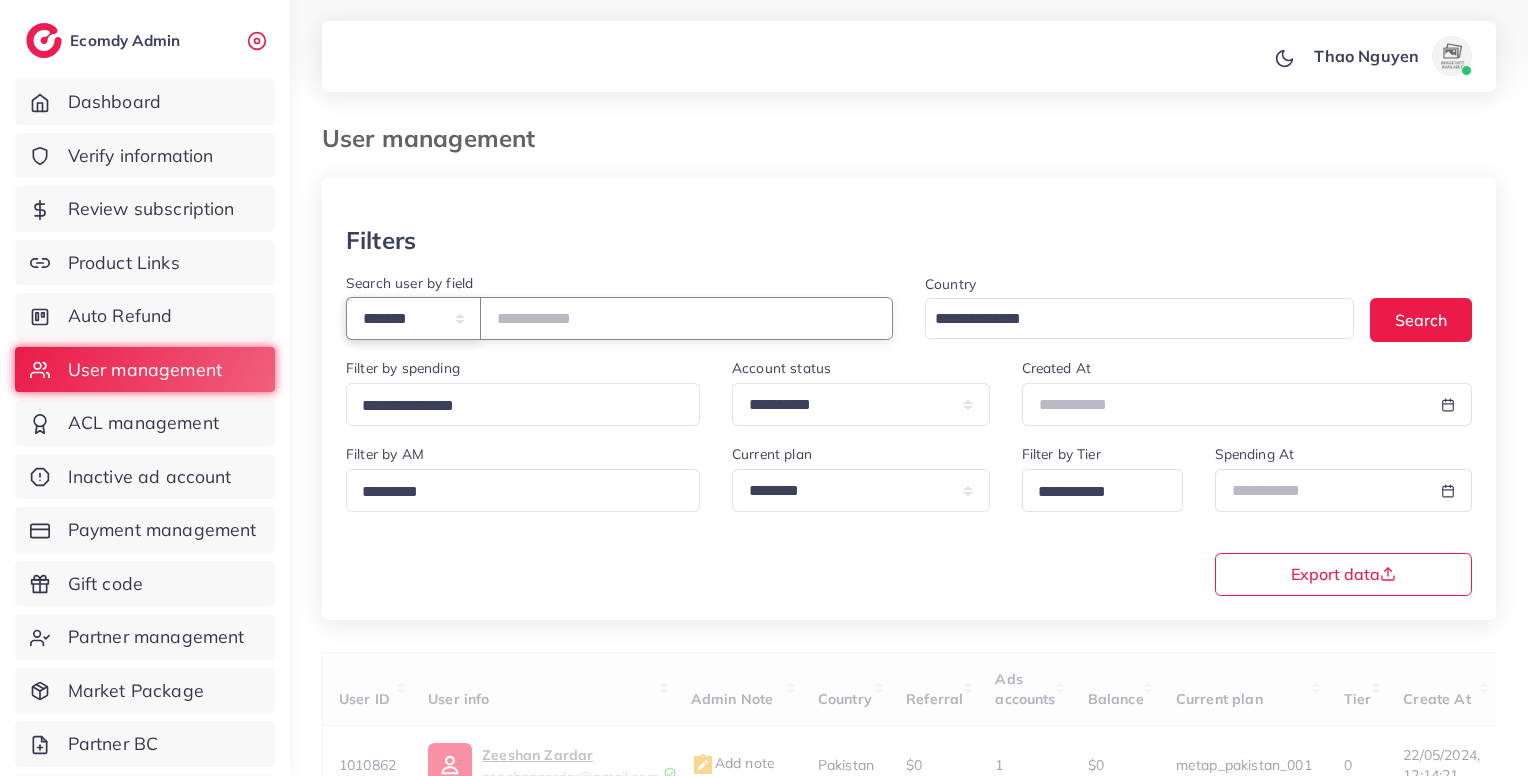 select on "*****" 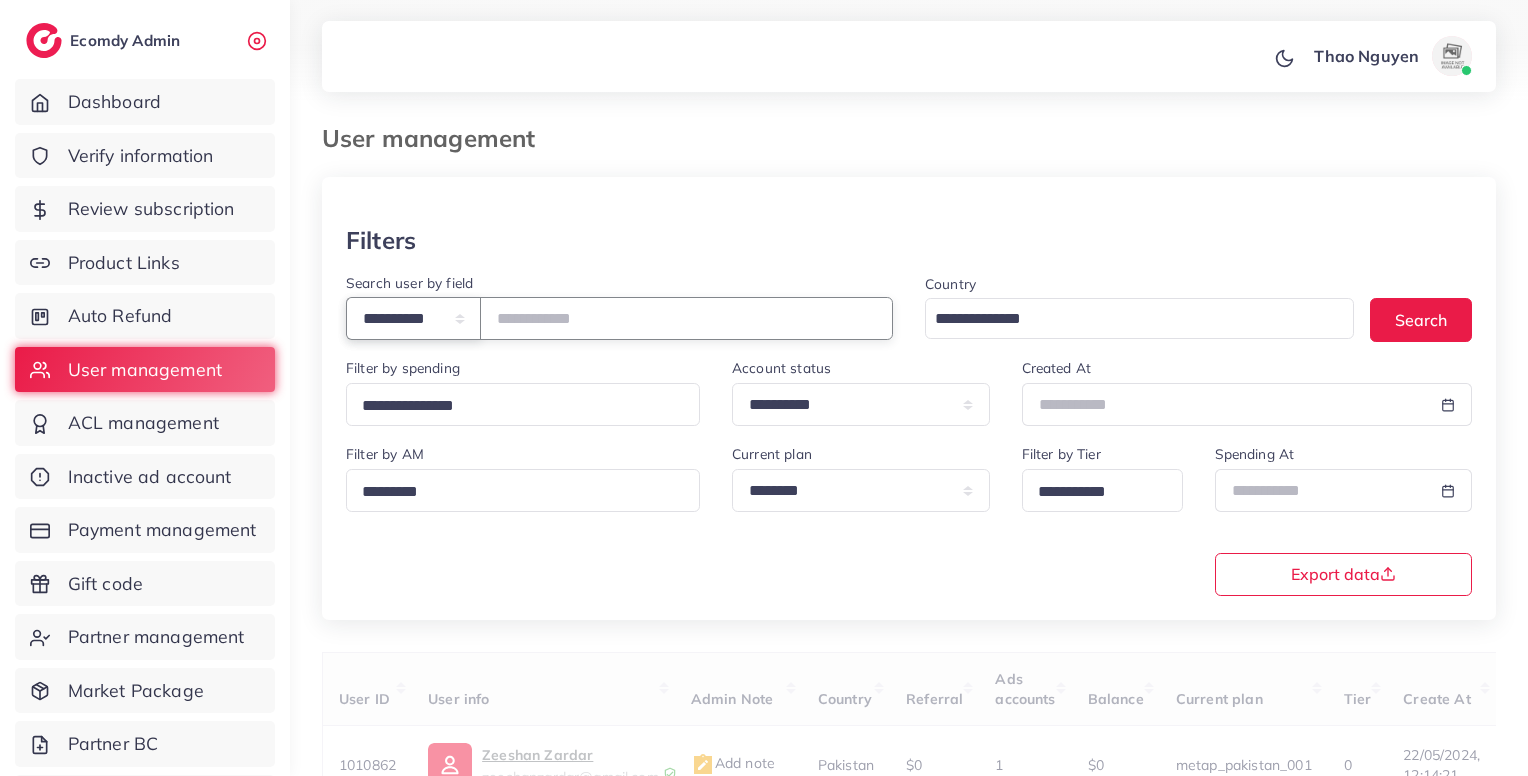 click on "**********" at bounding box center [413, 318] 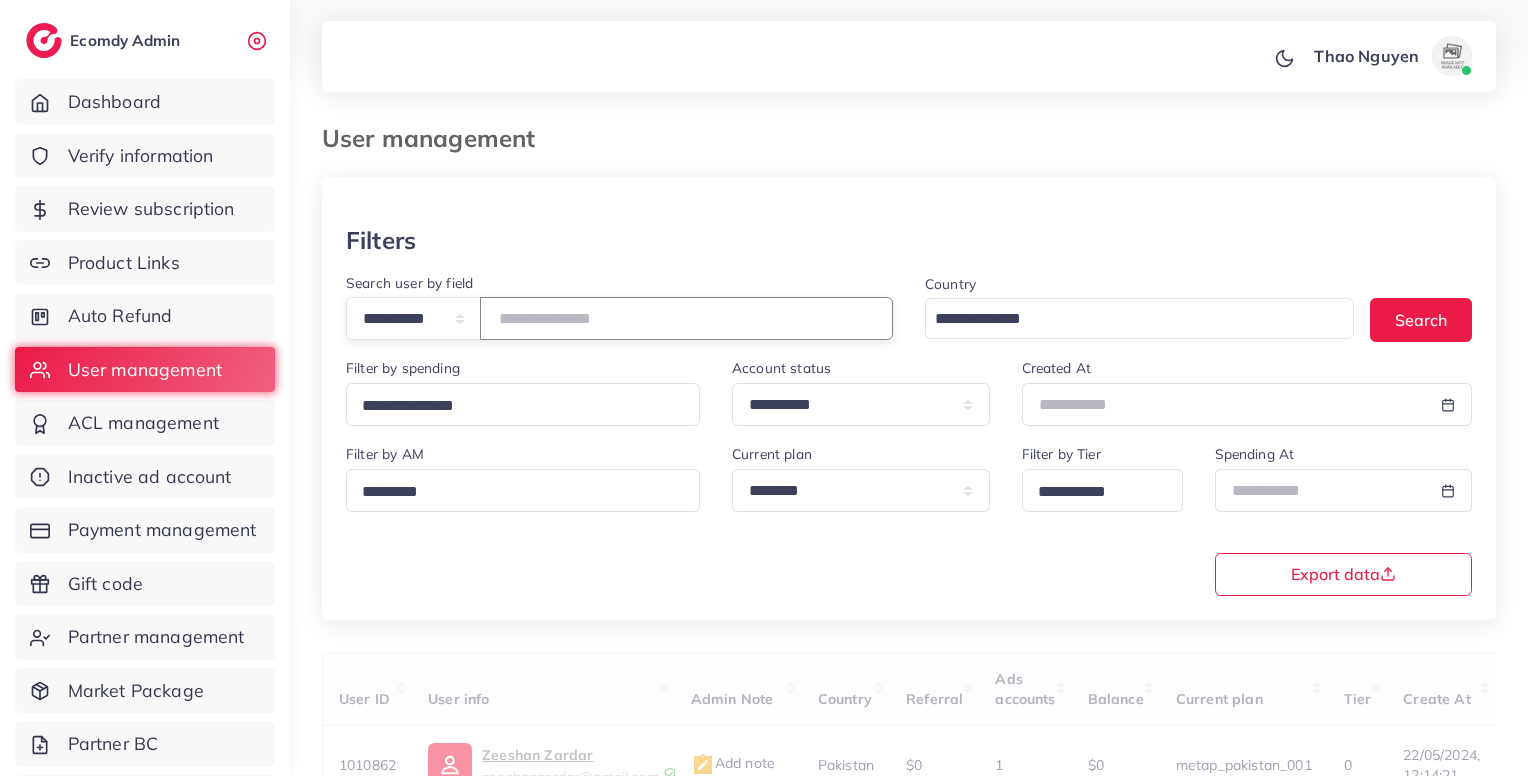 paste on "**********" 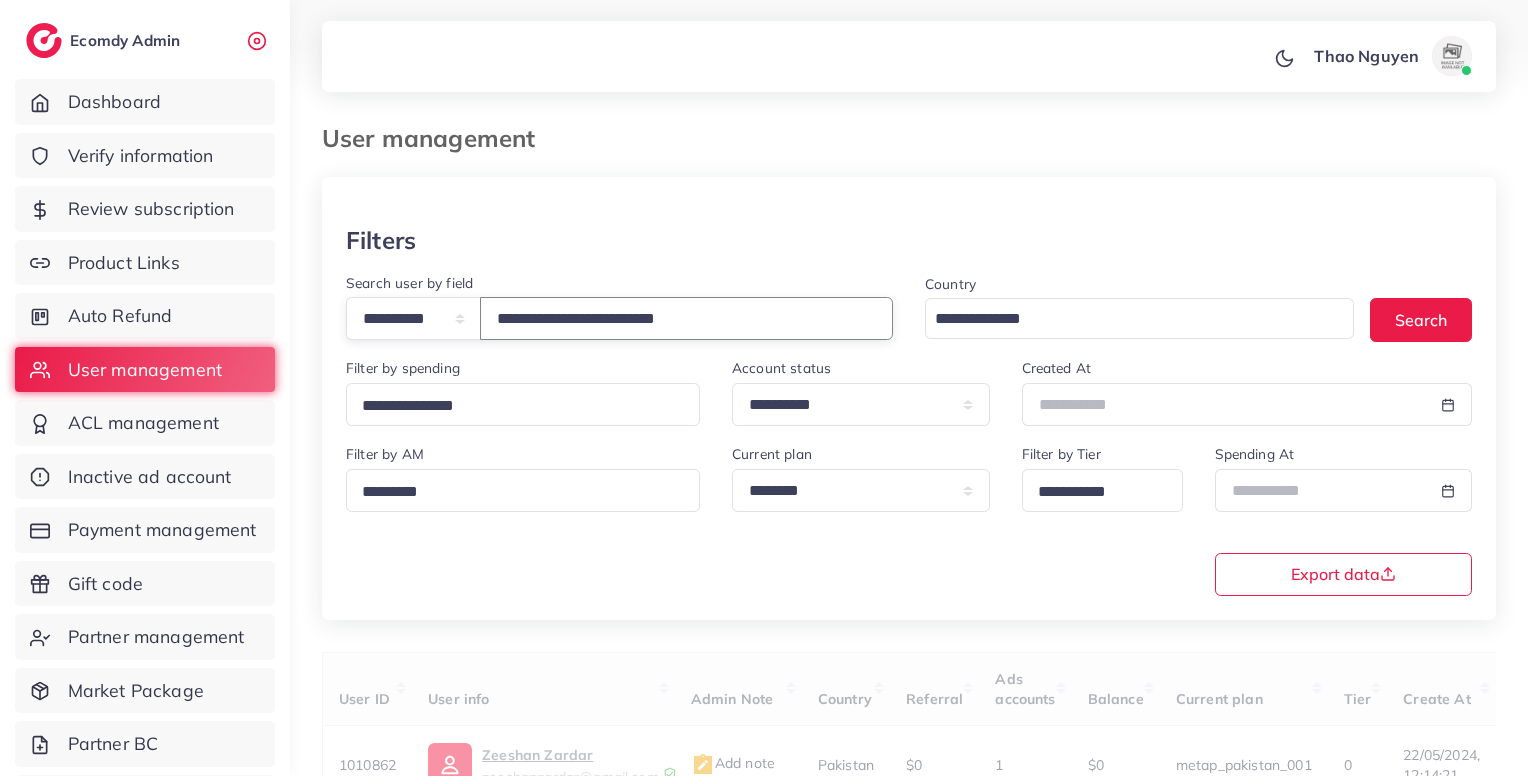 click on "**********" at bounding box center [686, 318] 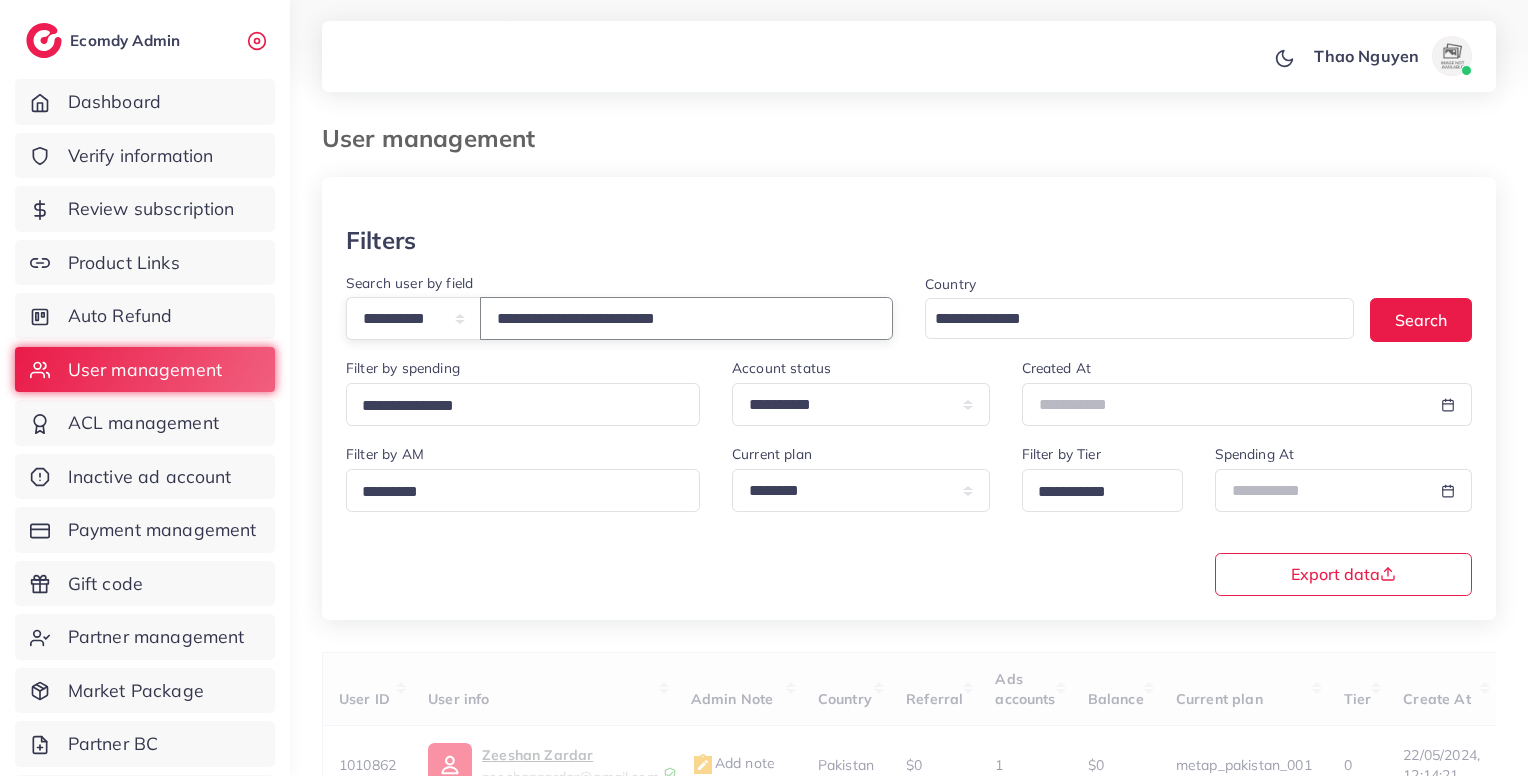 scroll, scrollTop: 183, scrollLeft: 0, axis: vertical 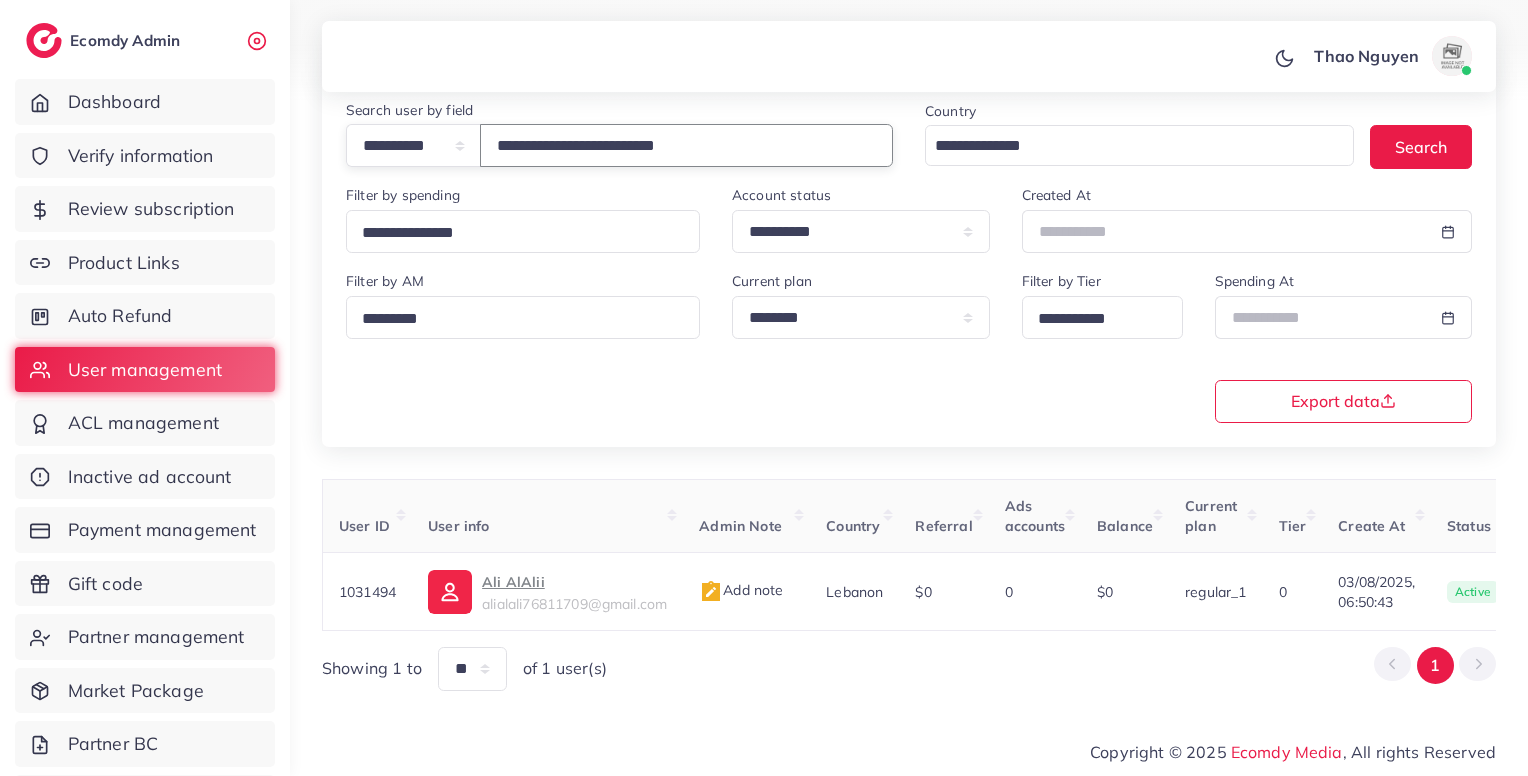 type on "**********" 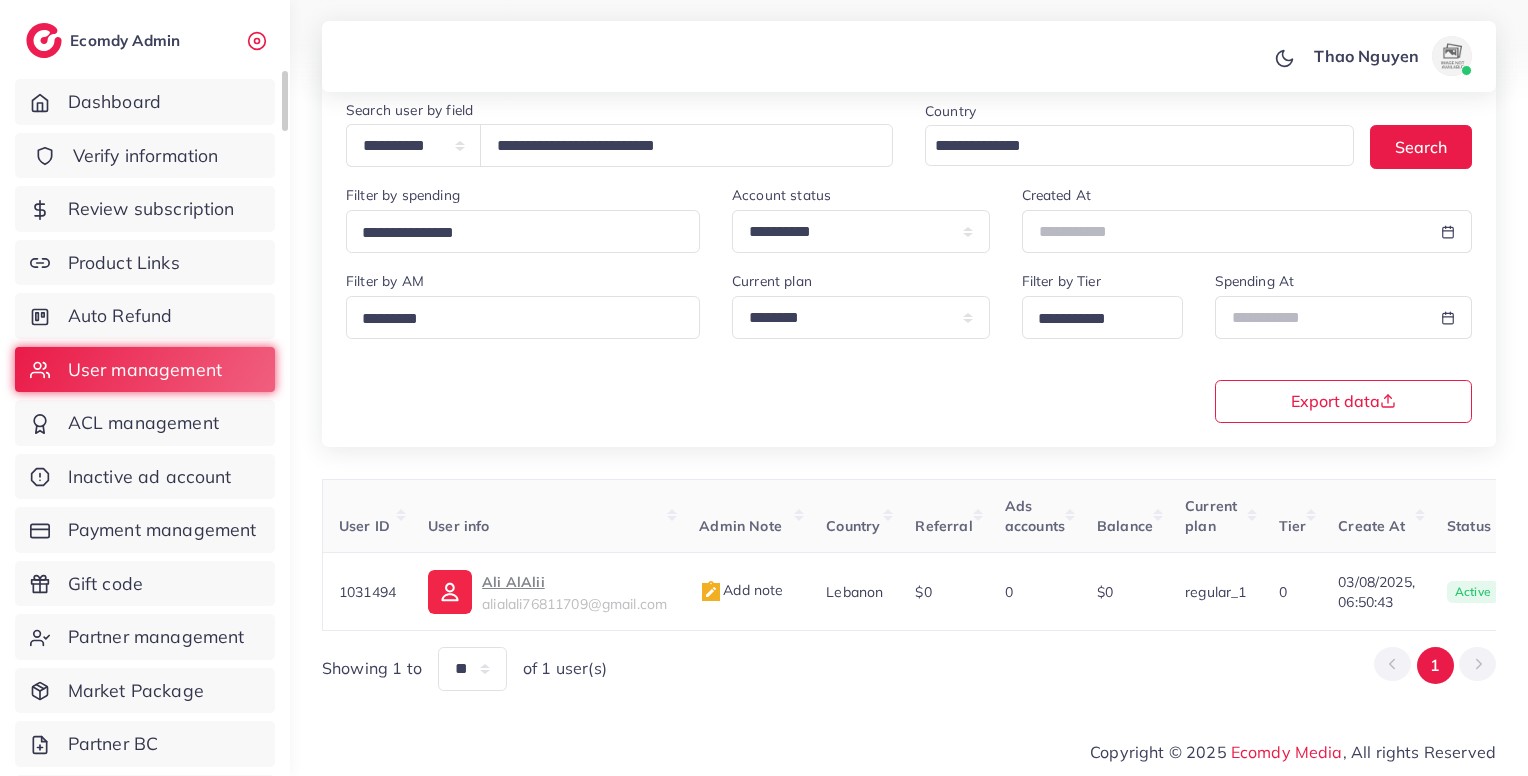 click on "Verify information" at bounding box center (146, 156) 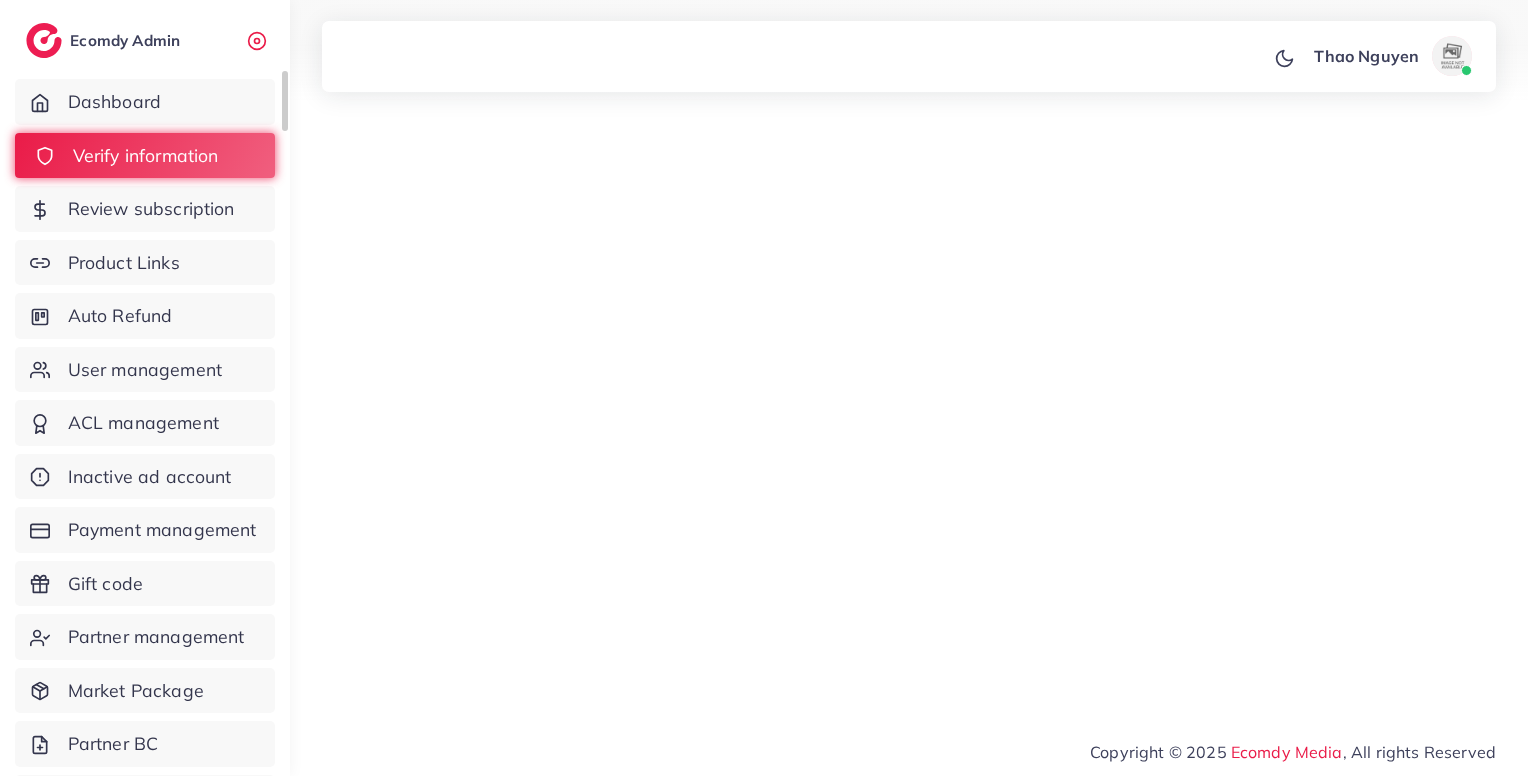 scroll, scrollTop: 0, scrollLeft: 0, axis: both 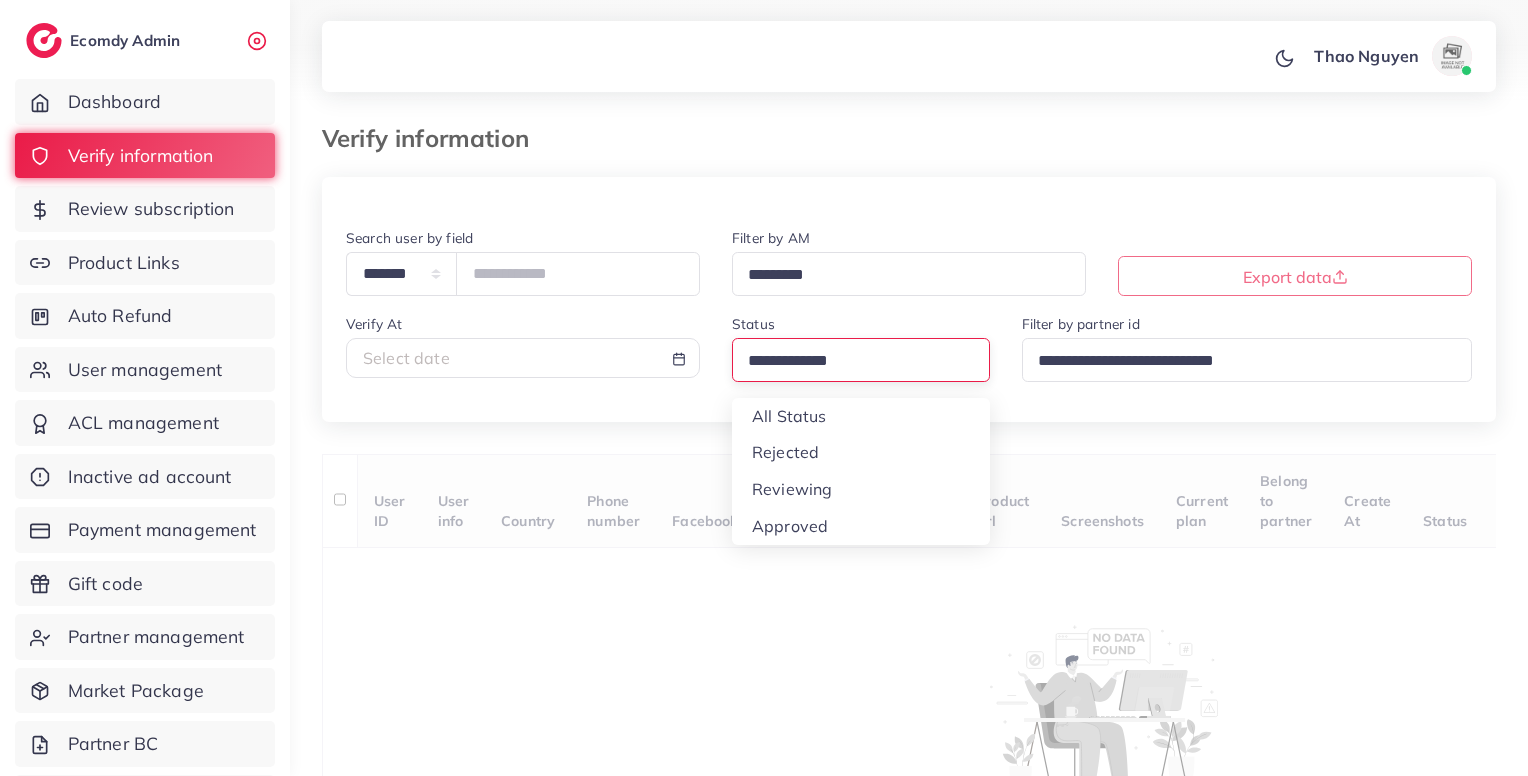 click at bounding box center (852, 361) 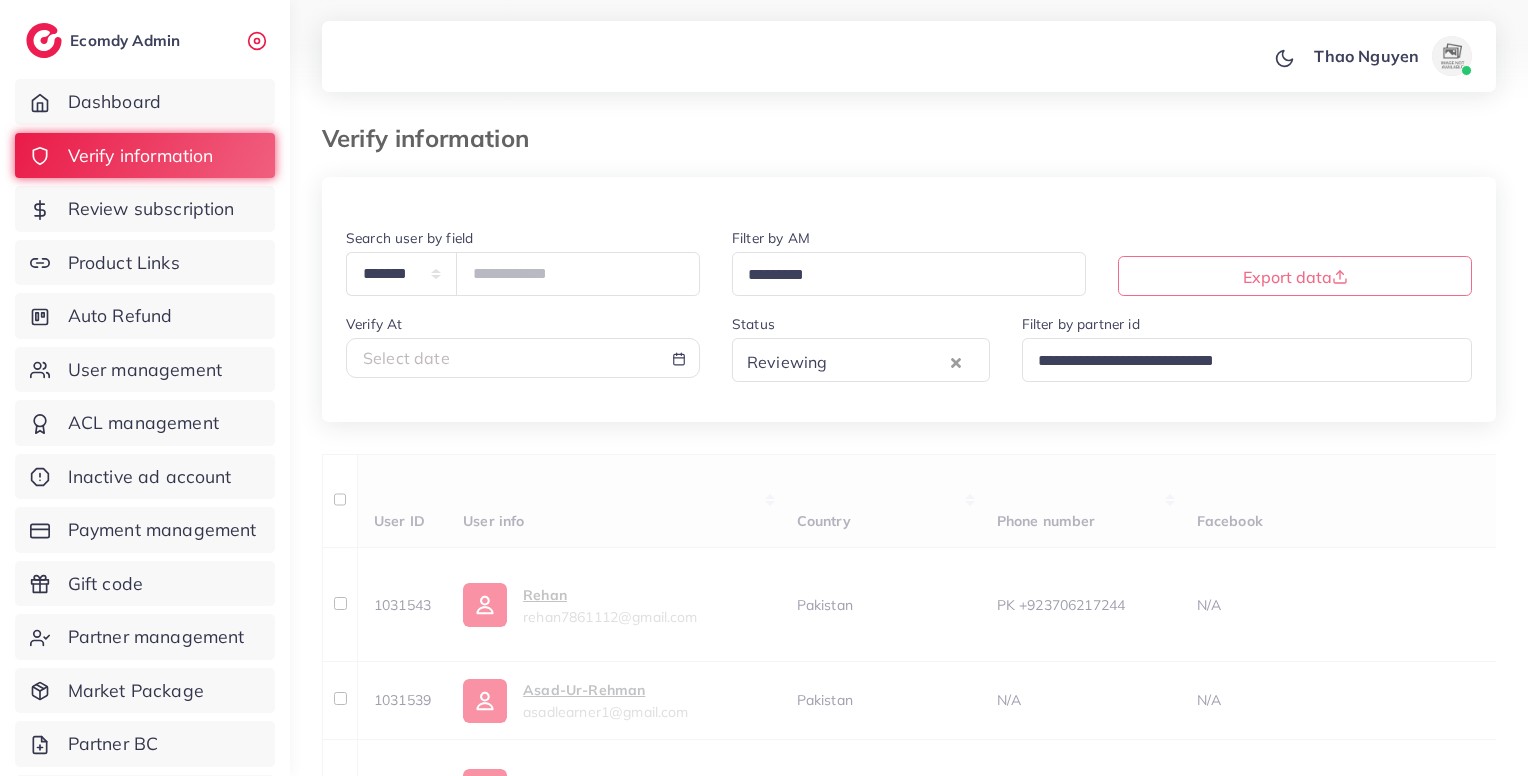 click on "1031543   Rehan  rehan7861112@gmail.com  Pakistan   PK +923706217244   N/A   3706217244   N/A   https://herbalpitch.myshopify.com/products/herbal-pitch-shilajit-pure-strength-energy   Pakistan, United Arab Emirates, Saudi Arabia - reviewing   regular_1   N/A   04/08/2025, 15:41:05   reviewing   N/A  N/A 04/08/2025, 15:41:05   N/A  Approve Reject Assign to AM      1031539   Asad-Ur-Rehman  asadlearner1@gmail.com  Pakistan   N/A   N/A   N/A" at bounding box center (909, 825) 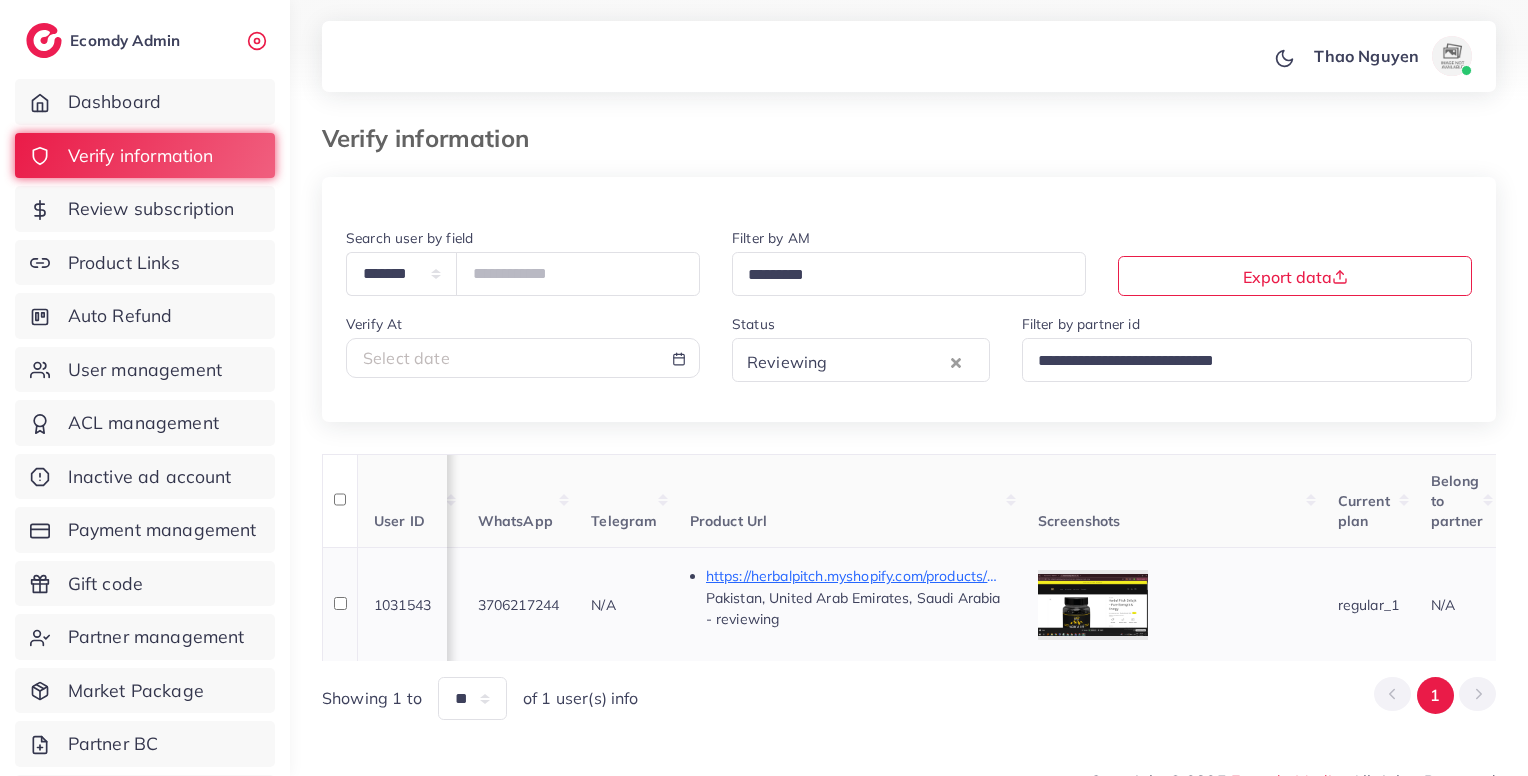 scroll, scrollTop: 0, scrollLeft: 982, axis: horizontal 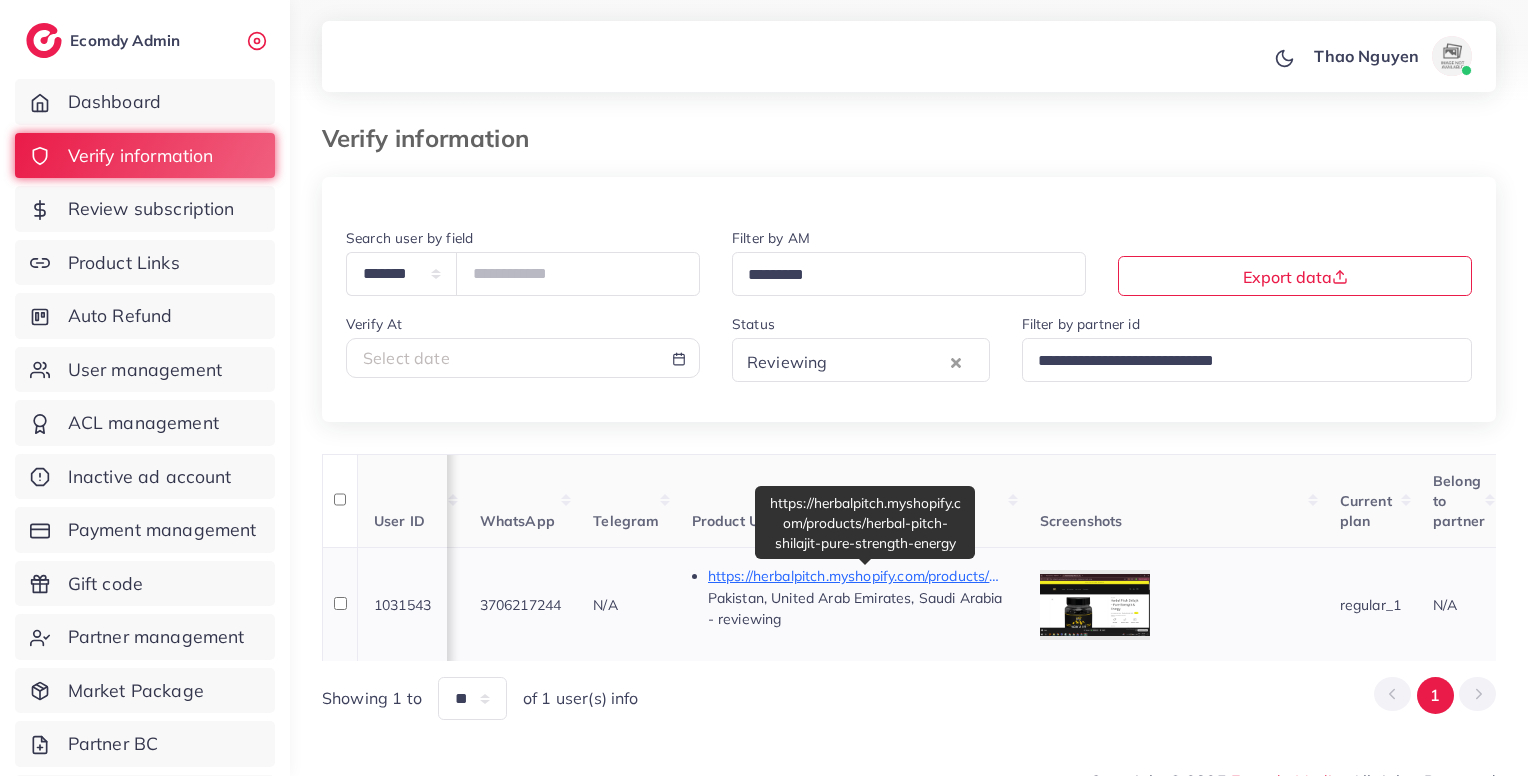 click on "https://herbalpitch.myshopify.com/products/herbal-pitch-shilajit-pure-strength-energy" at bounding box center [858, 576] 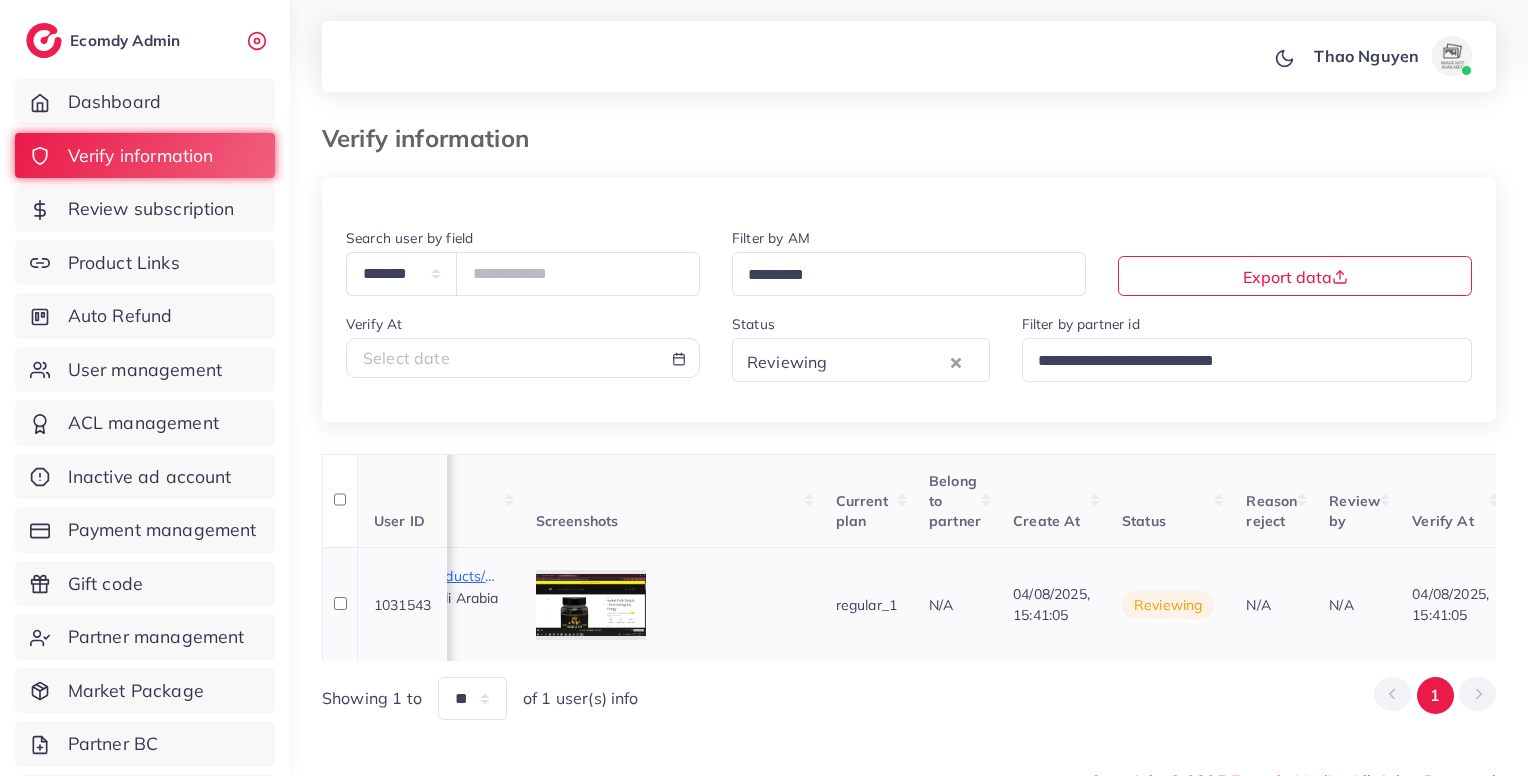 scroll, scrollTop: 0, scrollLeft: 1689, axis: horizontal 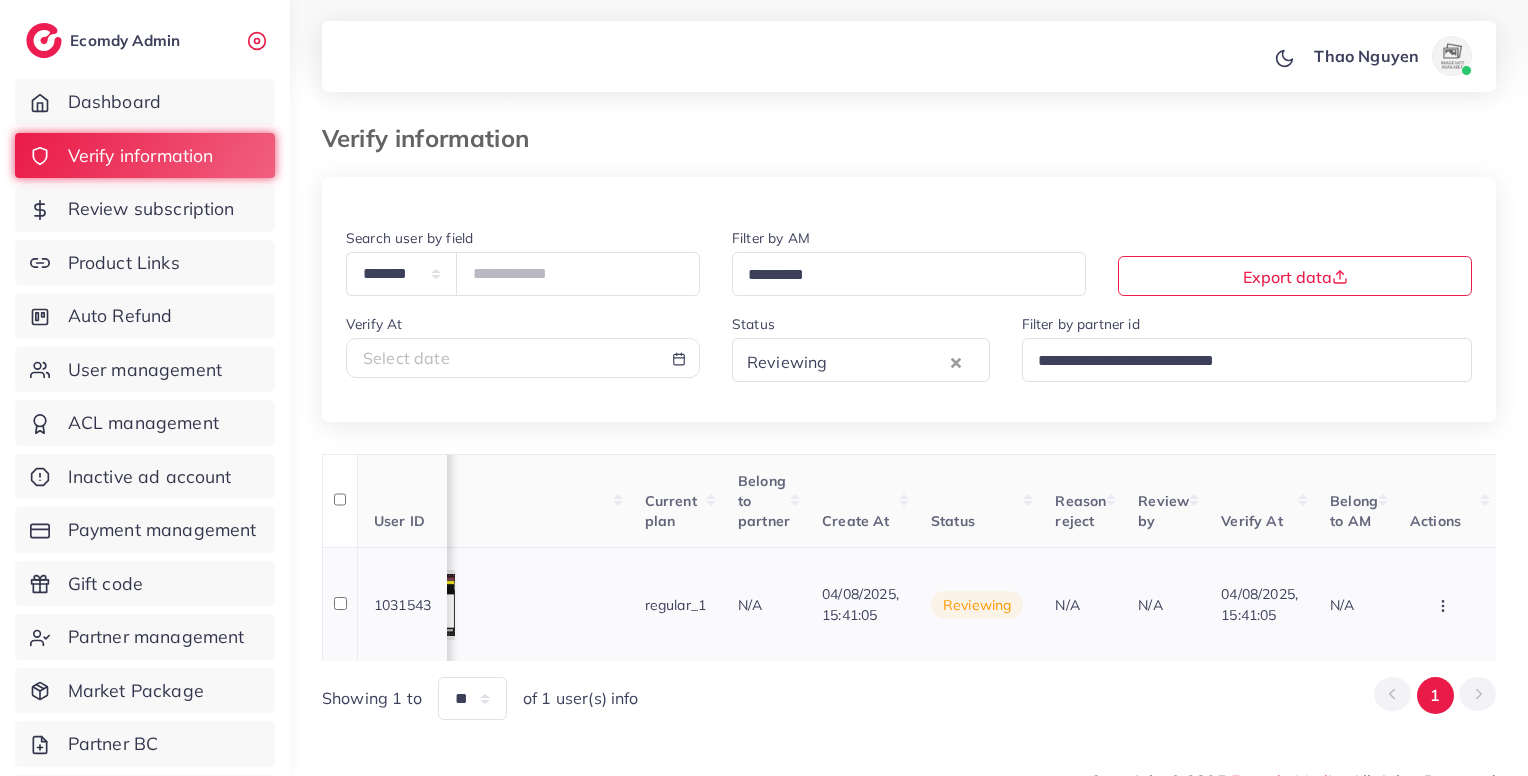 click at bounding box center (1445, 604) 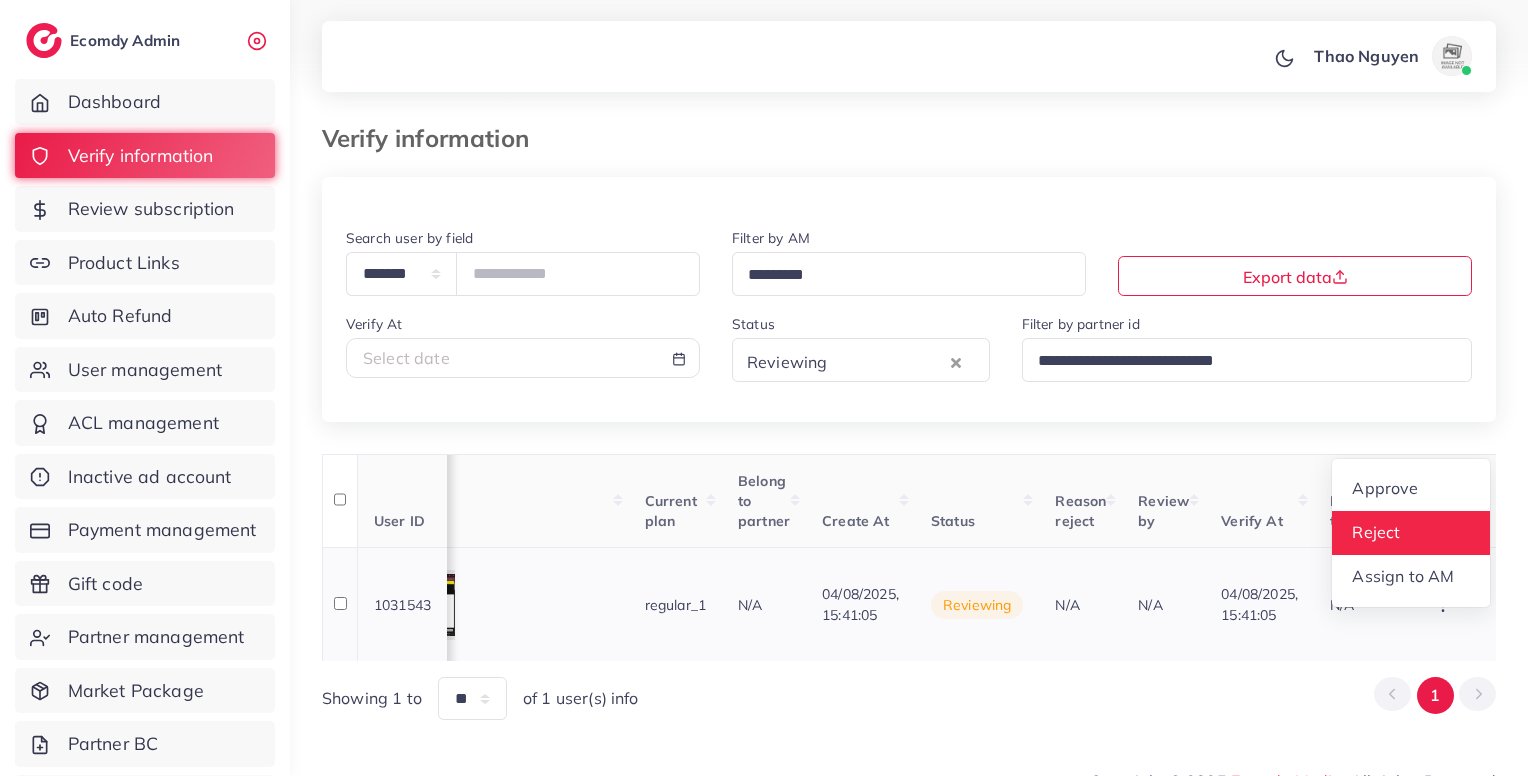 click on "Reject" at bounding box center [1376, 532] 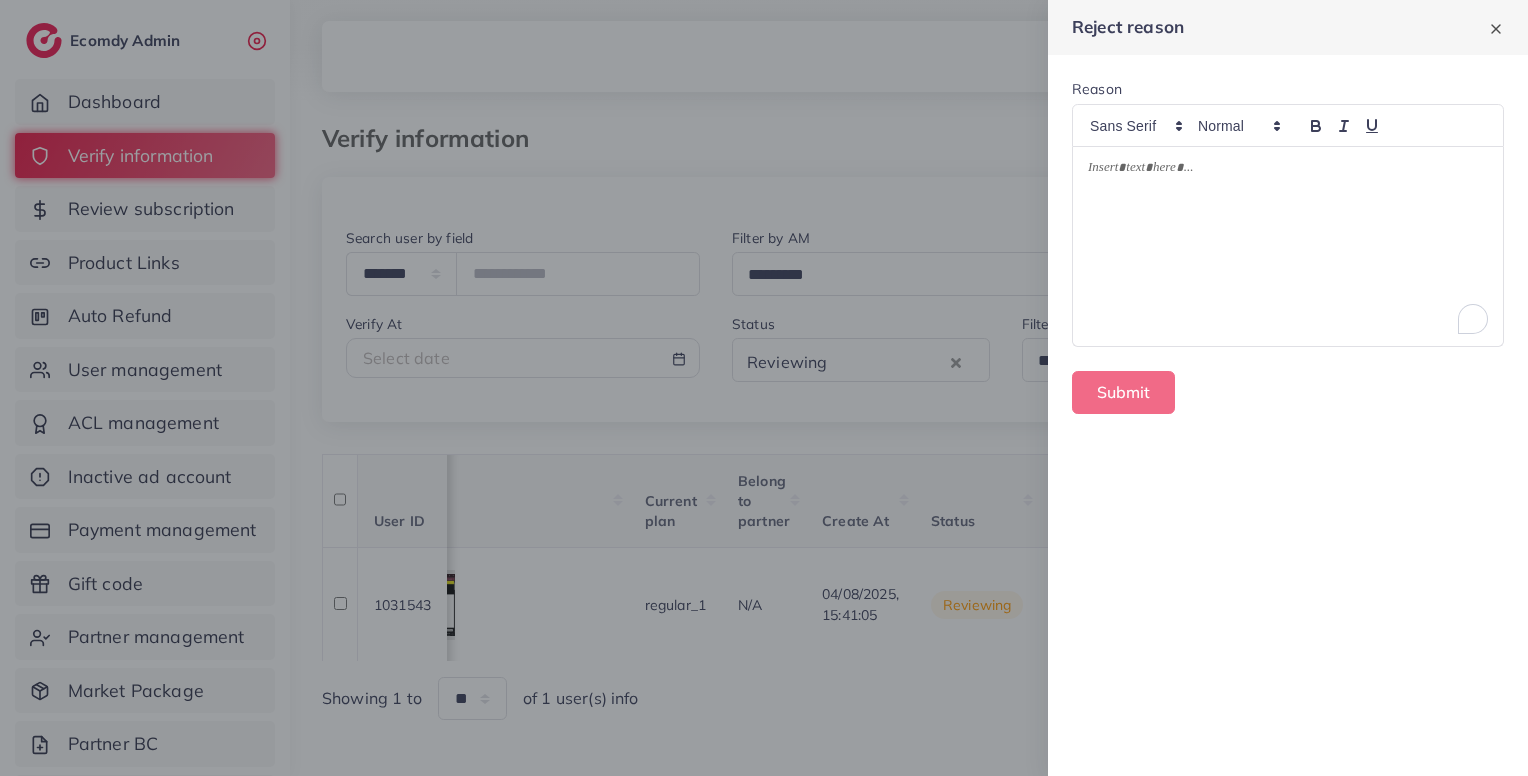 click at bounding box center [1288, 246] 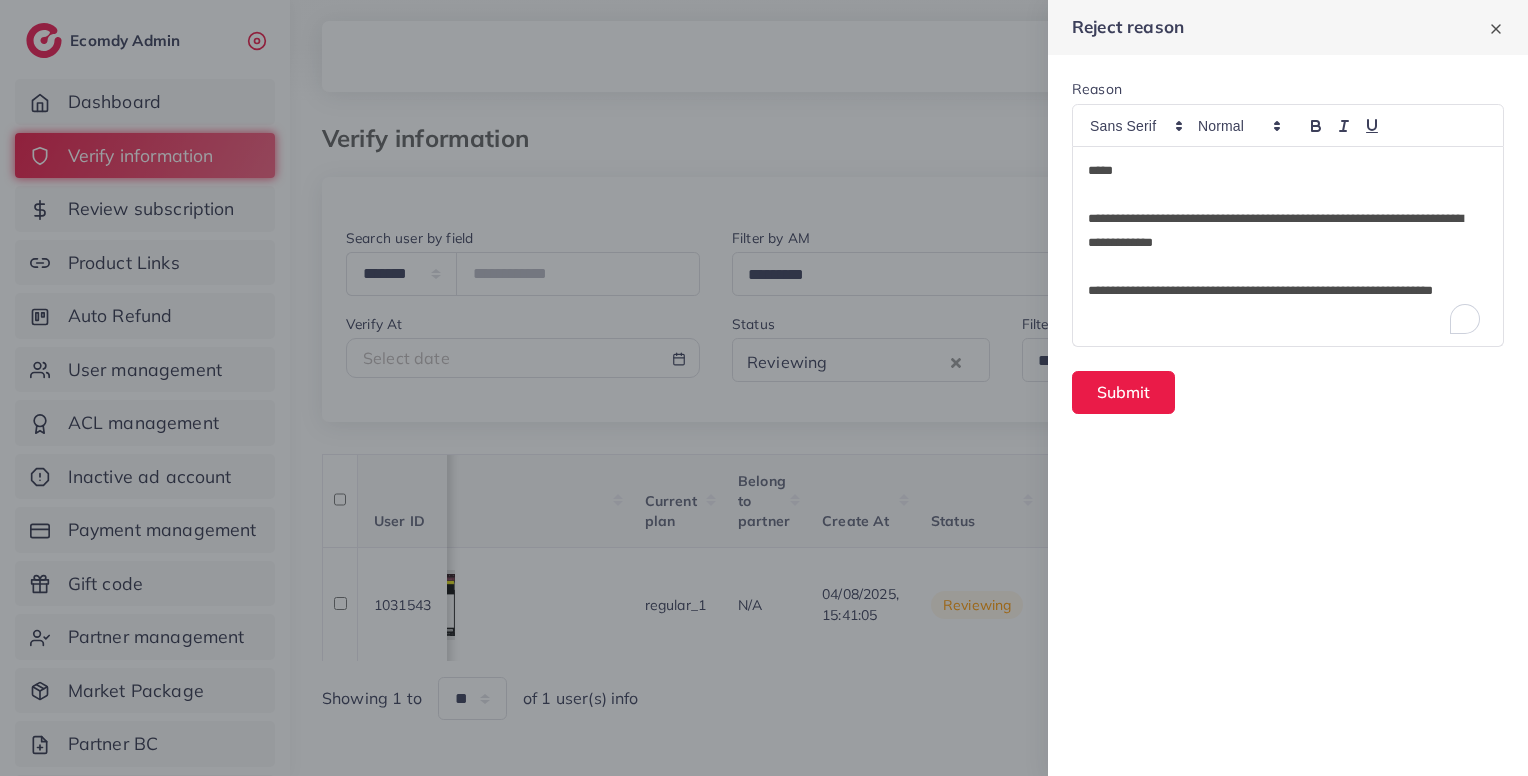 scroll, scrollTop: 96, scrollLeft: 0, axis: vertical 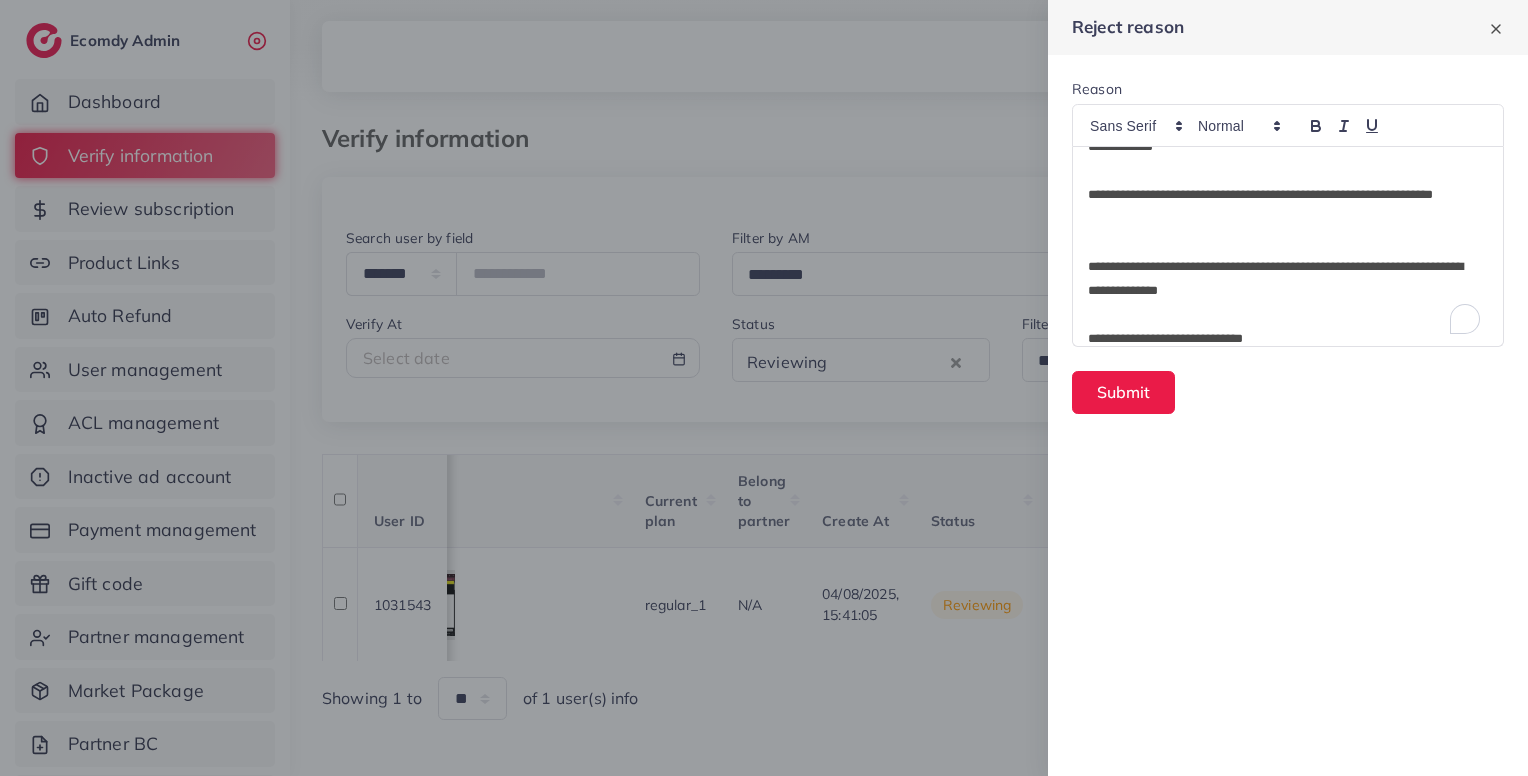 type 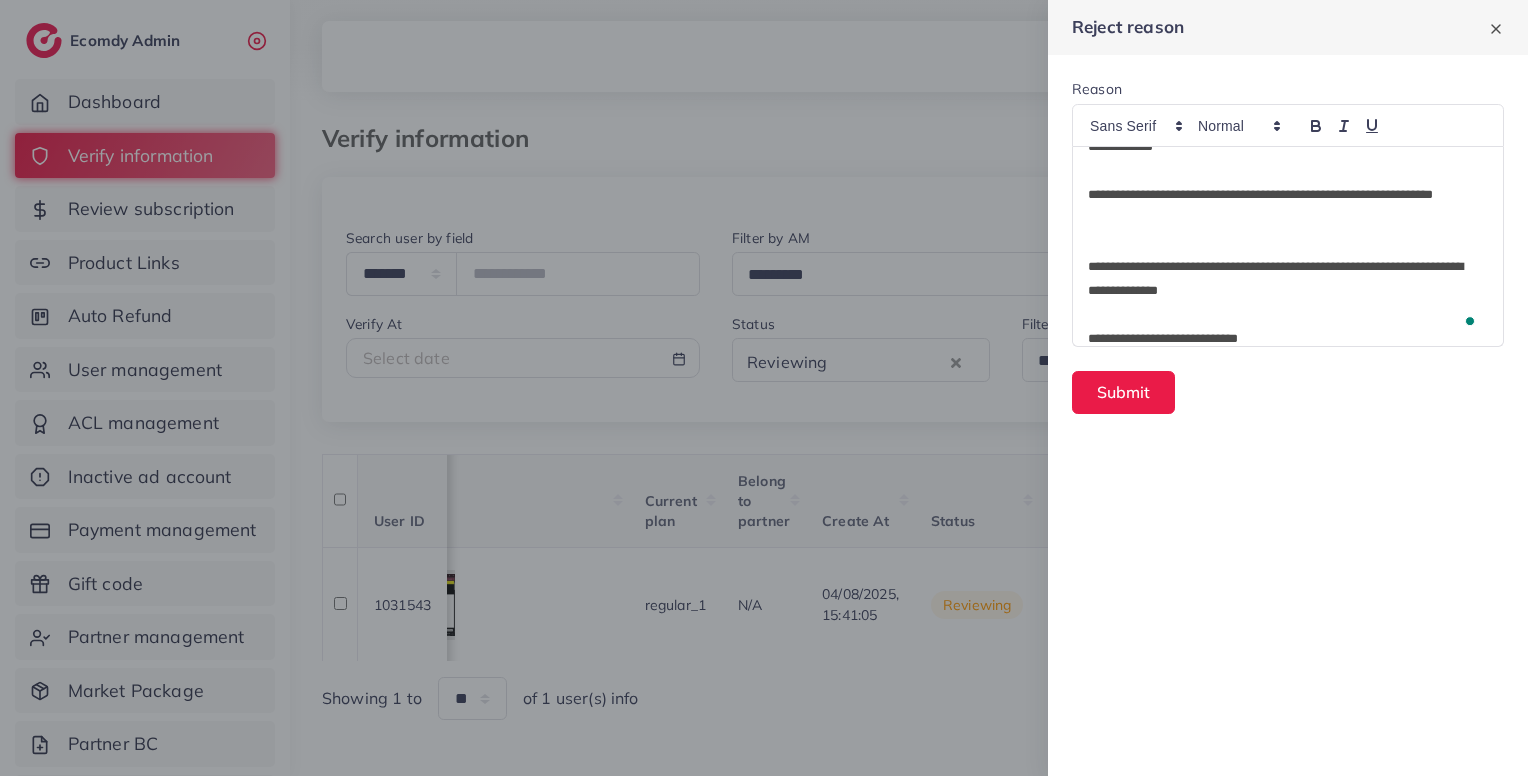 scroll, scrollTop: 0, scrollLeft: 0, axis: both 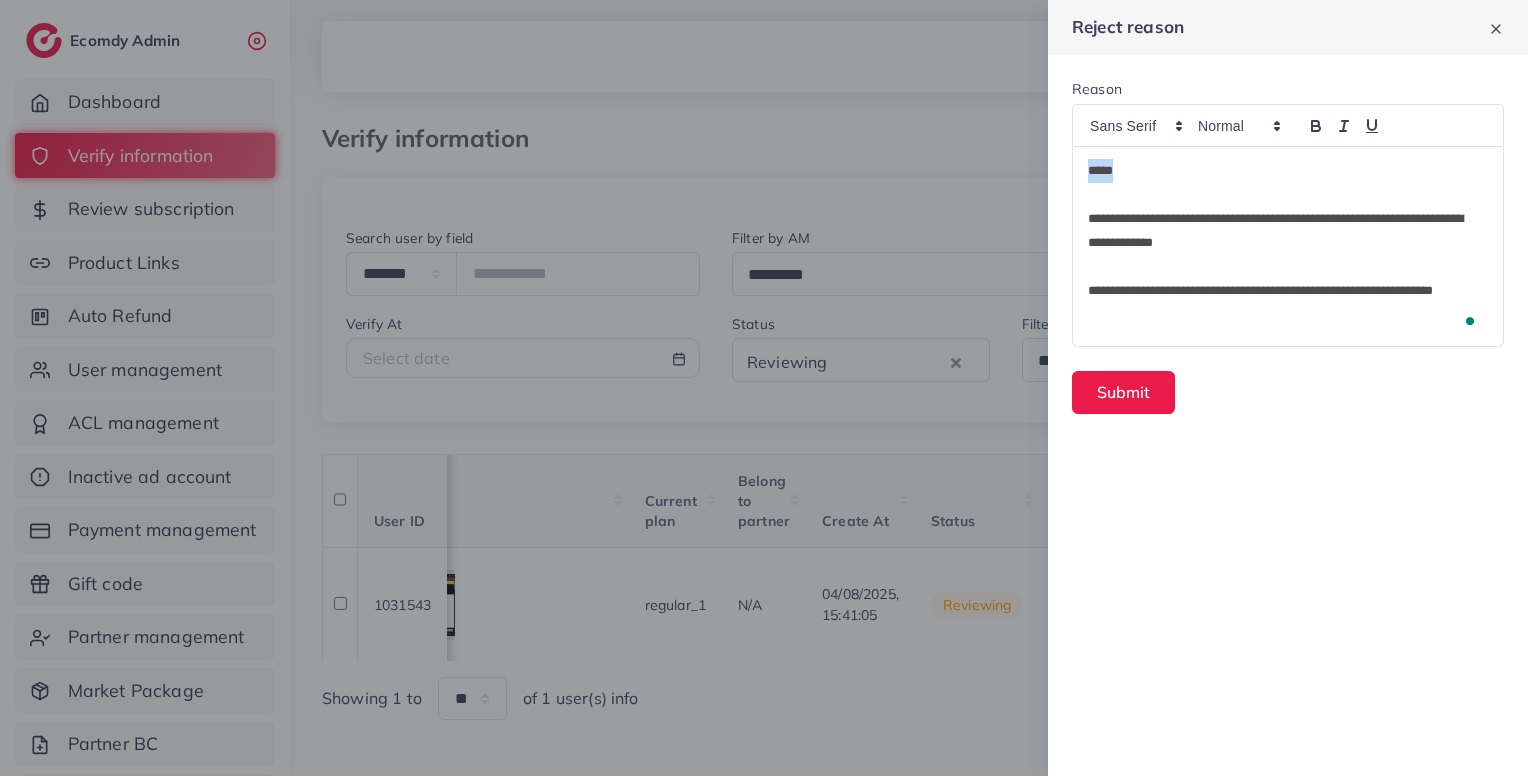 drag, startPoint x: 1148, startPoint y: 172, endPoint x: 1042, endPoint y: 170, distance: 106.01887 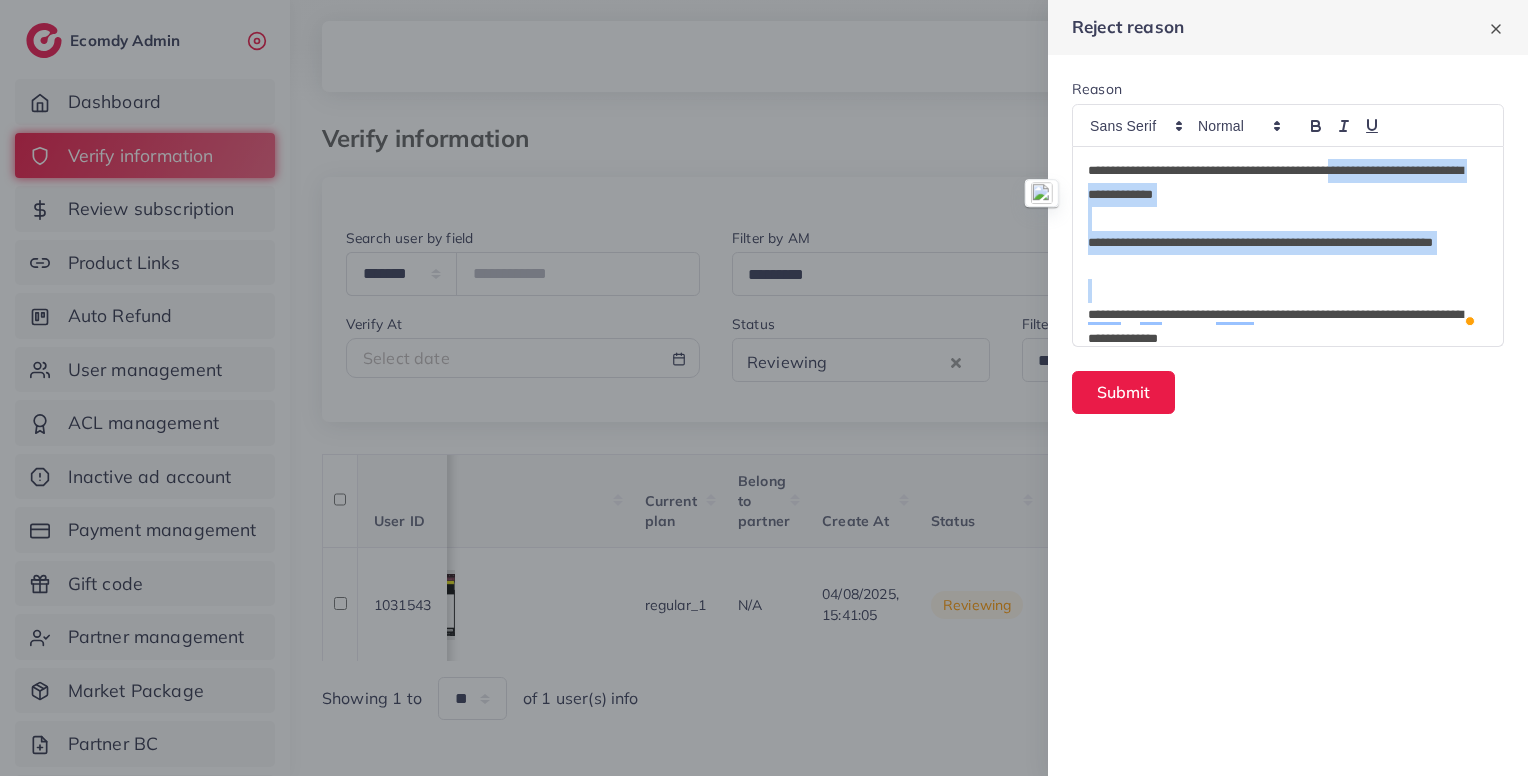 drag, startPoint x: 1387, startPoint y: 174, endPoint x: 1440, endPoint y: 280, distance: 118.511604 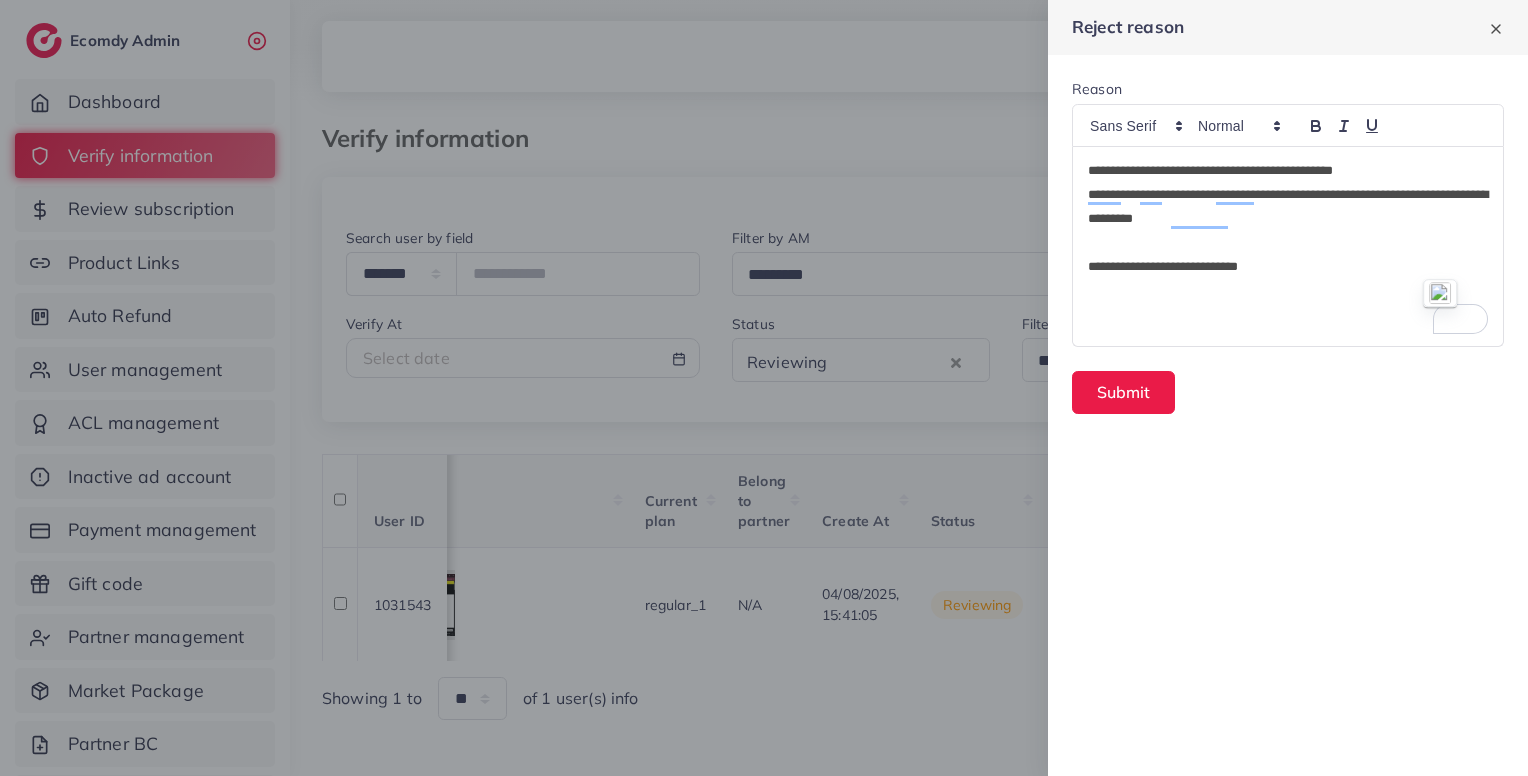click at bounding box center (1288, 243) 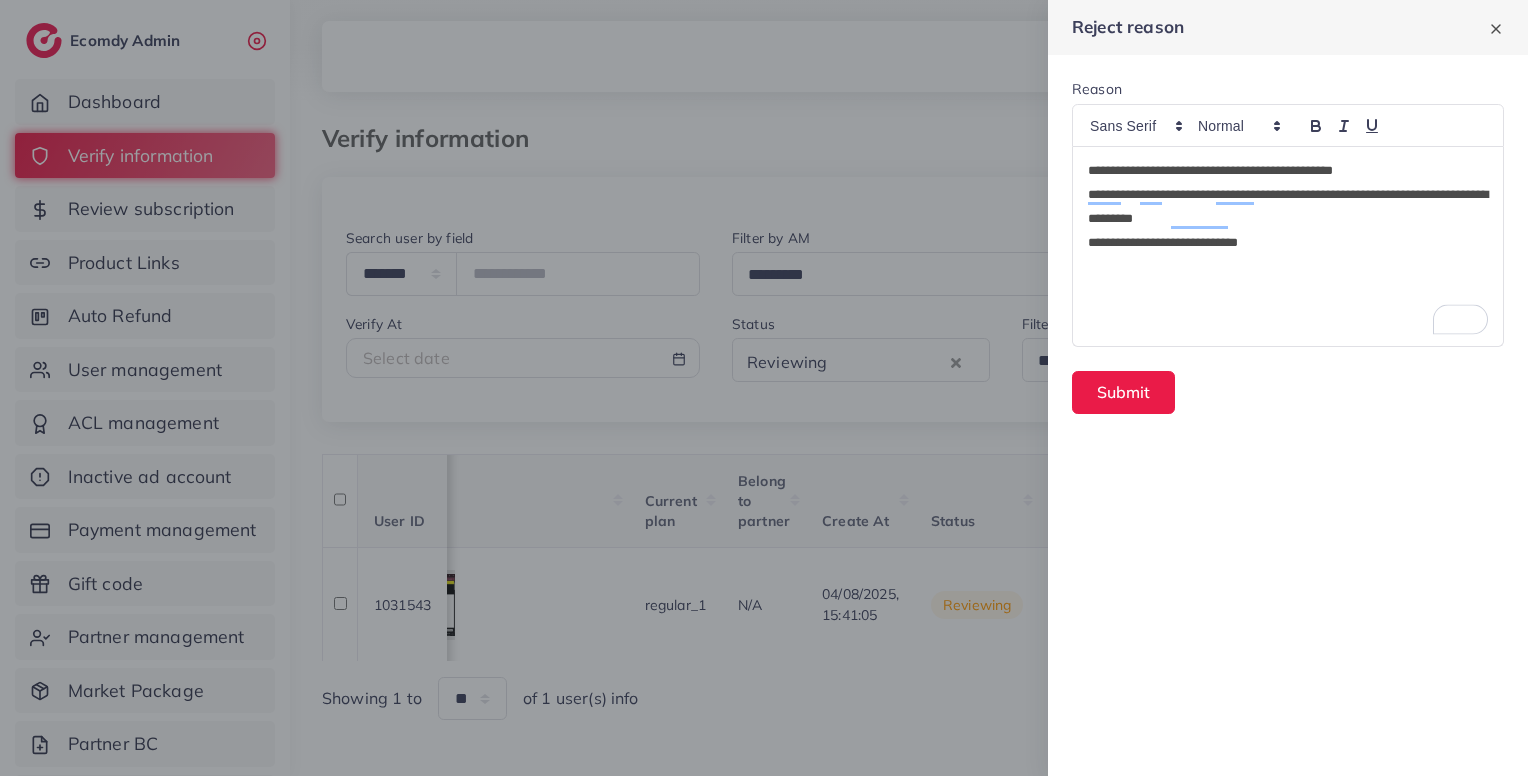 click on "**********" at bounding box center [1288, 243] 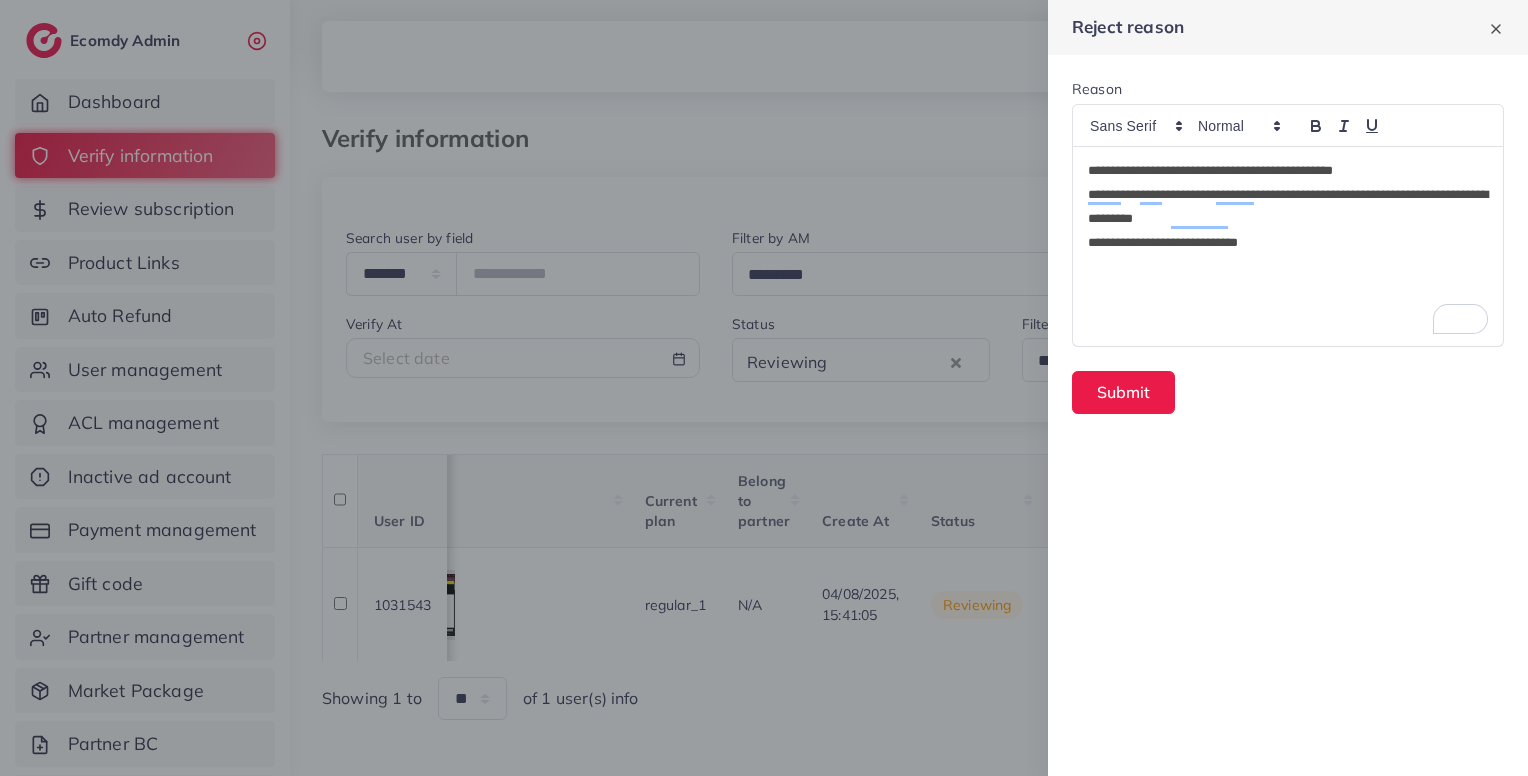 click at bounding box center [764, 388] 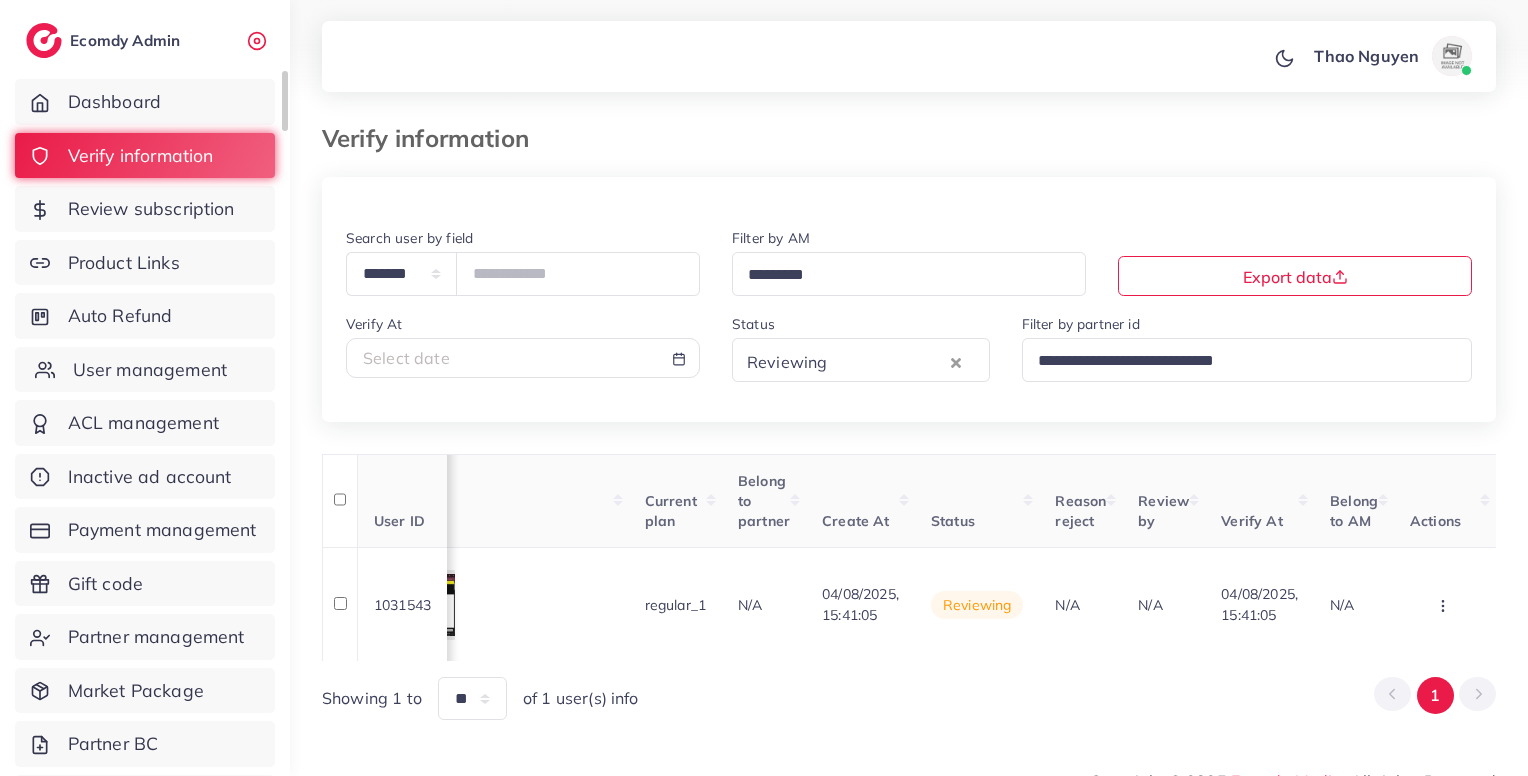 click on "User management" at bounding box center [150, 370] 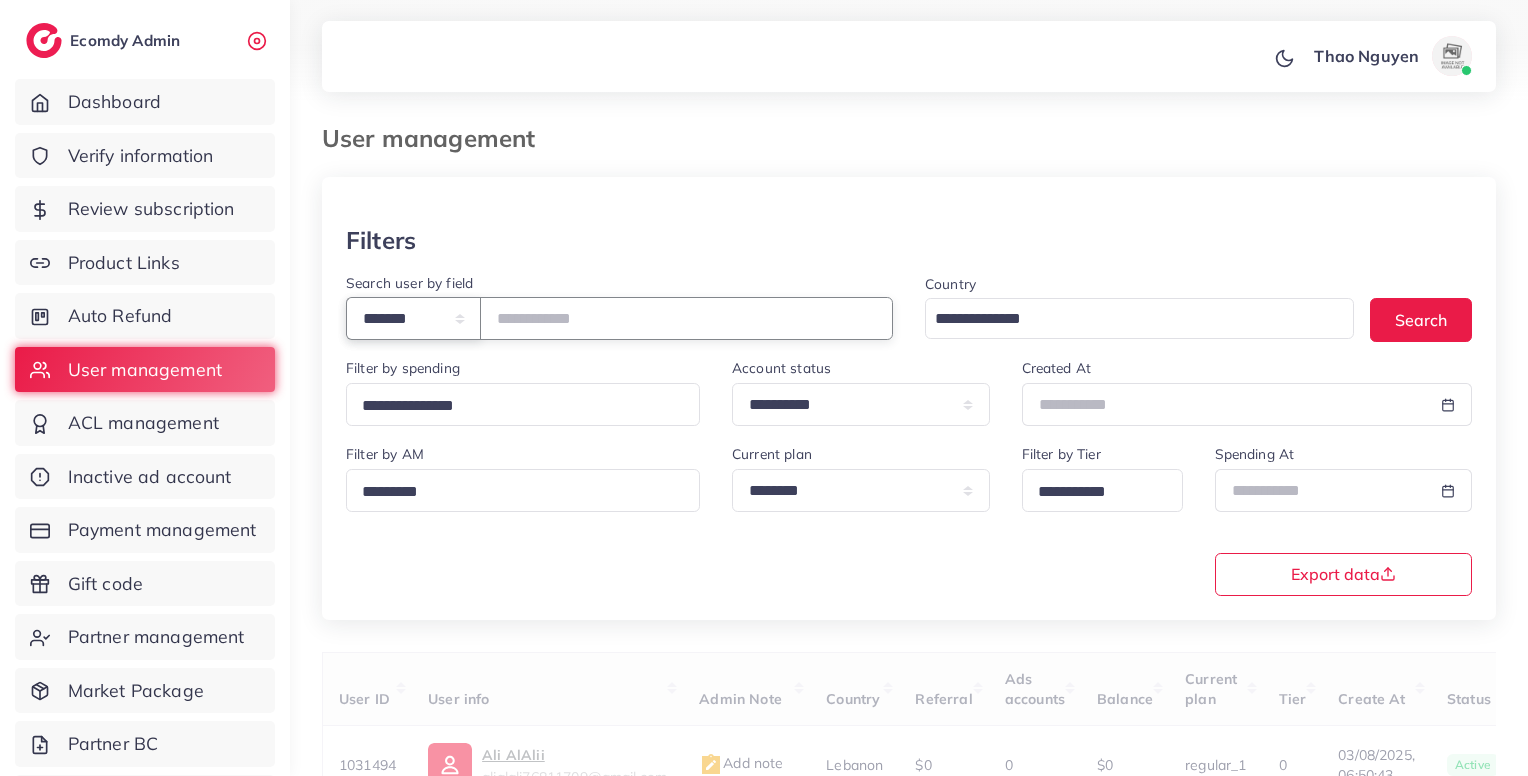 click on "**********" at bounding box center (413, 318) 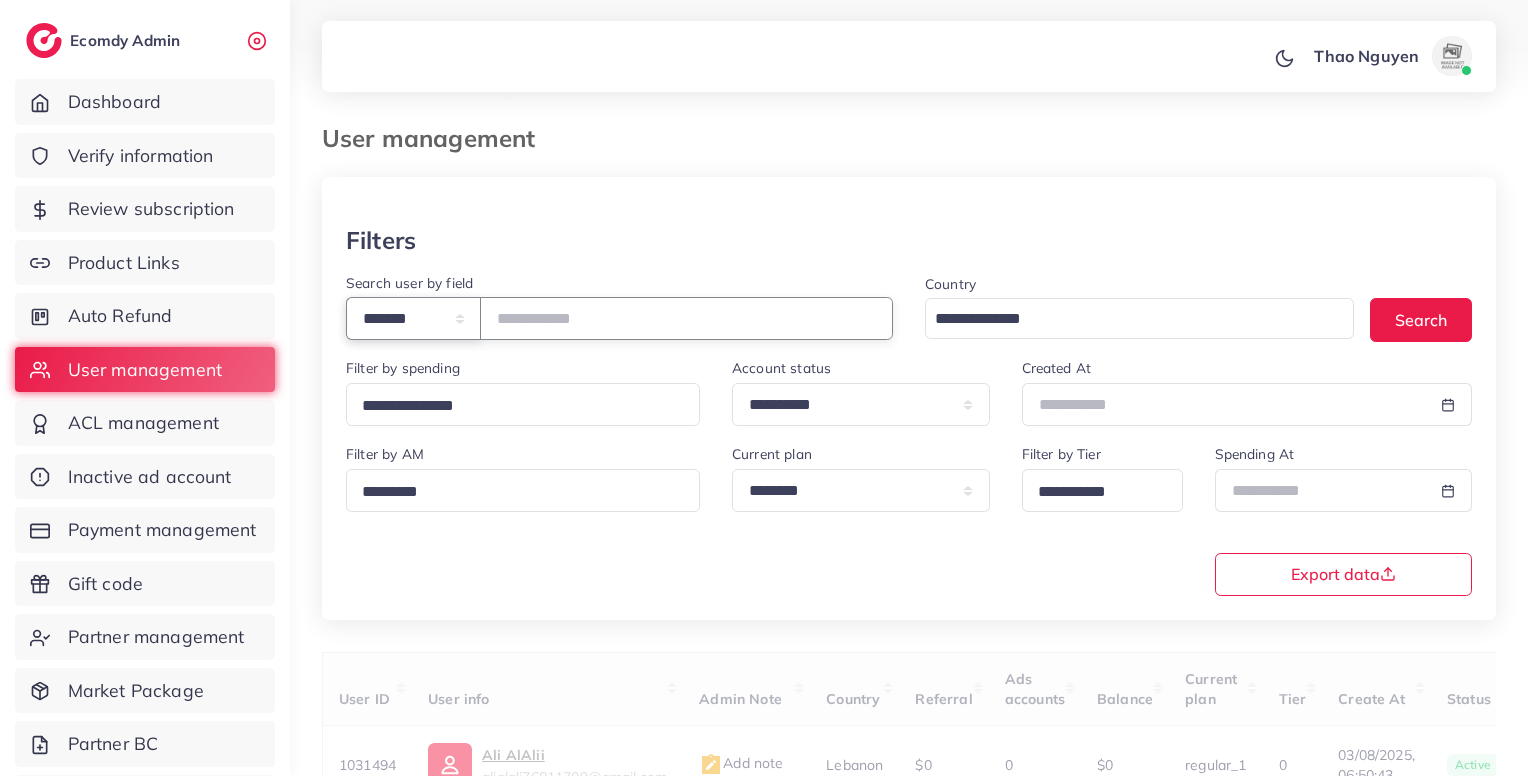 select on "*****" 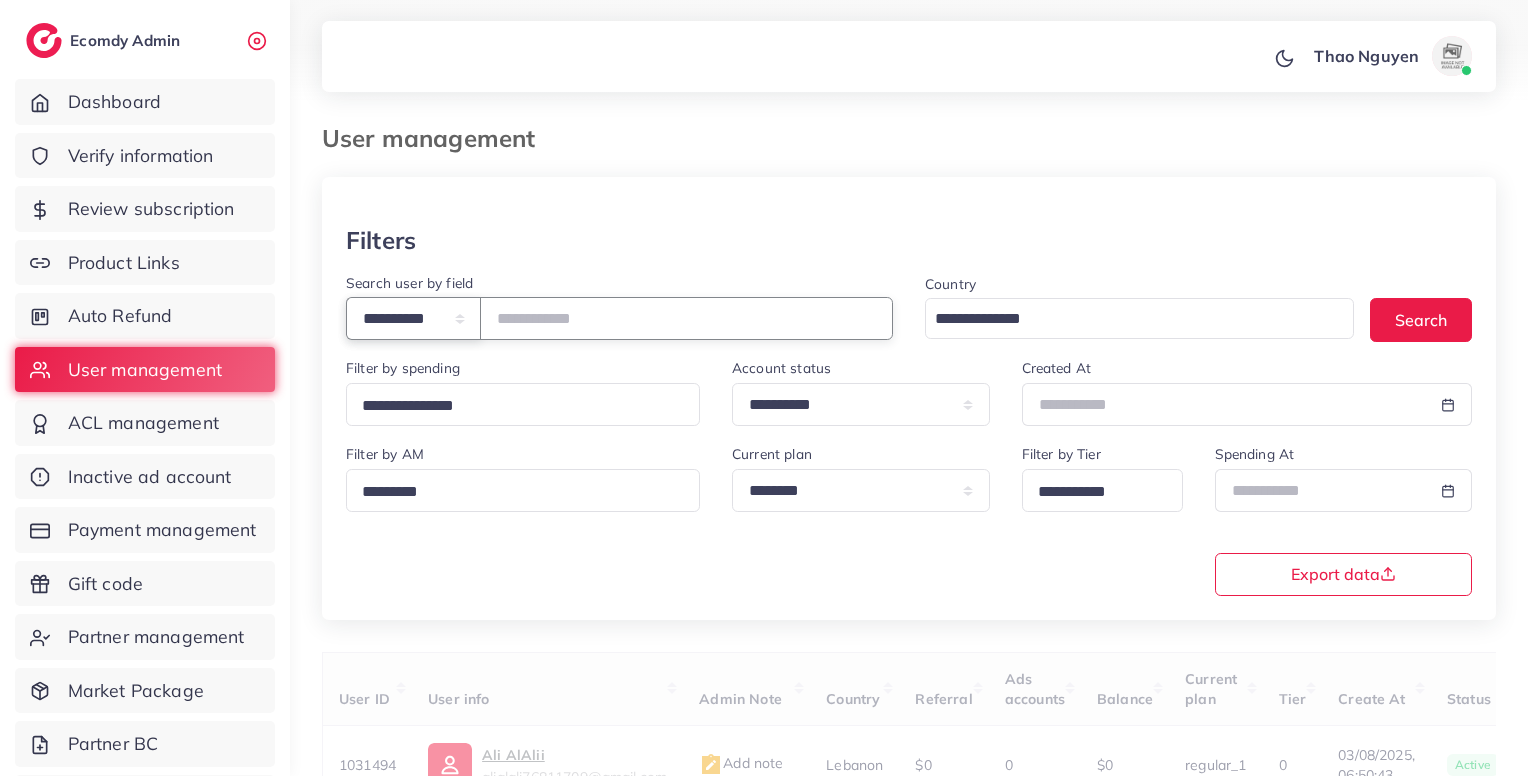 click on "**********" at bounding box center [413, 318] 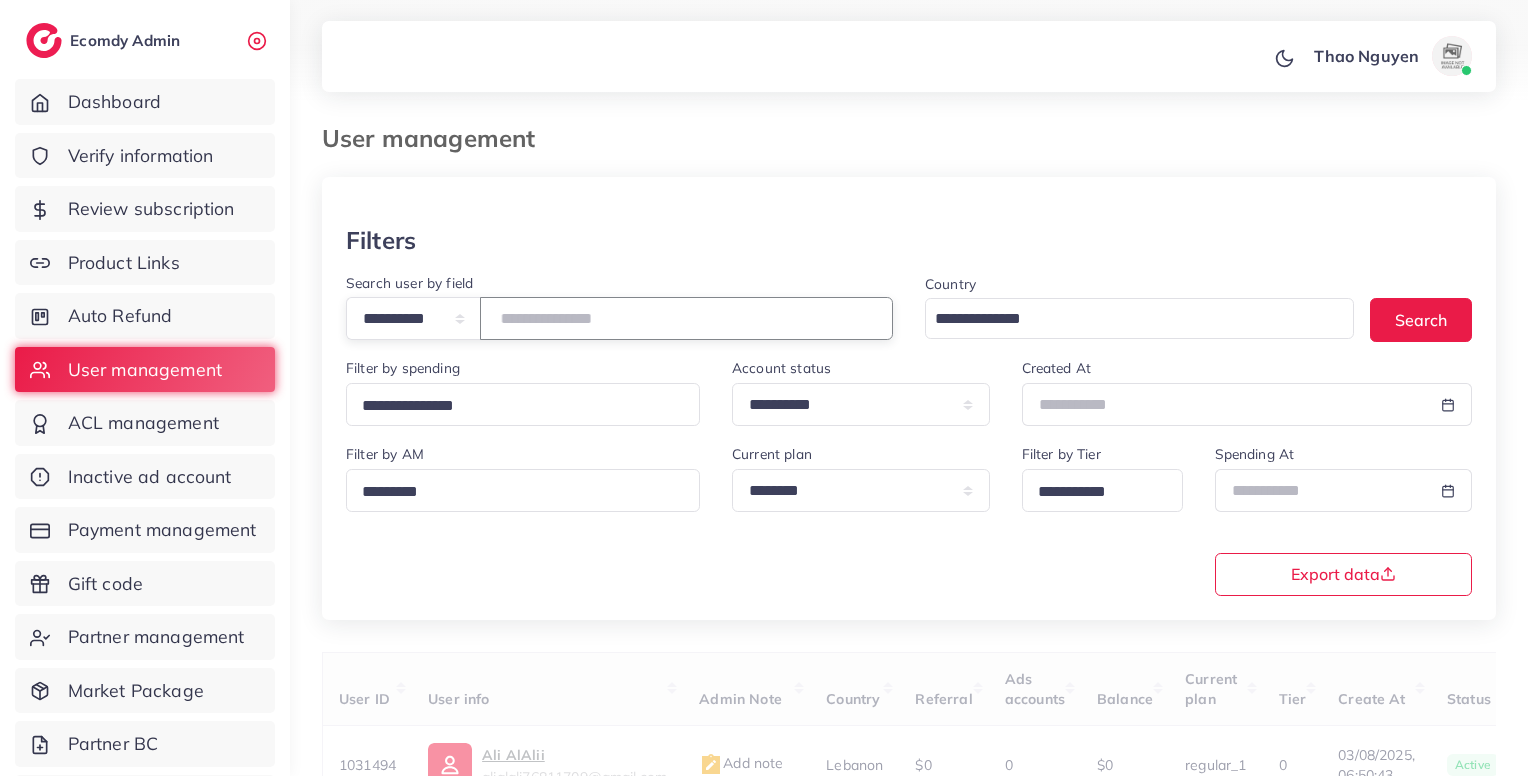 paste on "**********" 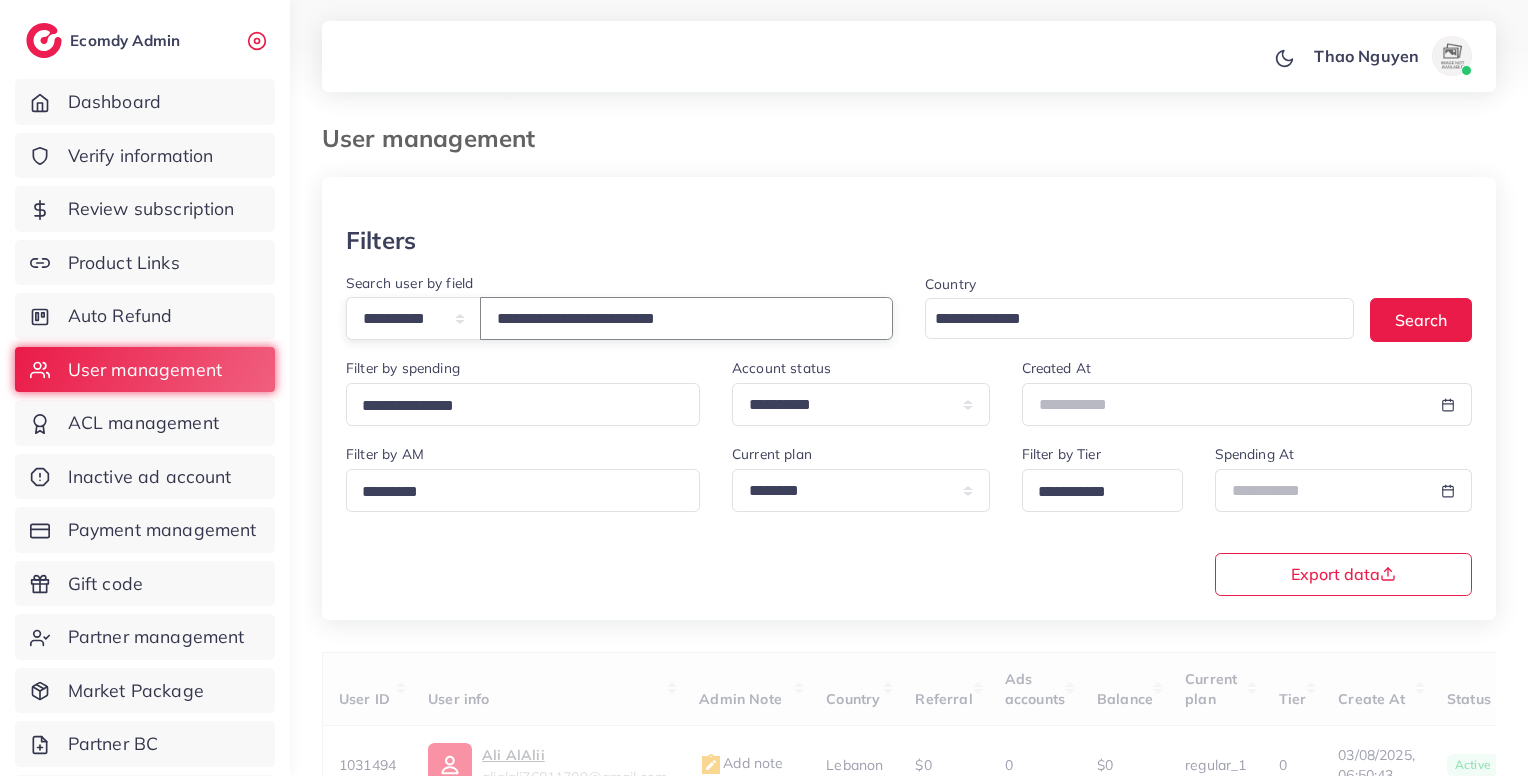 click on "**********" at bounding box center (686, 318) 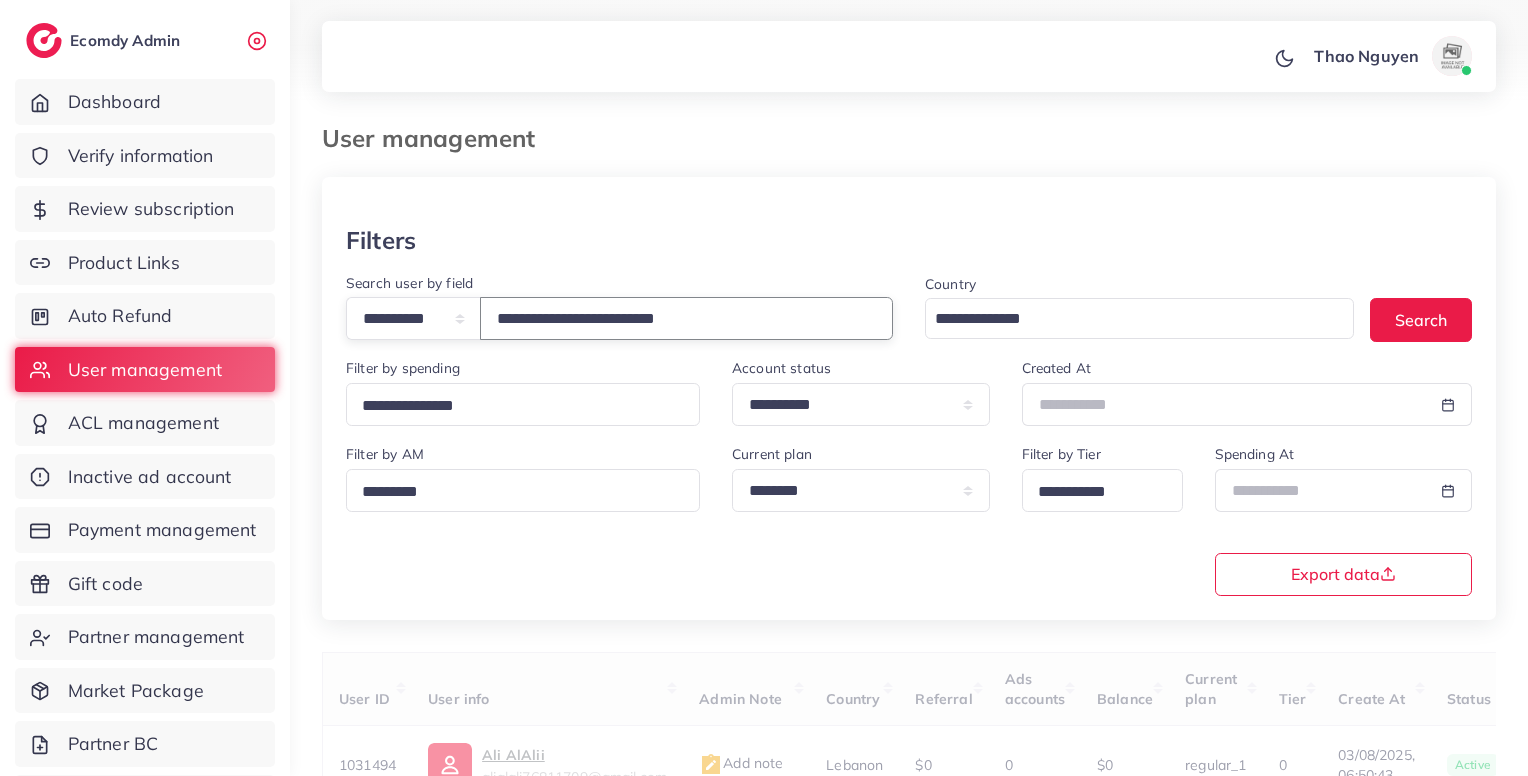 scroll, scrollTop: 183, scrollLeft: 0, axis: vertical 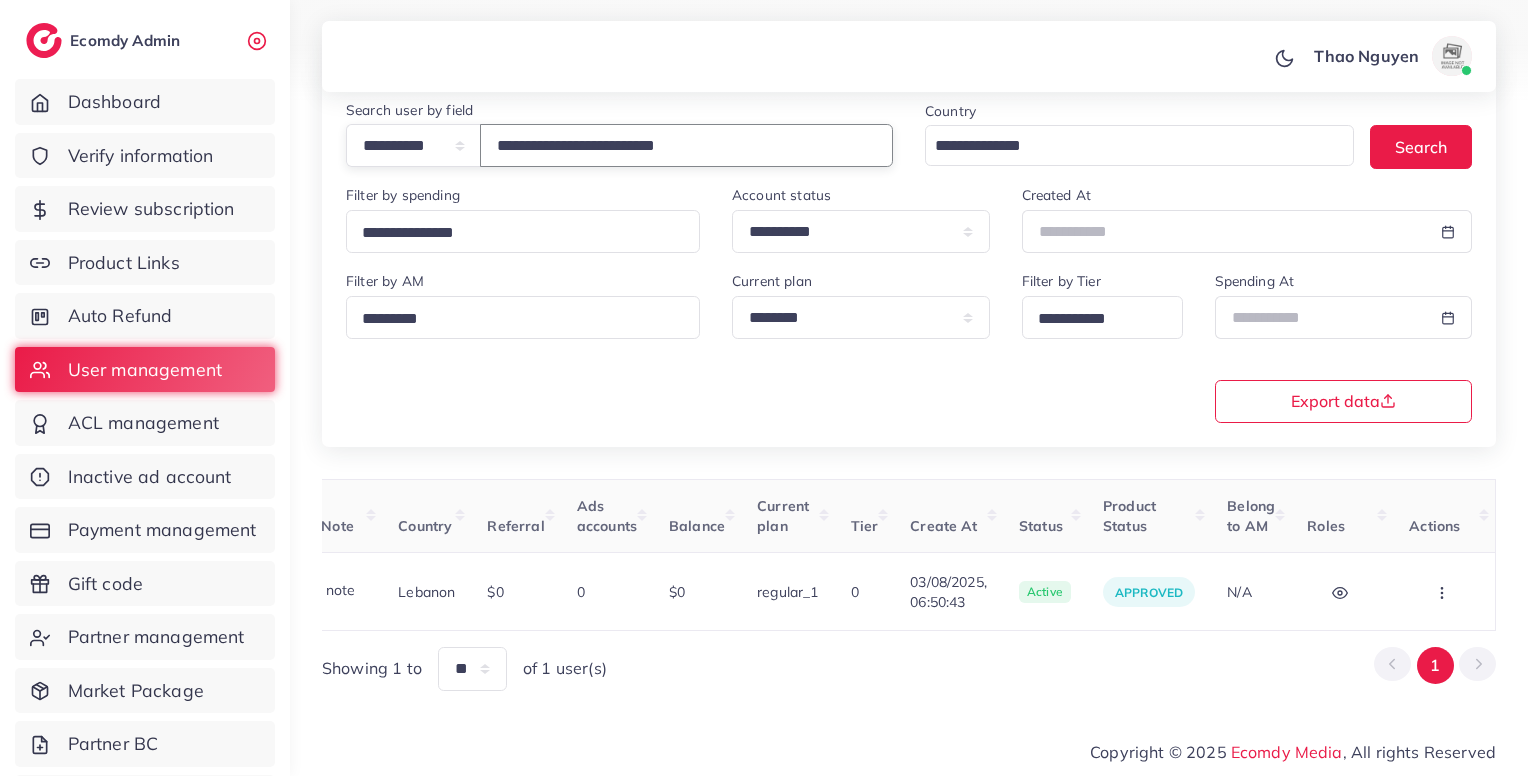 type on "**********" 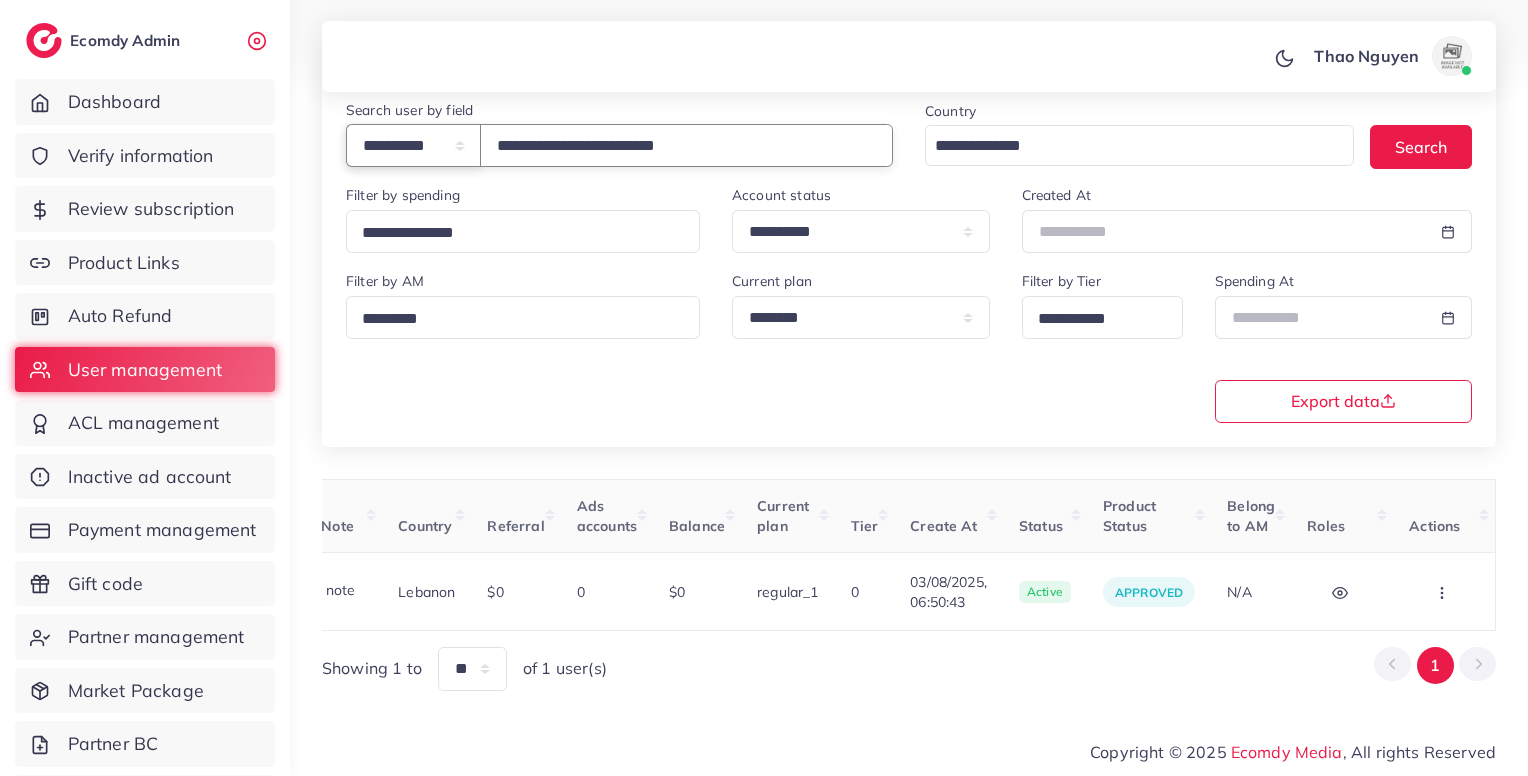 click on "**********" at bounding box center (413, 145) 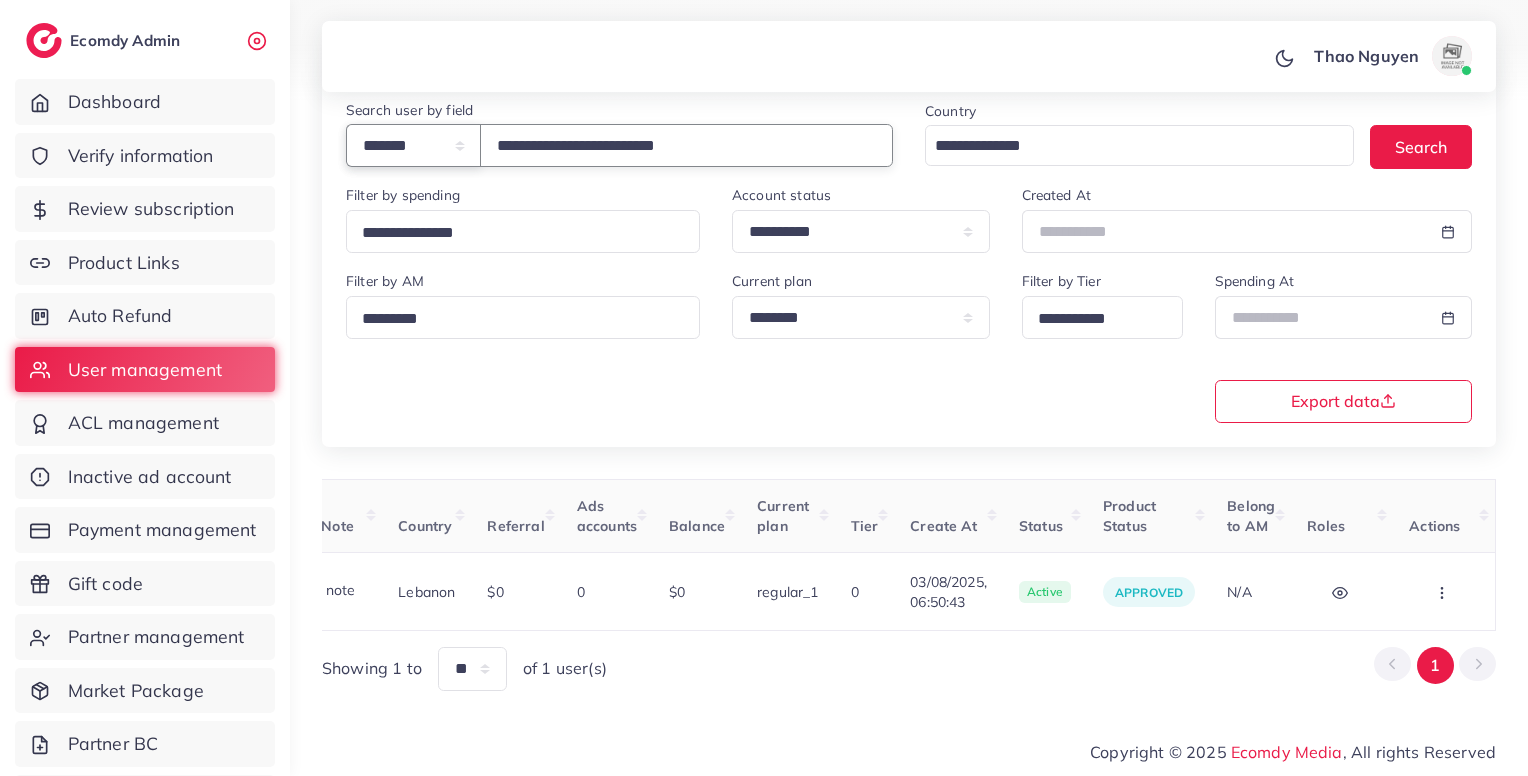 click on "**********" at bounding box center (413, 145) 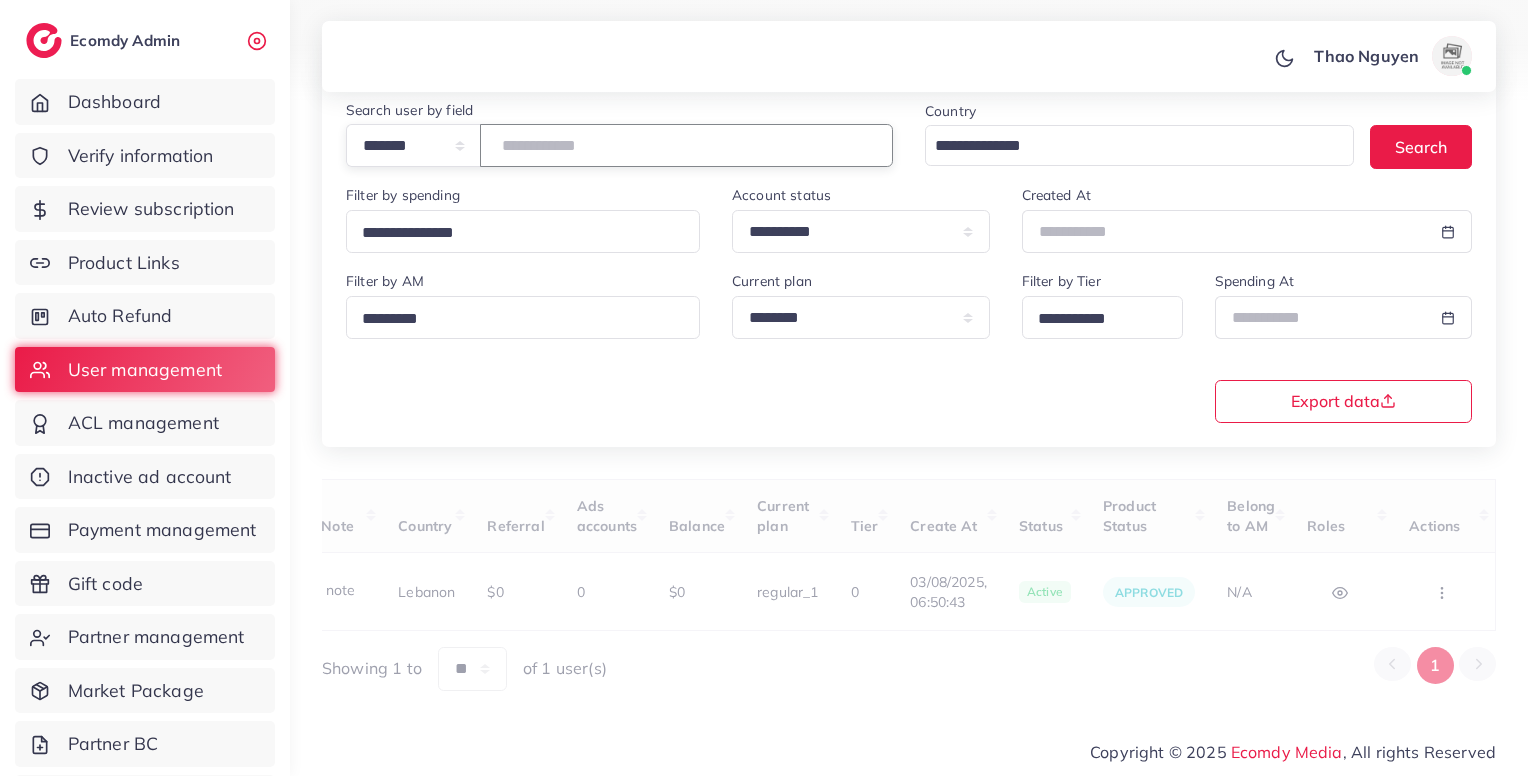 paste on "*******" 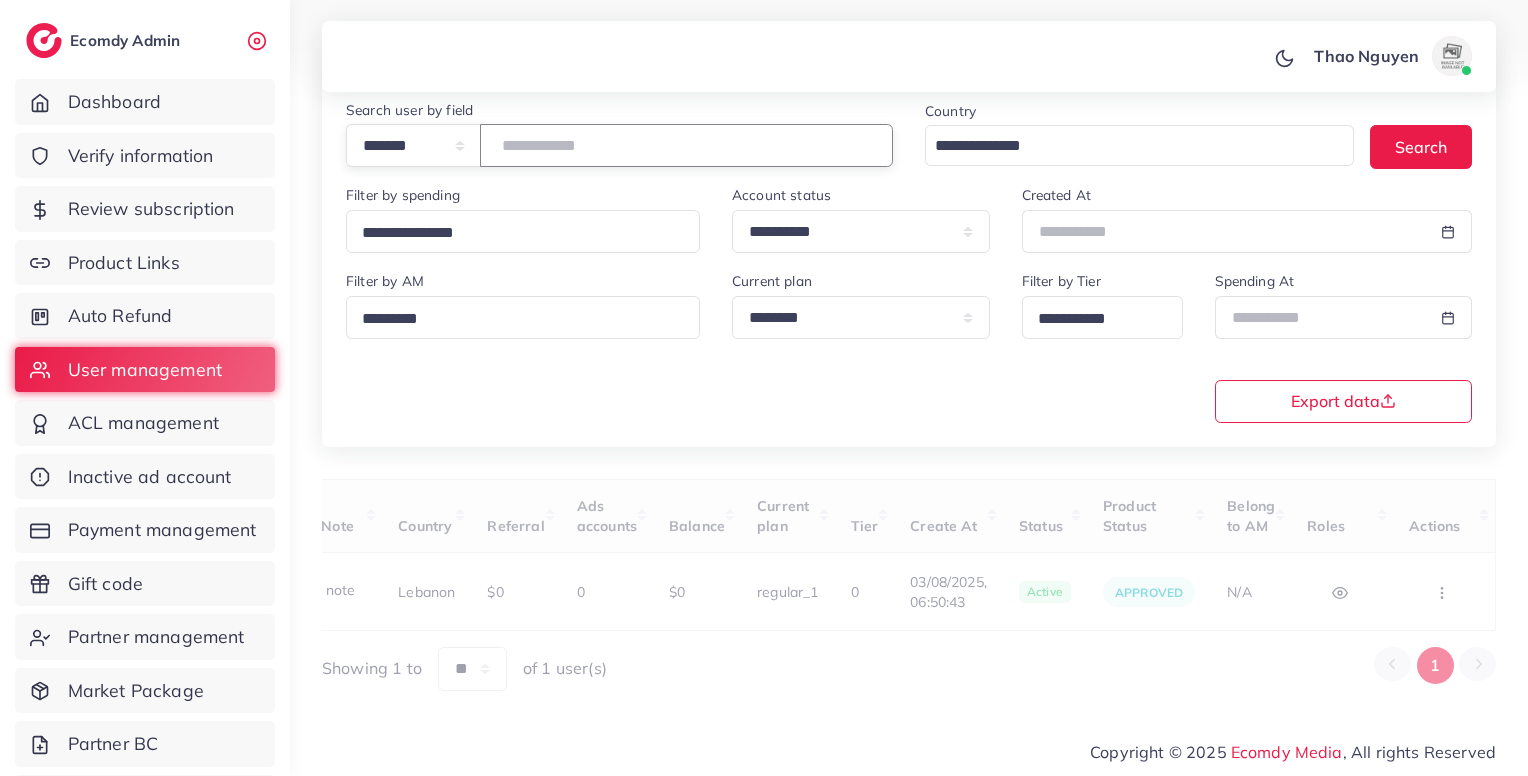 click at bounding box center (686, 145) 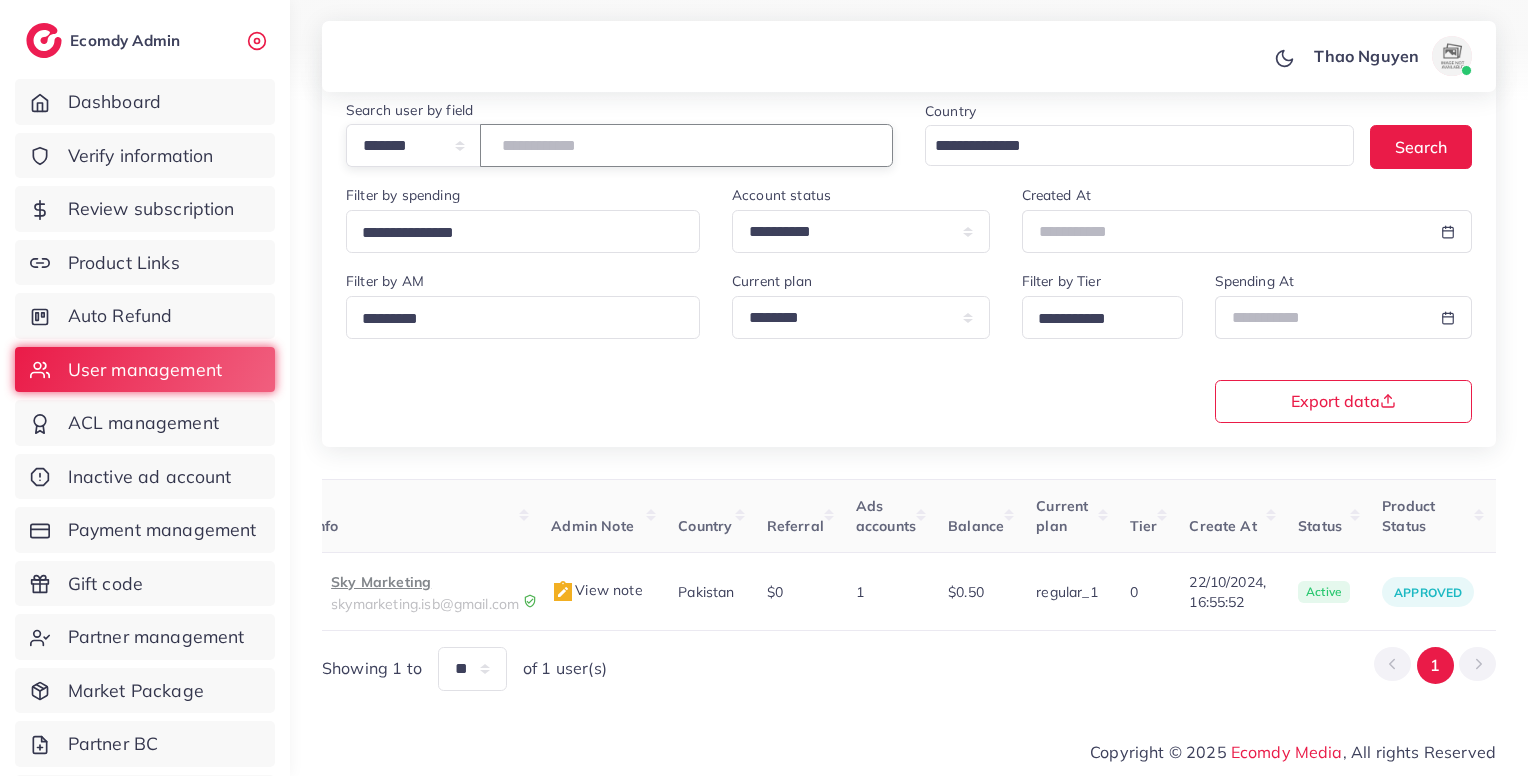 scroll, scrollTop: 0, scrollLeft: 116, axis: horizontal 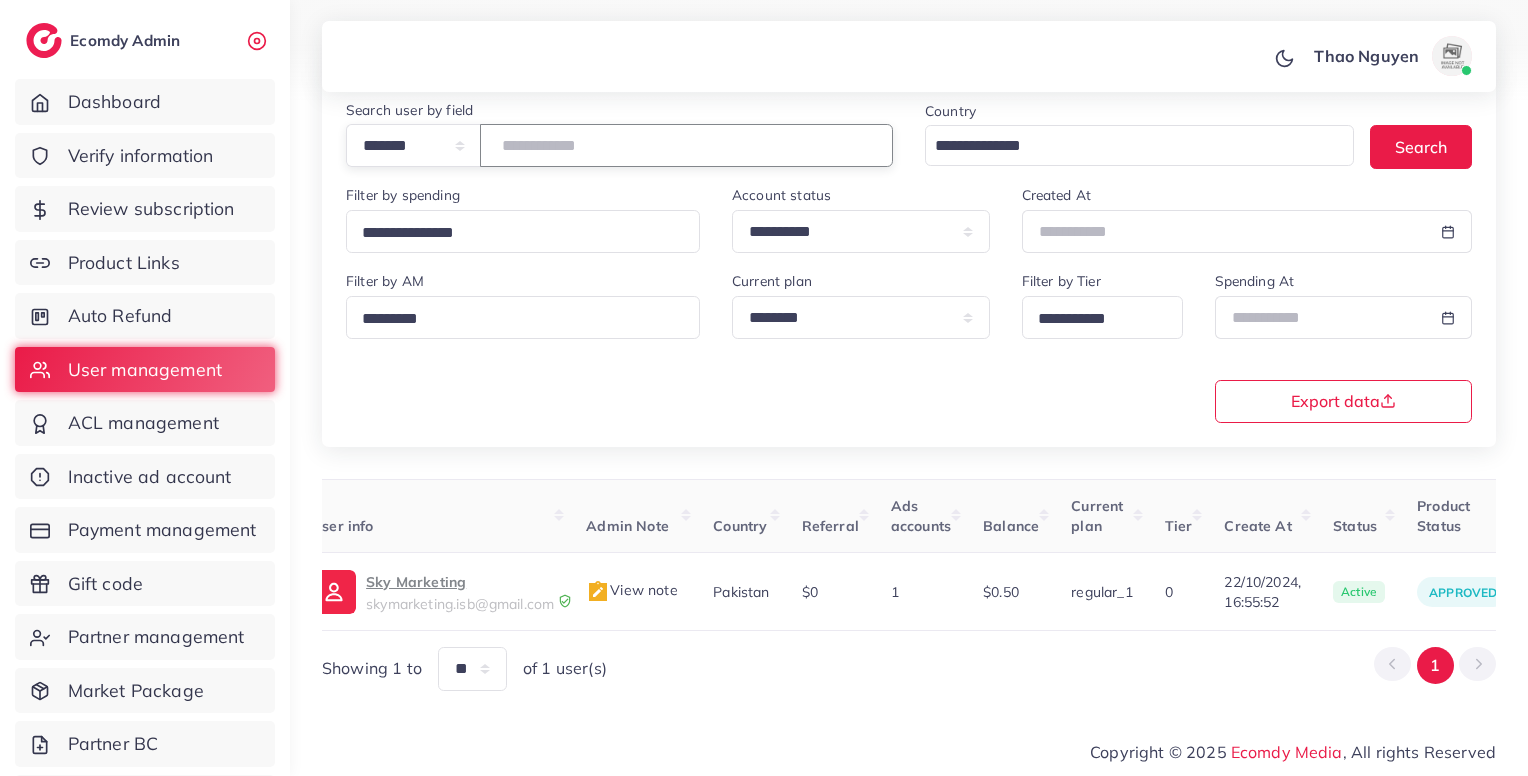 type on "*******" 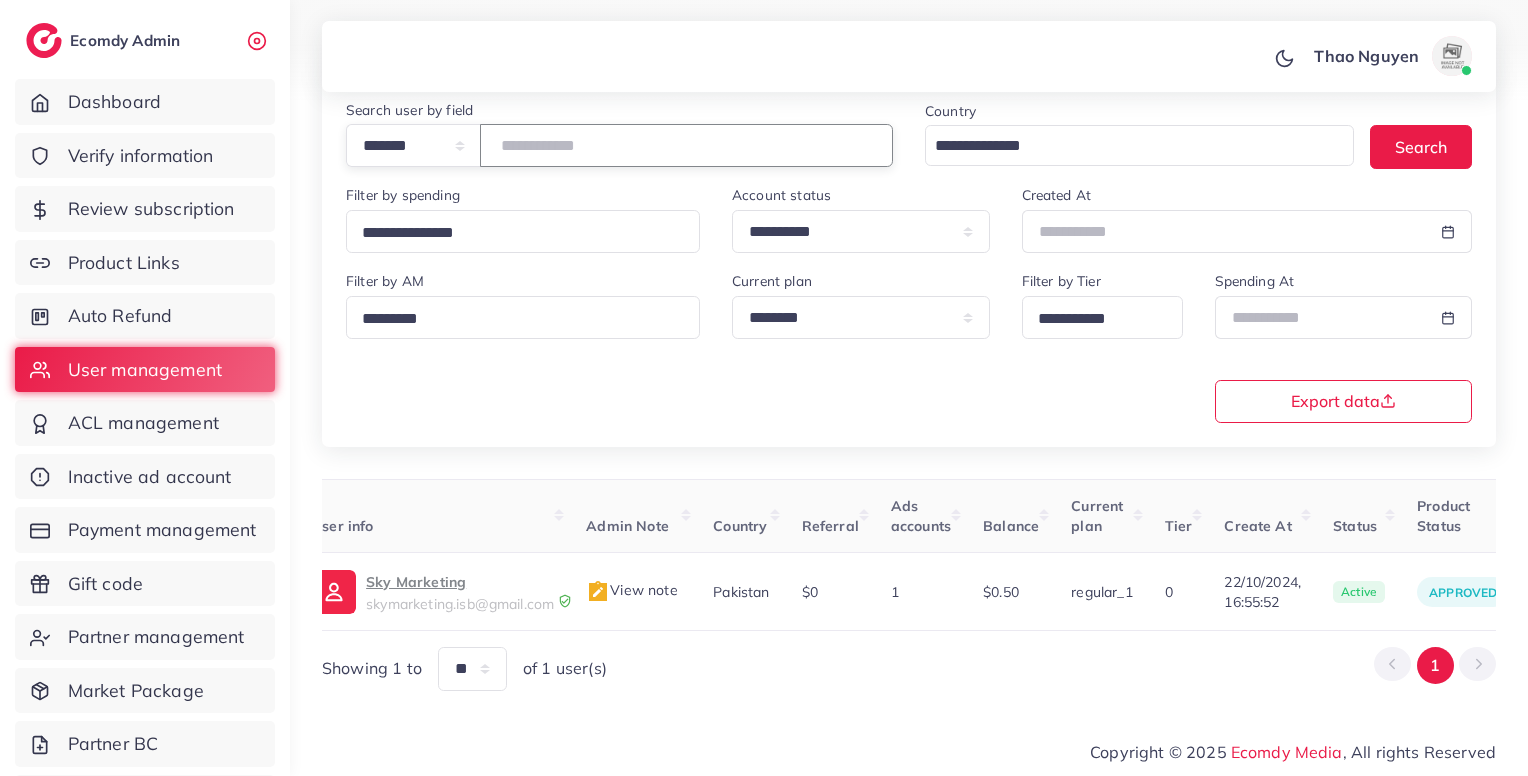 scroll, scrollTop: 0, scrollLeft: 436, axis: horizontal 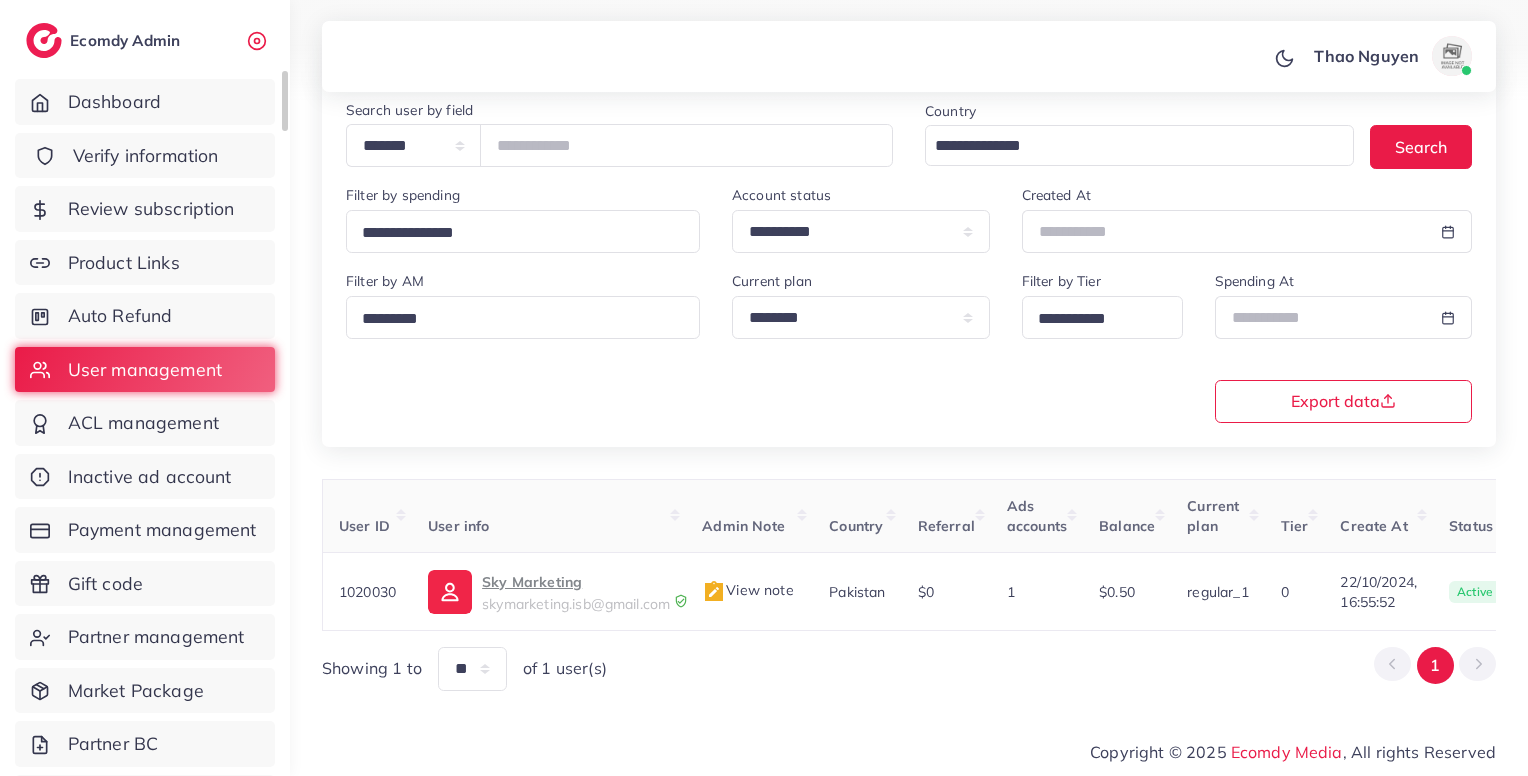 click on "Verify information" at bounding box center (145, 156) 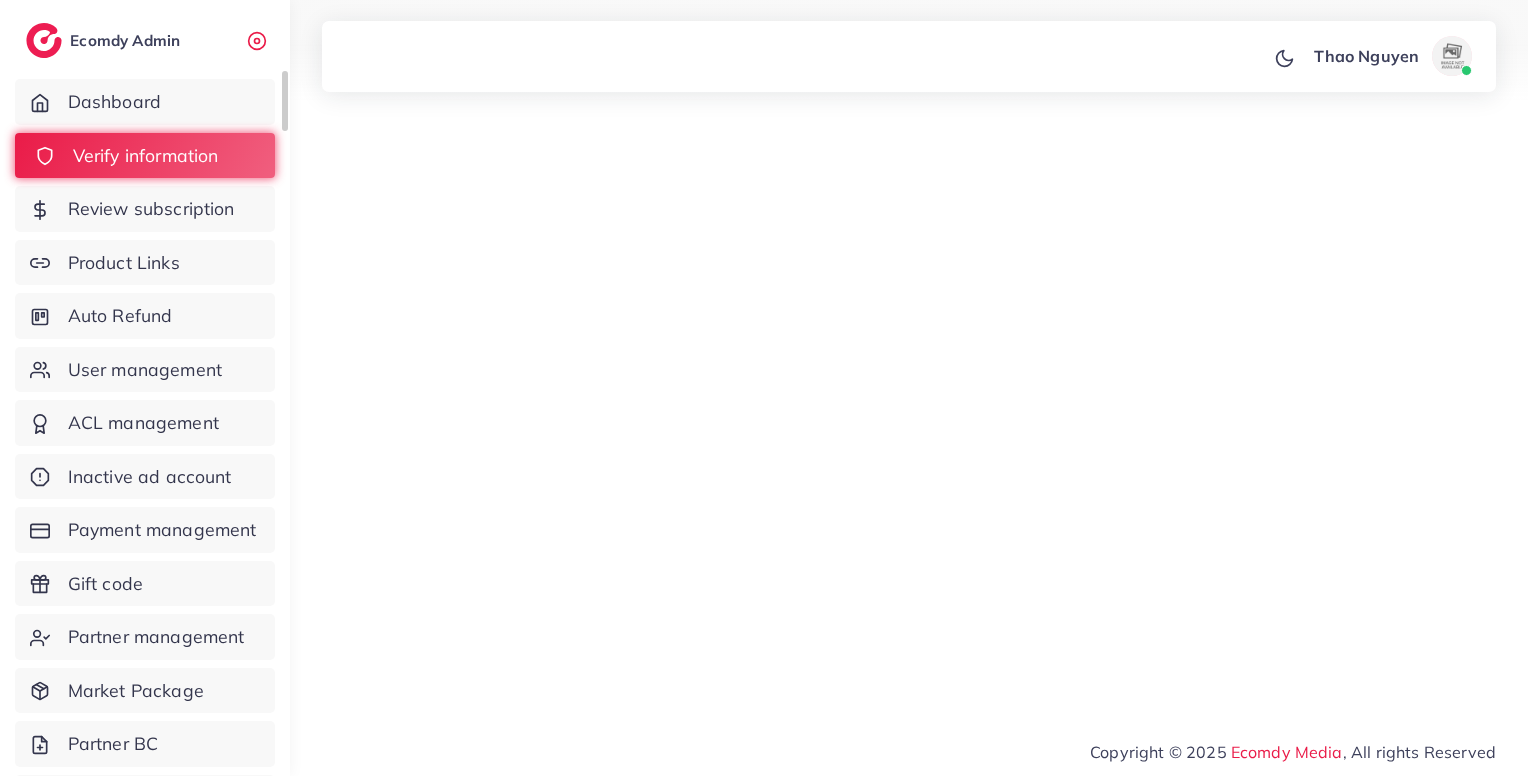scroll, scrollTop: 0, scrollLeft: 0, axis: both 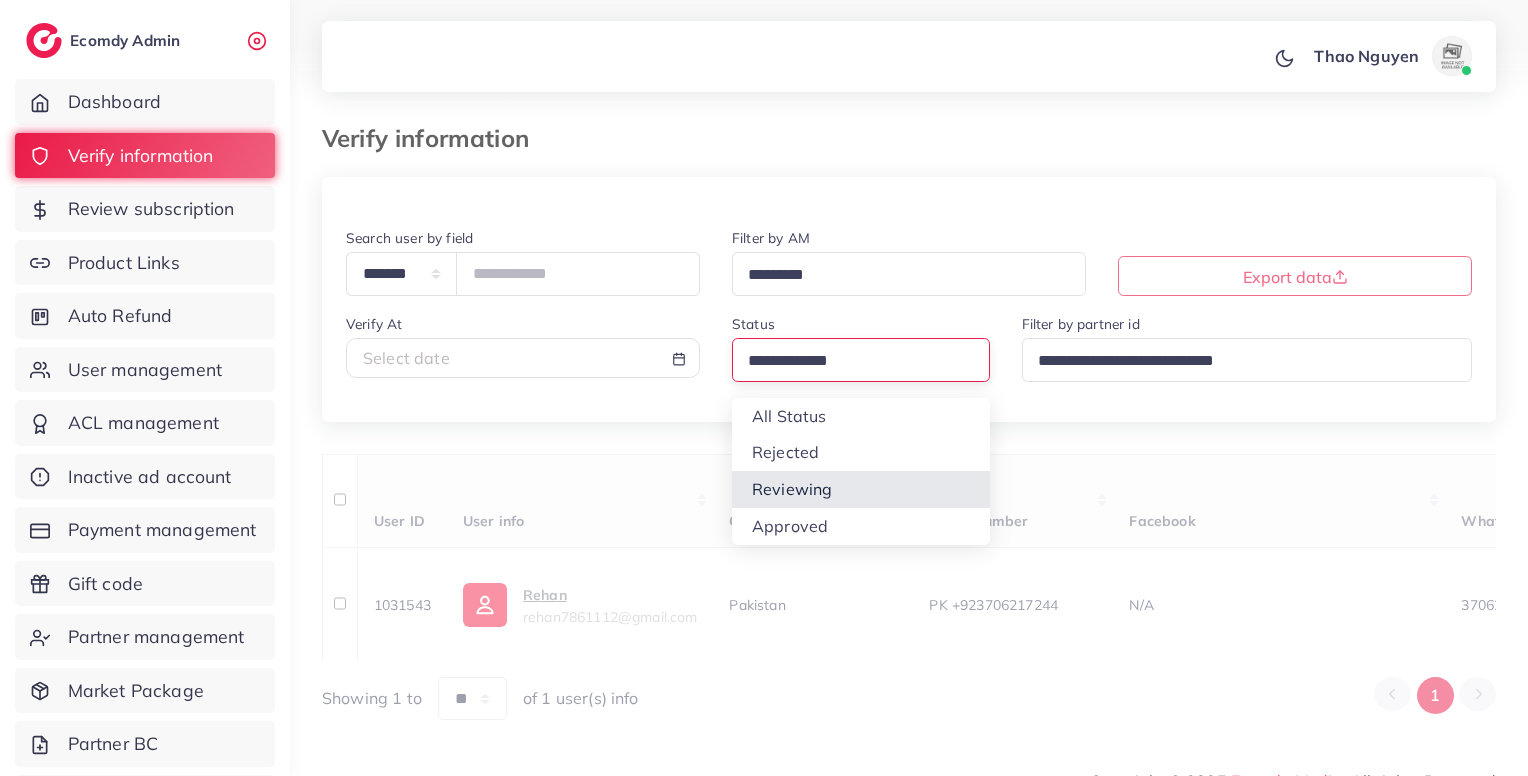 drag, startPoint x: 786, startPoint y: 345, endPoint x: 802, endPoint y: 496, distance: 151.84532 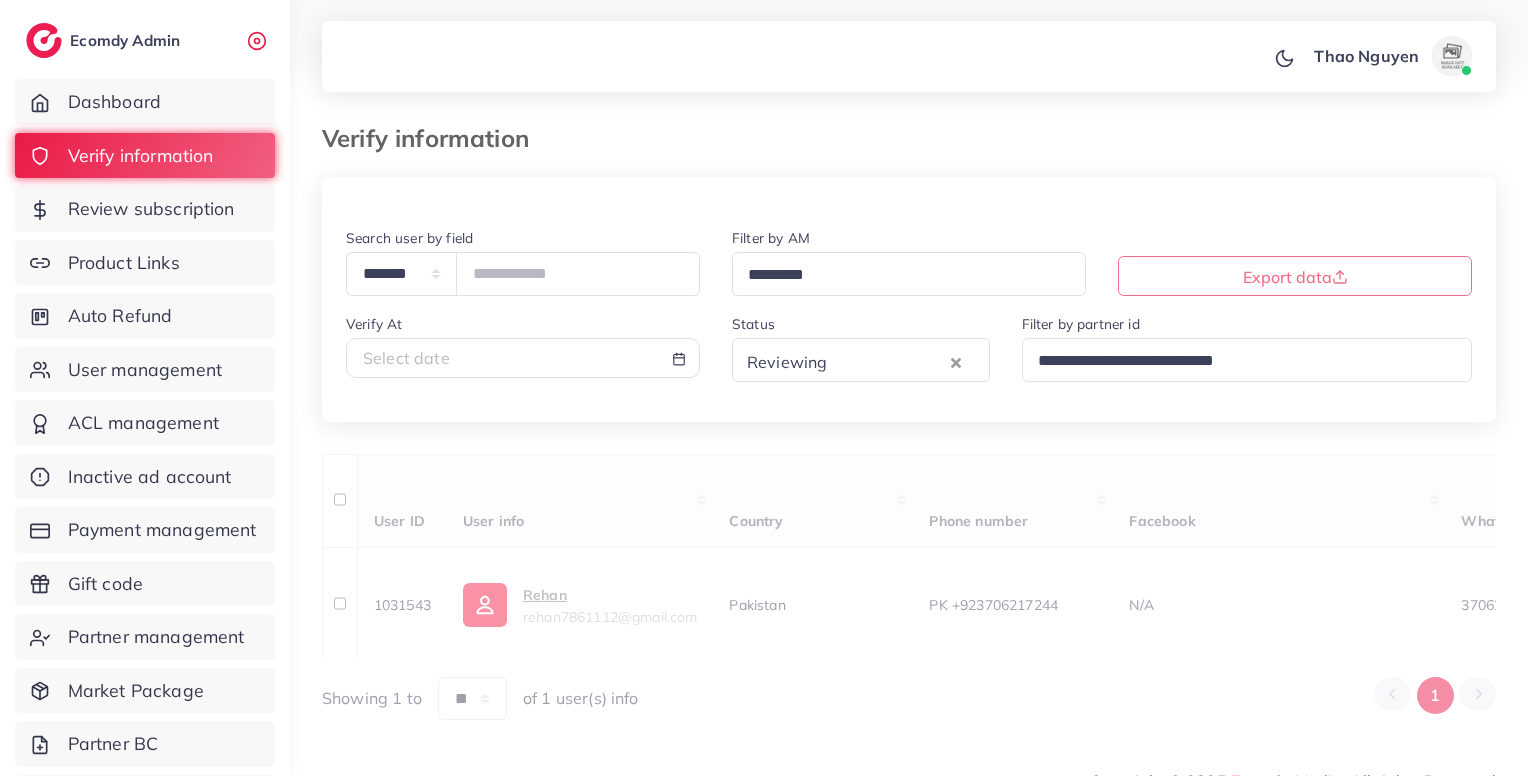 click on "1031543   Rehan  rehan7861112@gmail.com  Pakistan   PK +923706217244   N/A   3706217244   N/A   https://herbalpitch.myshopify.com/products/herbal-pitch-shilajit-pure-strength-energy   Pakistan, United Arab Emirates, Saudi Arabia - reviewing   regular_1   N/A   04/08/2025, 15:41:05   reviewing   N/A  N/A 04/08/2025, 15:41:05   N/A  Approve Reject Assign to AM          Showing 1 to  ** ** ** ***  of 1 user(s) info  1" at bounding box center (909, 449) 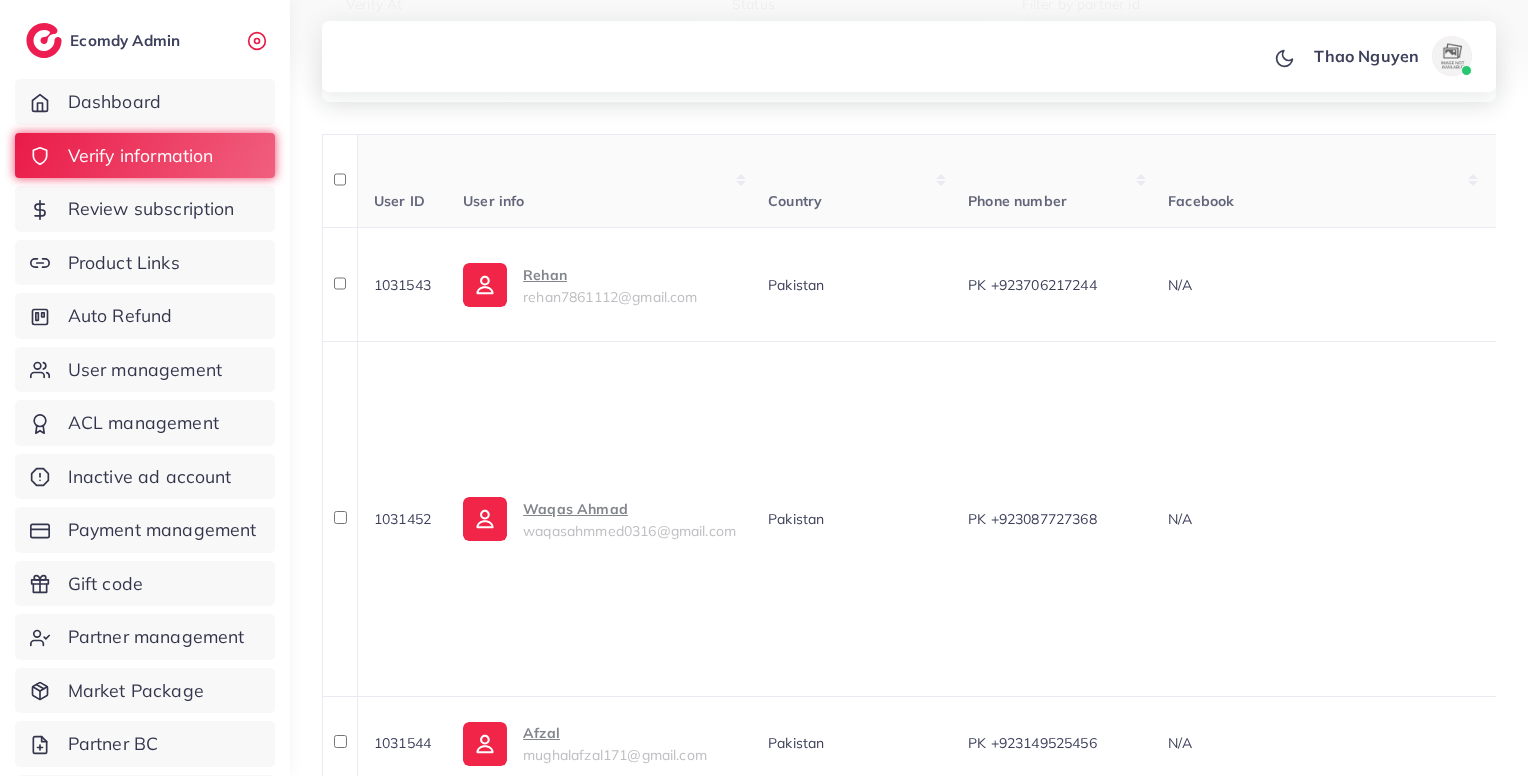scroll, scrollTop: 322, scrollLeft: 0, axis: vertical 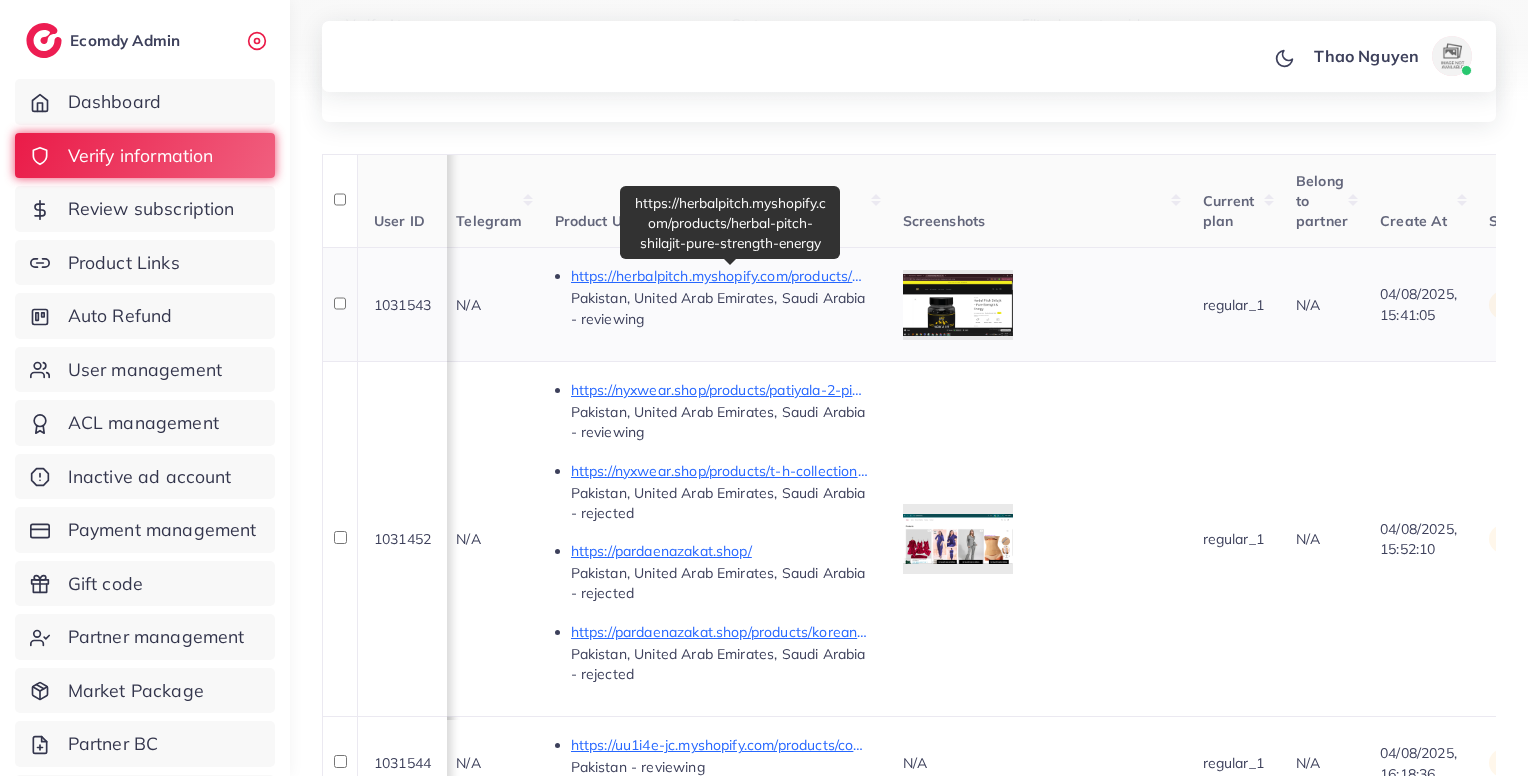 click on "https://herbalpitch.myshopify.com/products/herbal-pitch-shilajit-pure-strength-energy" at bounding box center (721, 276) 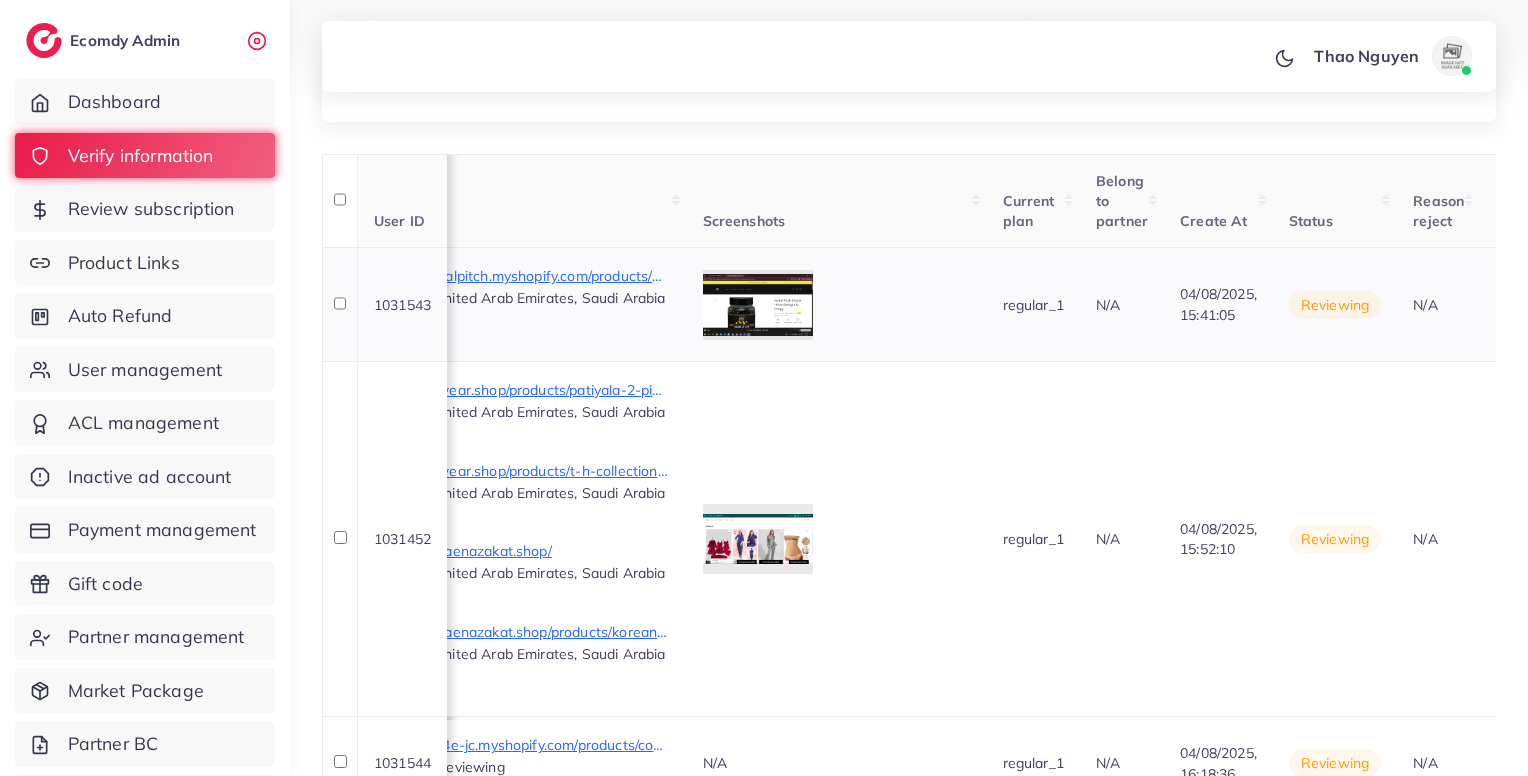 scroll, scrollTop: 0, scrollLeft: 1754, axis: horizontal 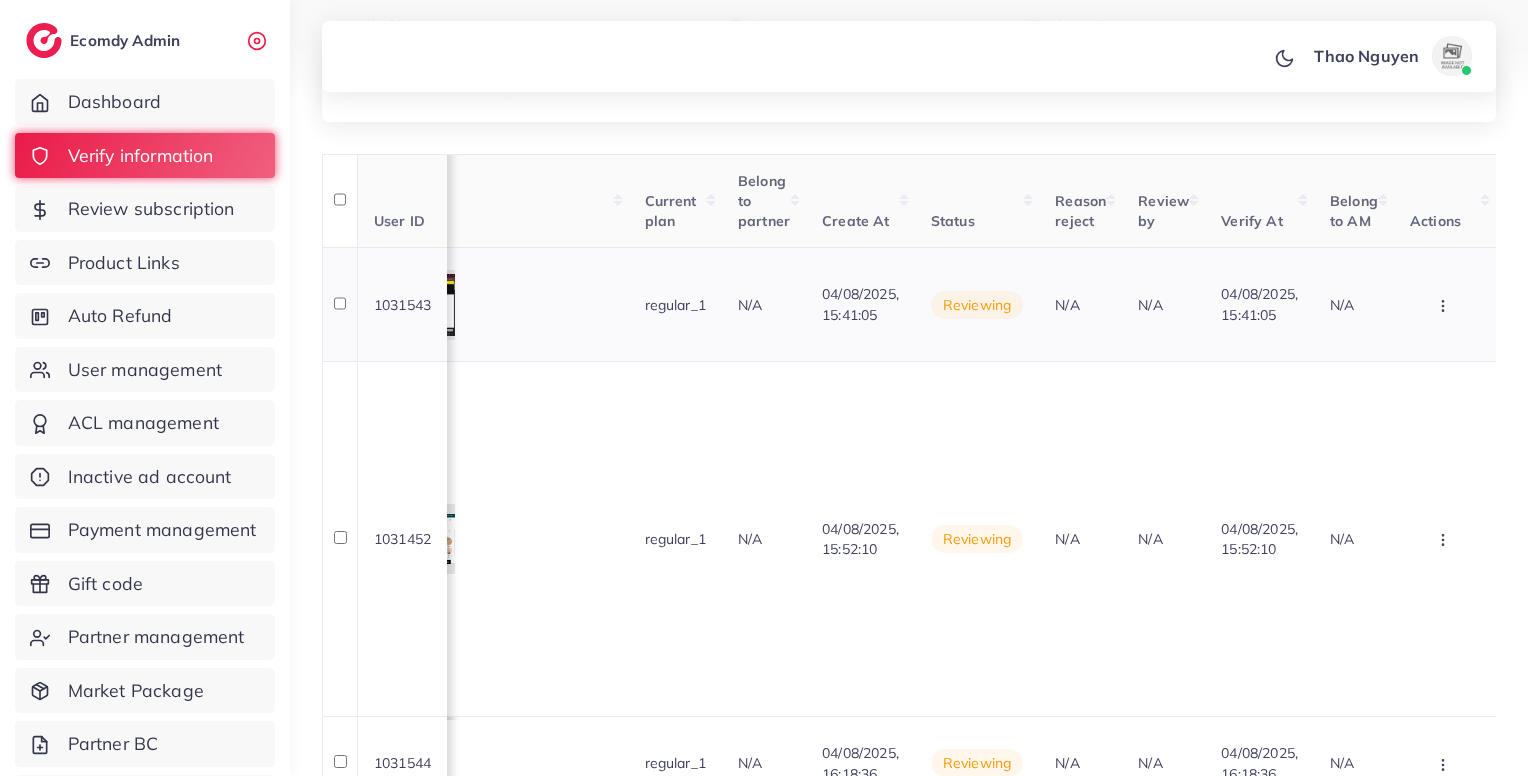 click at bounding box center (1445, 304) 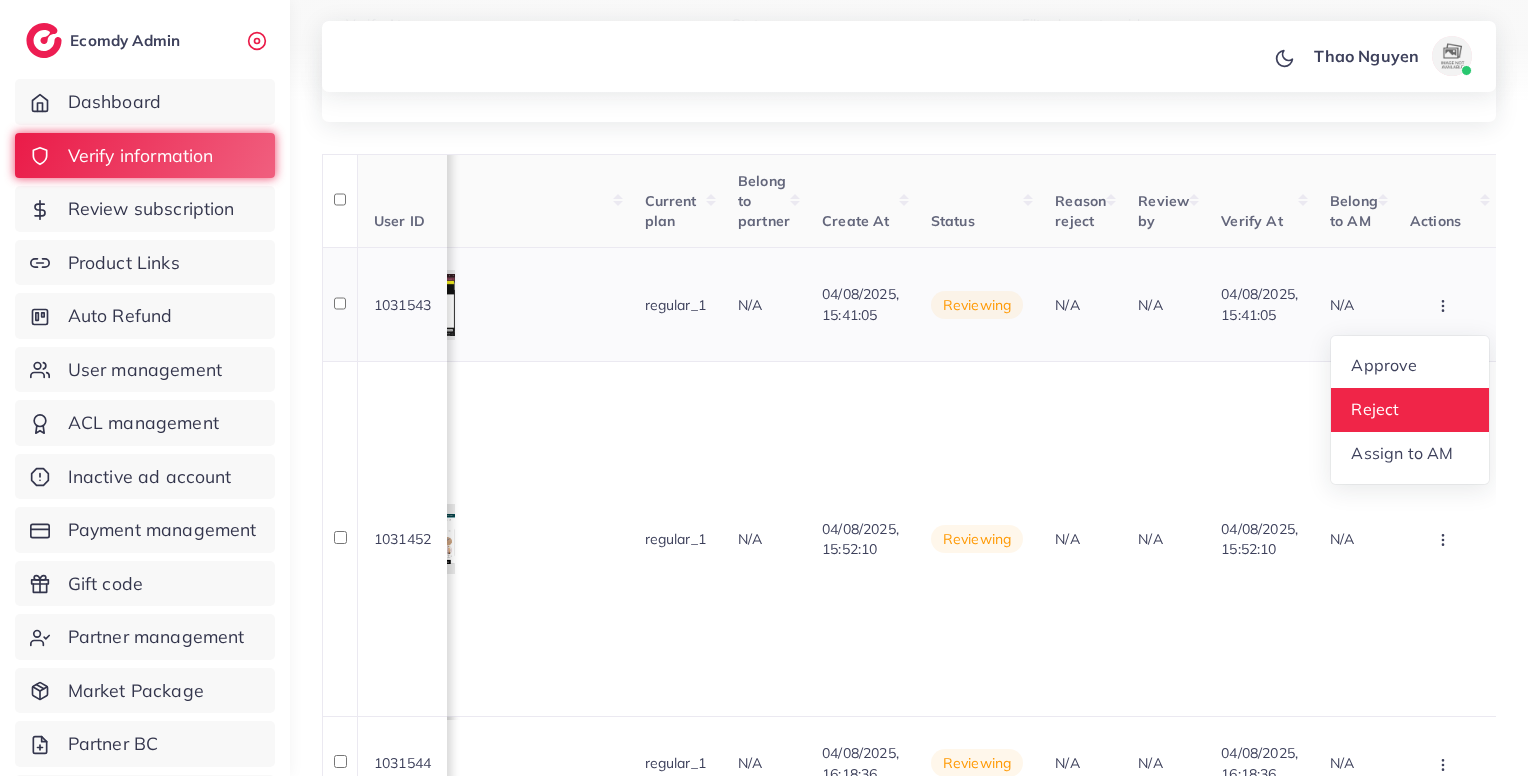 click on "Reject" at bounding box center [1410, 410] 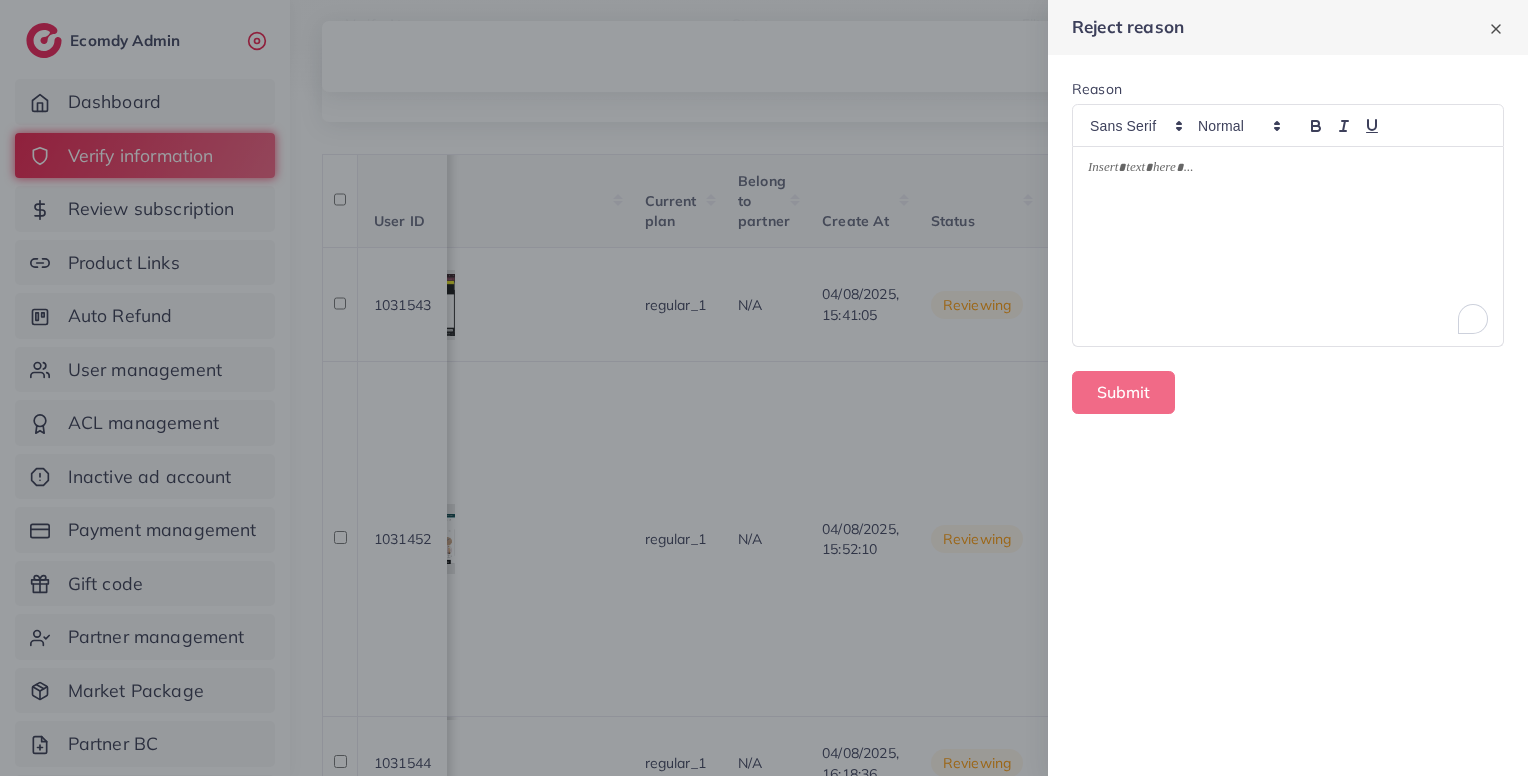 click at bounding box center (1288, 246) 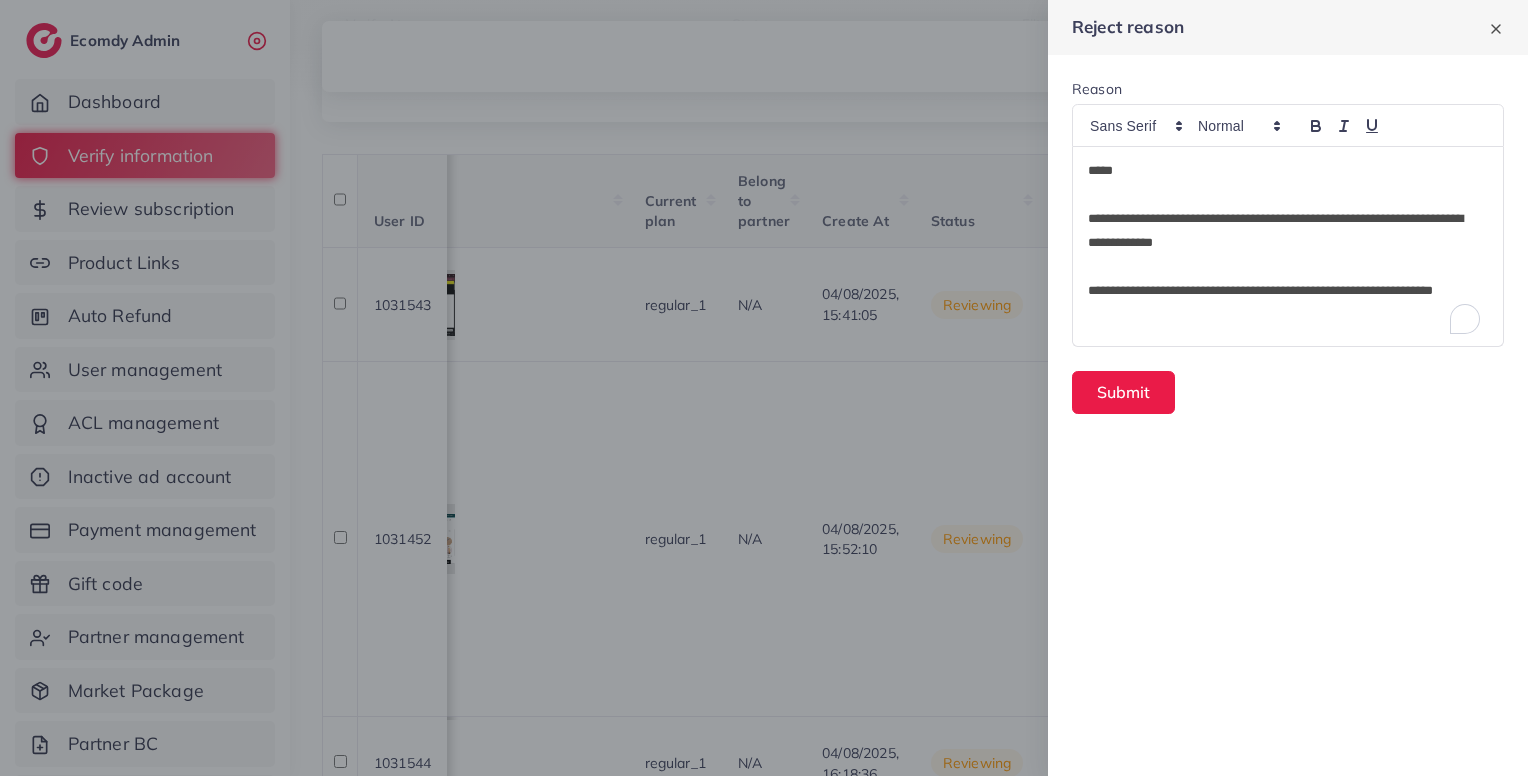 scroll, scrollTop: 96, scrollLeft: 0, axis: vertical 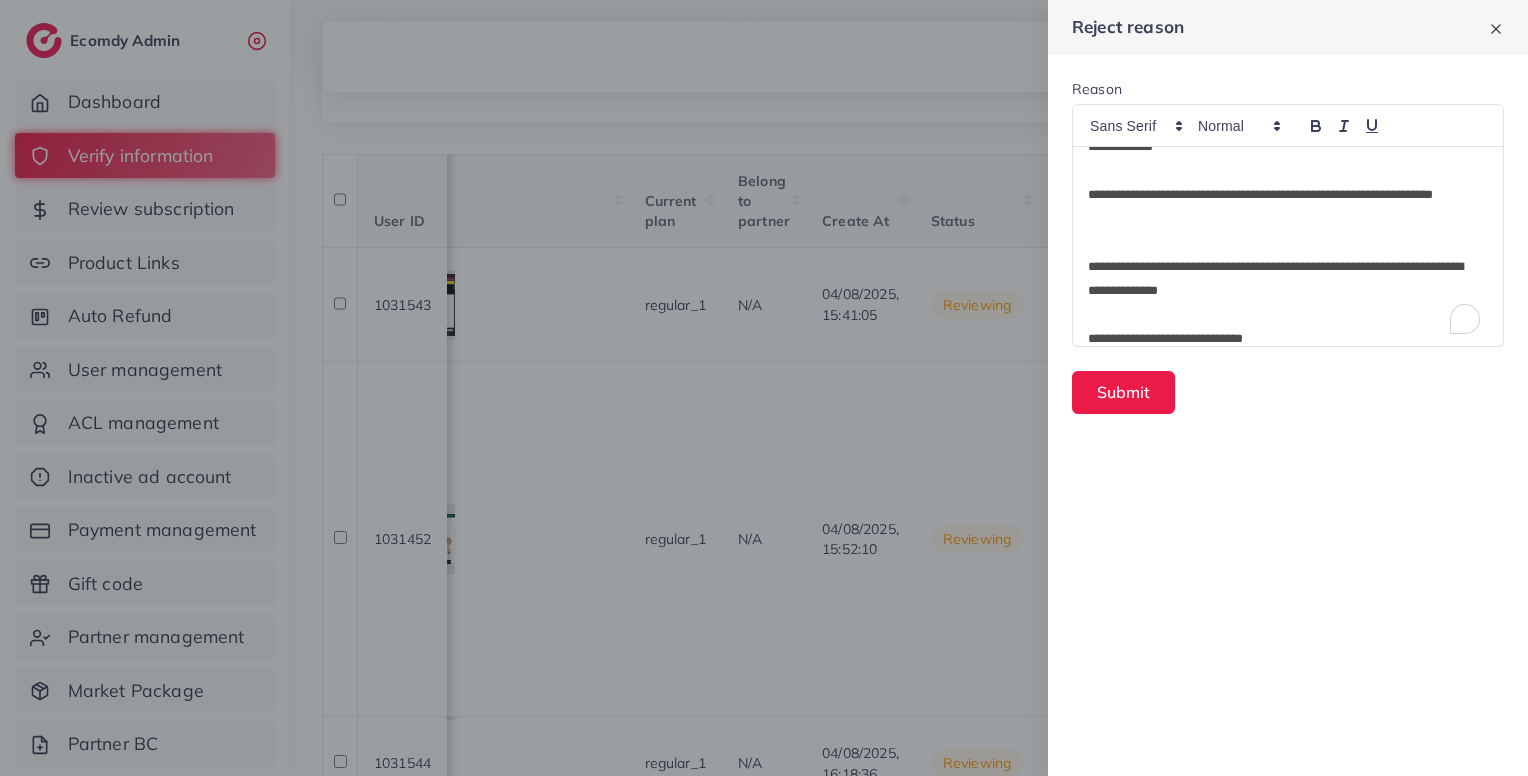type 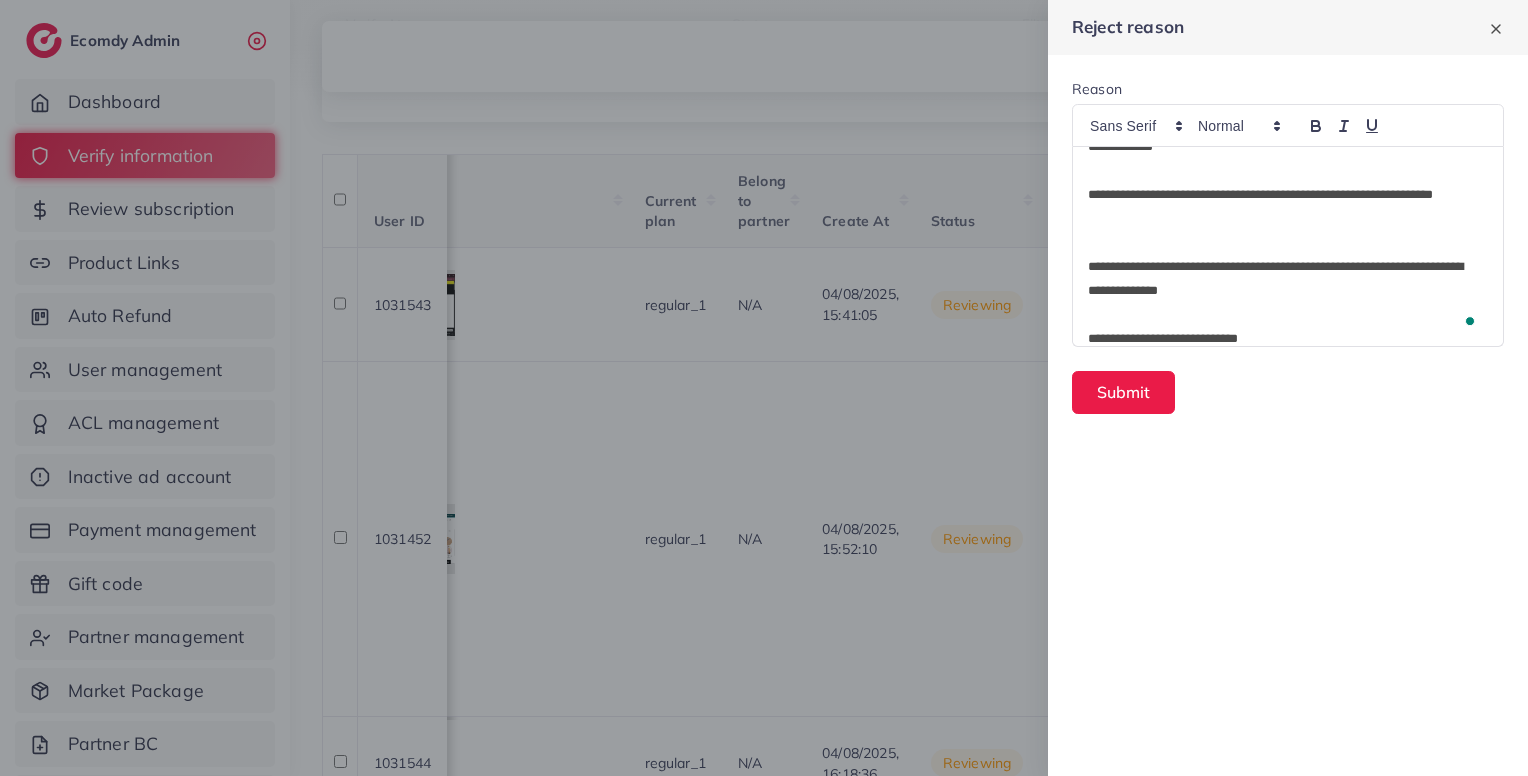 scroll, scrollTop: 0, scrollLeft: 0, axis: both 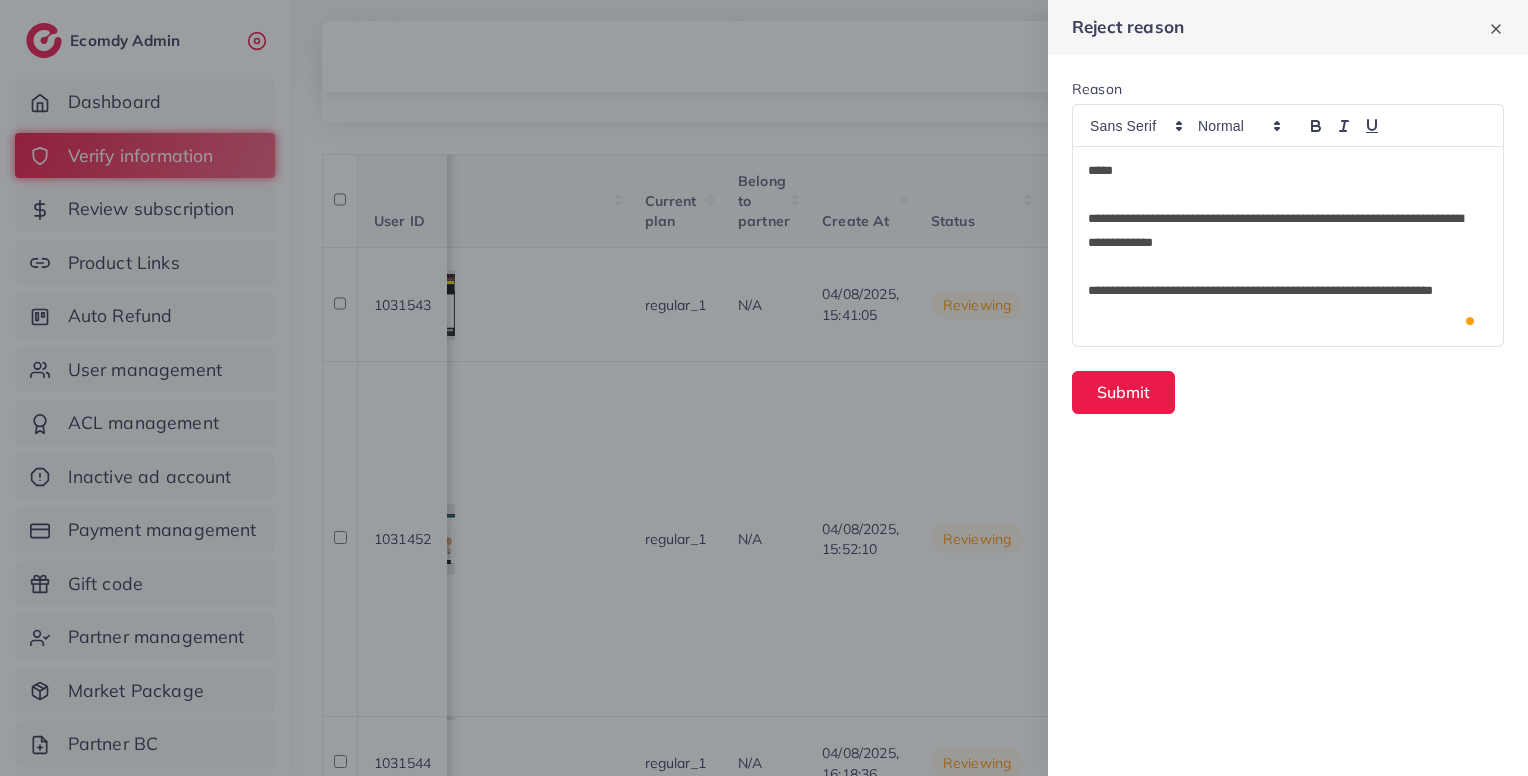 drag, startPoint x: 1131, startPoint y: 176, endPoint x: 1063, endPoint y: 169, distance: 68.359344 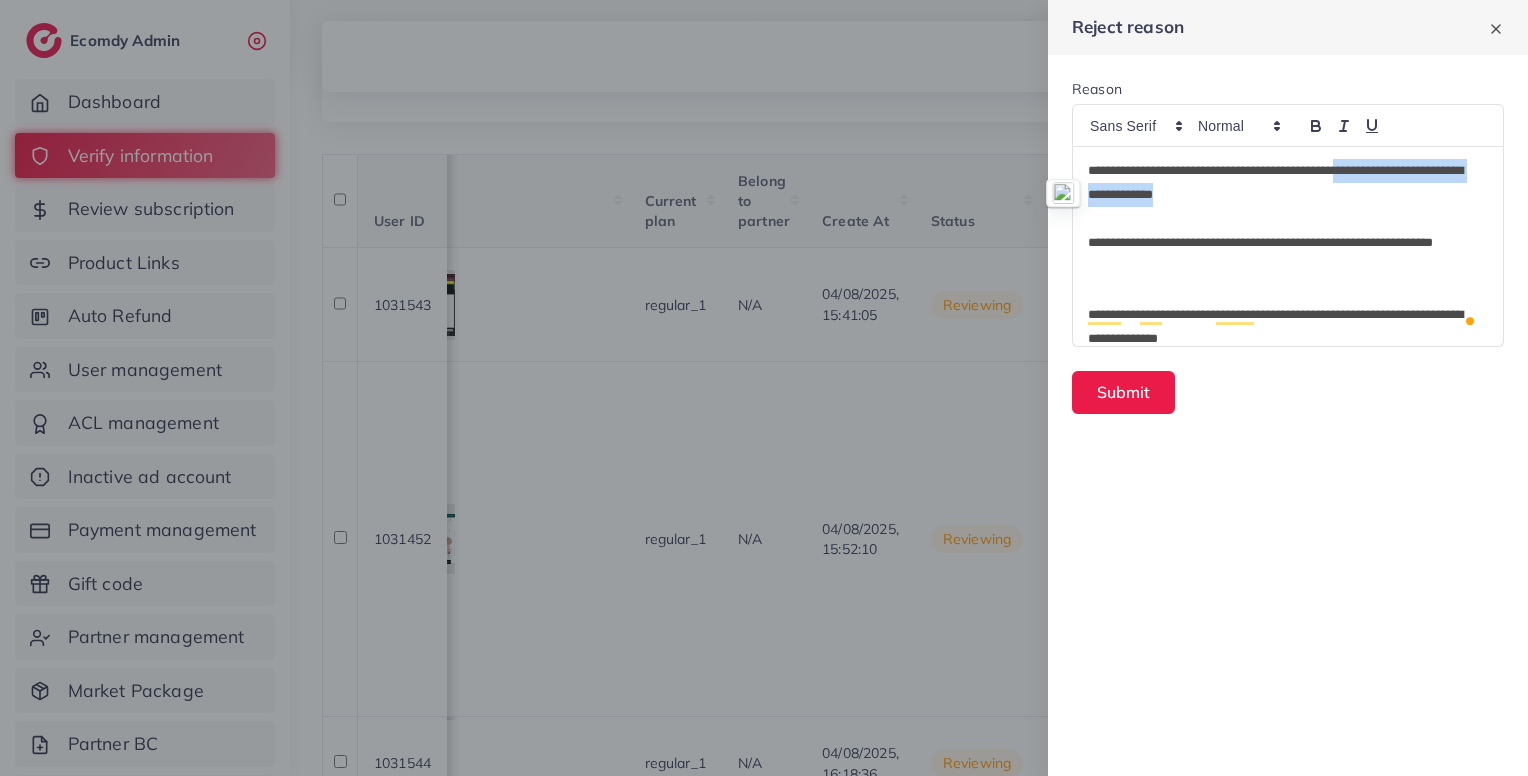 drag, startPoint x: 1388, startPoint y: 167, endPoint x: 1407, endPoint y: 185, distance: 26.172504 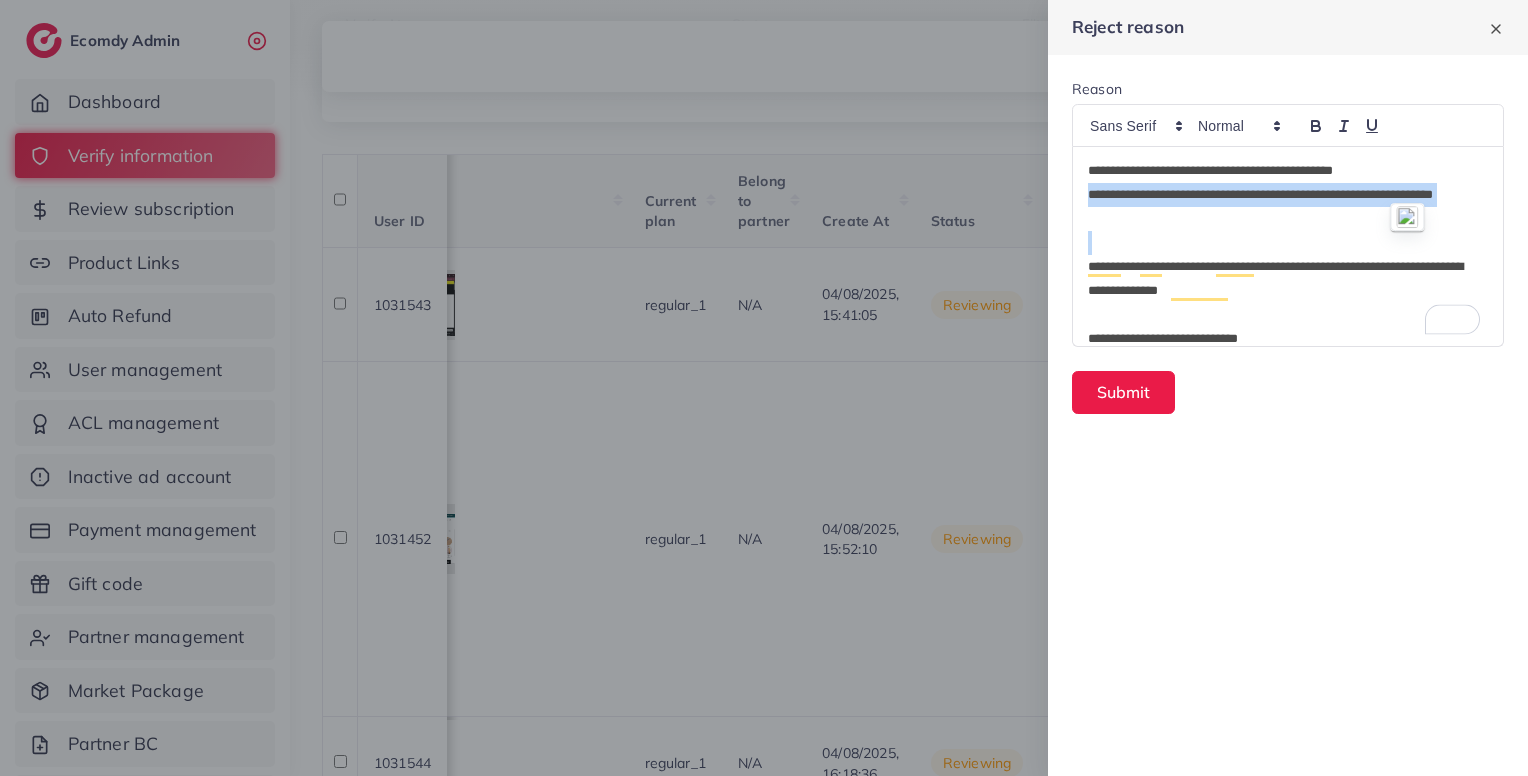 drag, startPoint x: 1156, startPoint y: 236, endPoint x: 1082, endPoint y: 206, distance: 79.84986 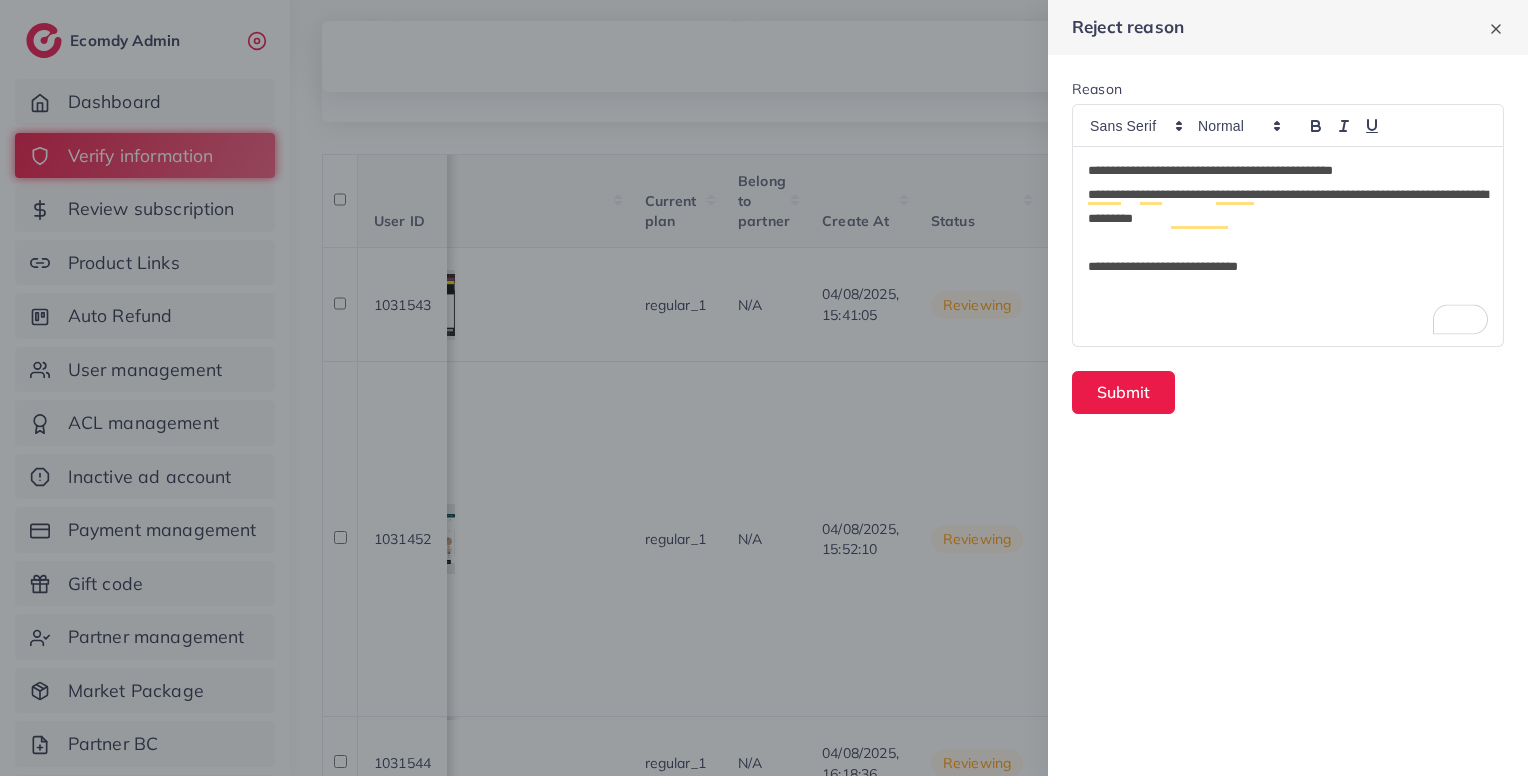 click at bounding box center [1288, 243] 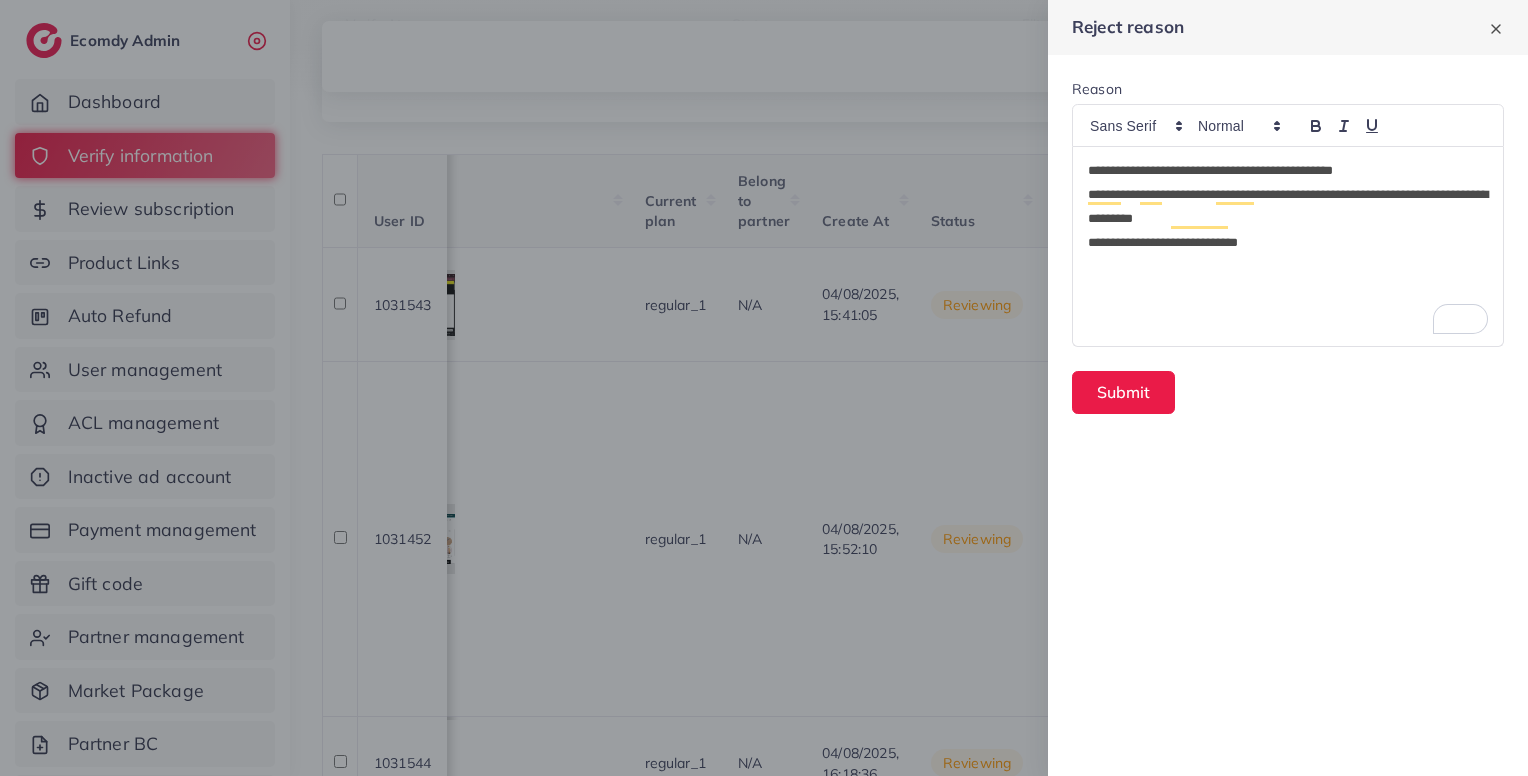 click on "**********" at bounding box center [1288, 243] 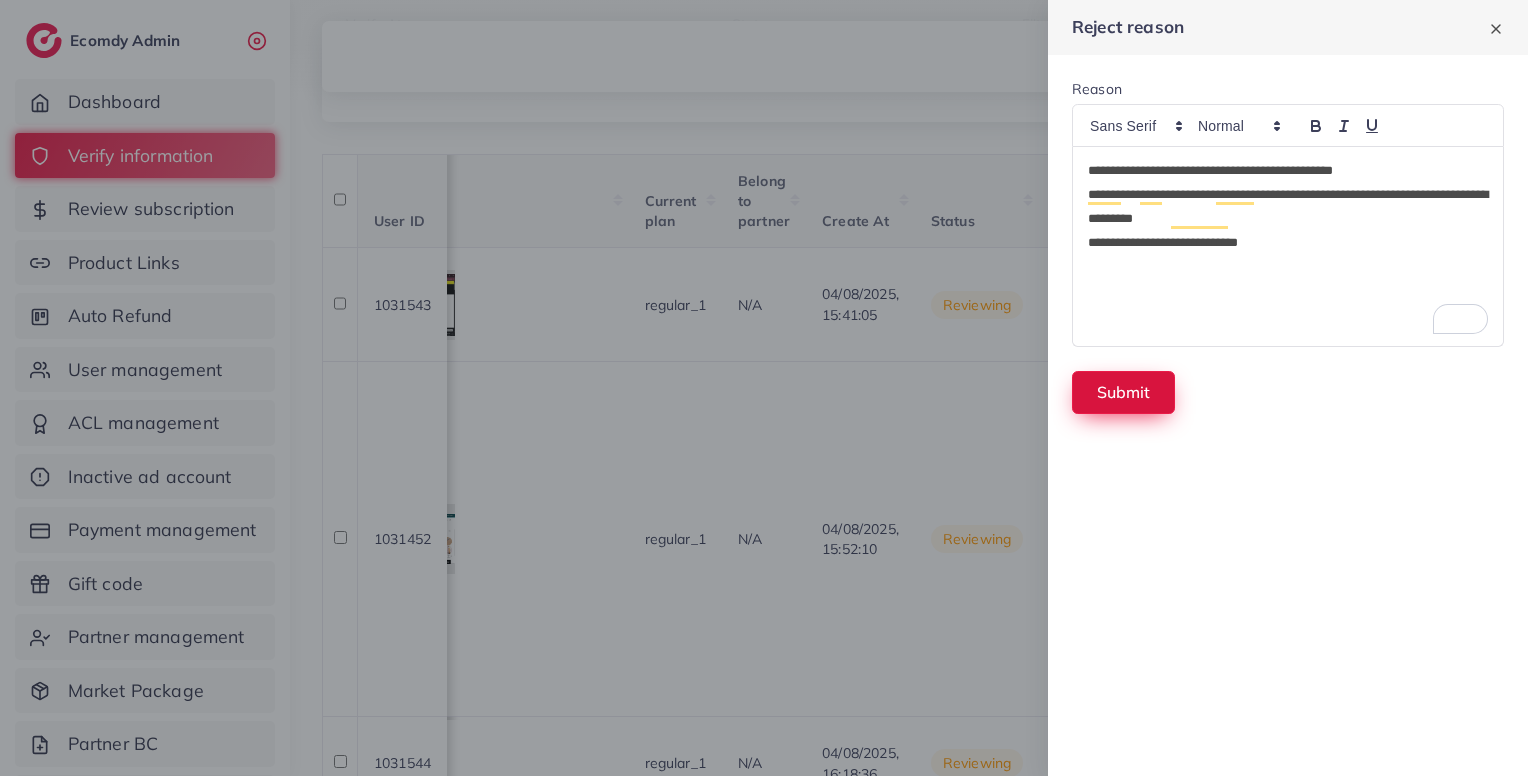 click on "Submit" at bounding box center (1123, 392) 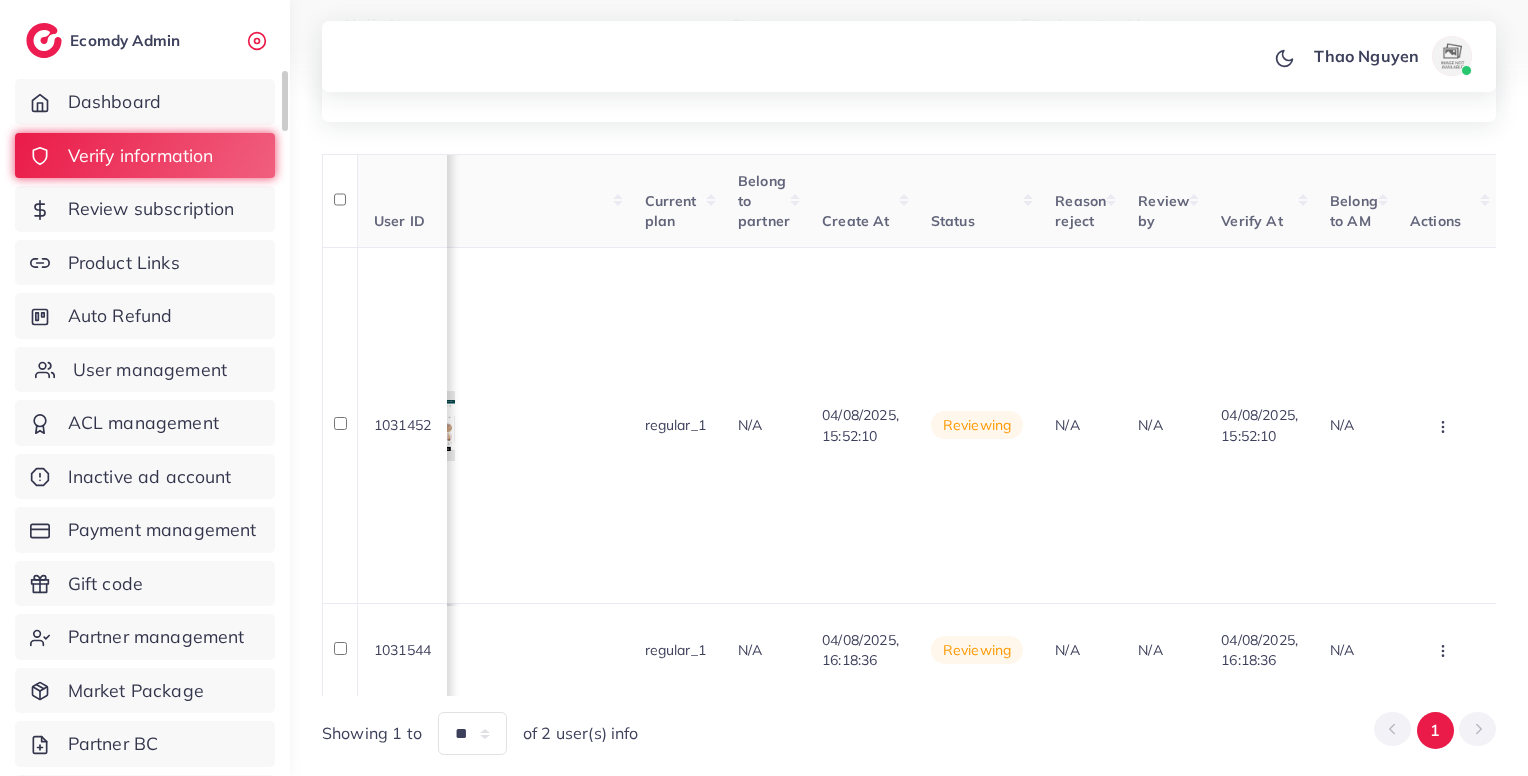 click on "User management" at bounding box center (150, 370) 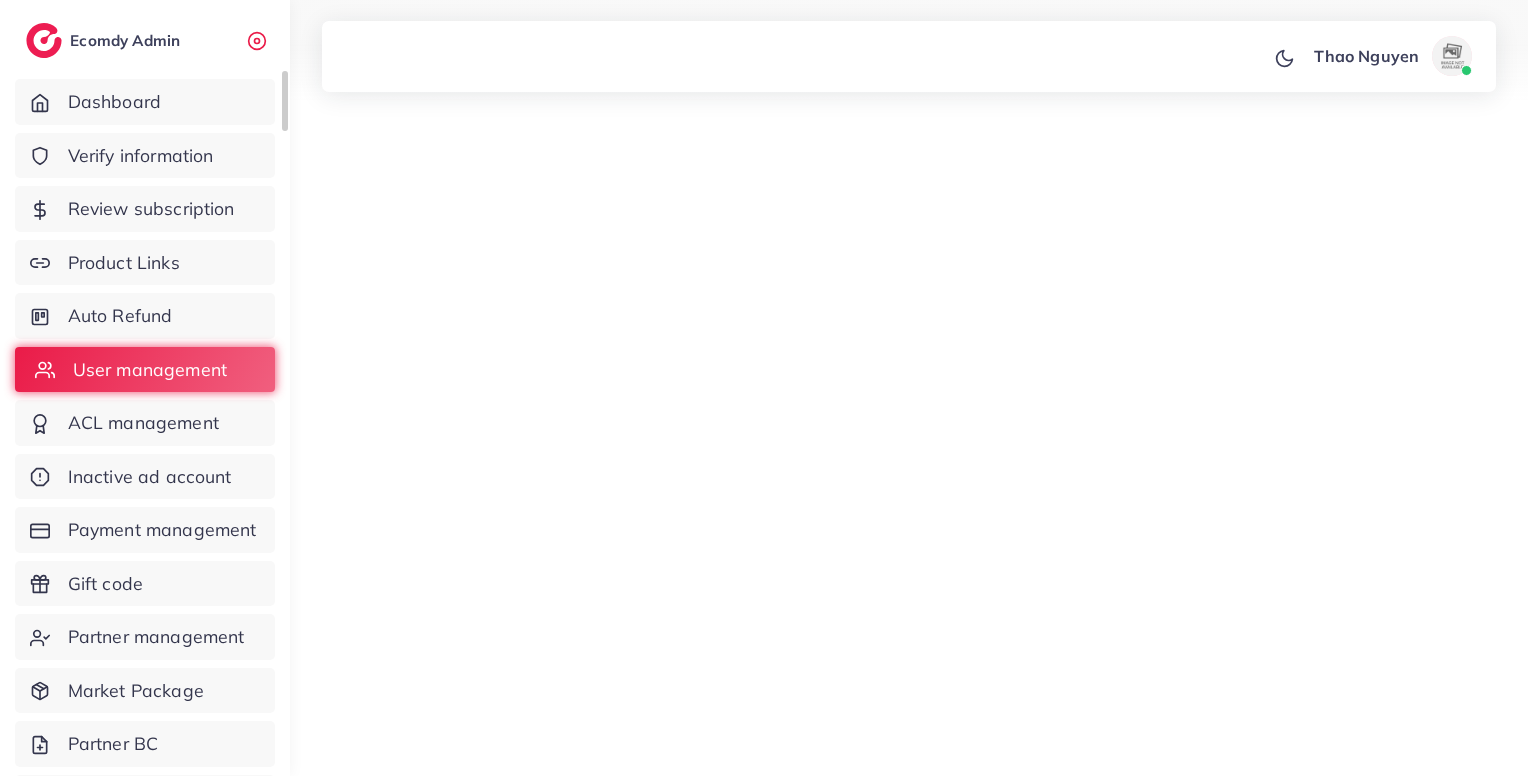 scroll, scrollTop: 0, scrollLeft: 0, axis: both 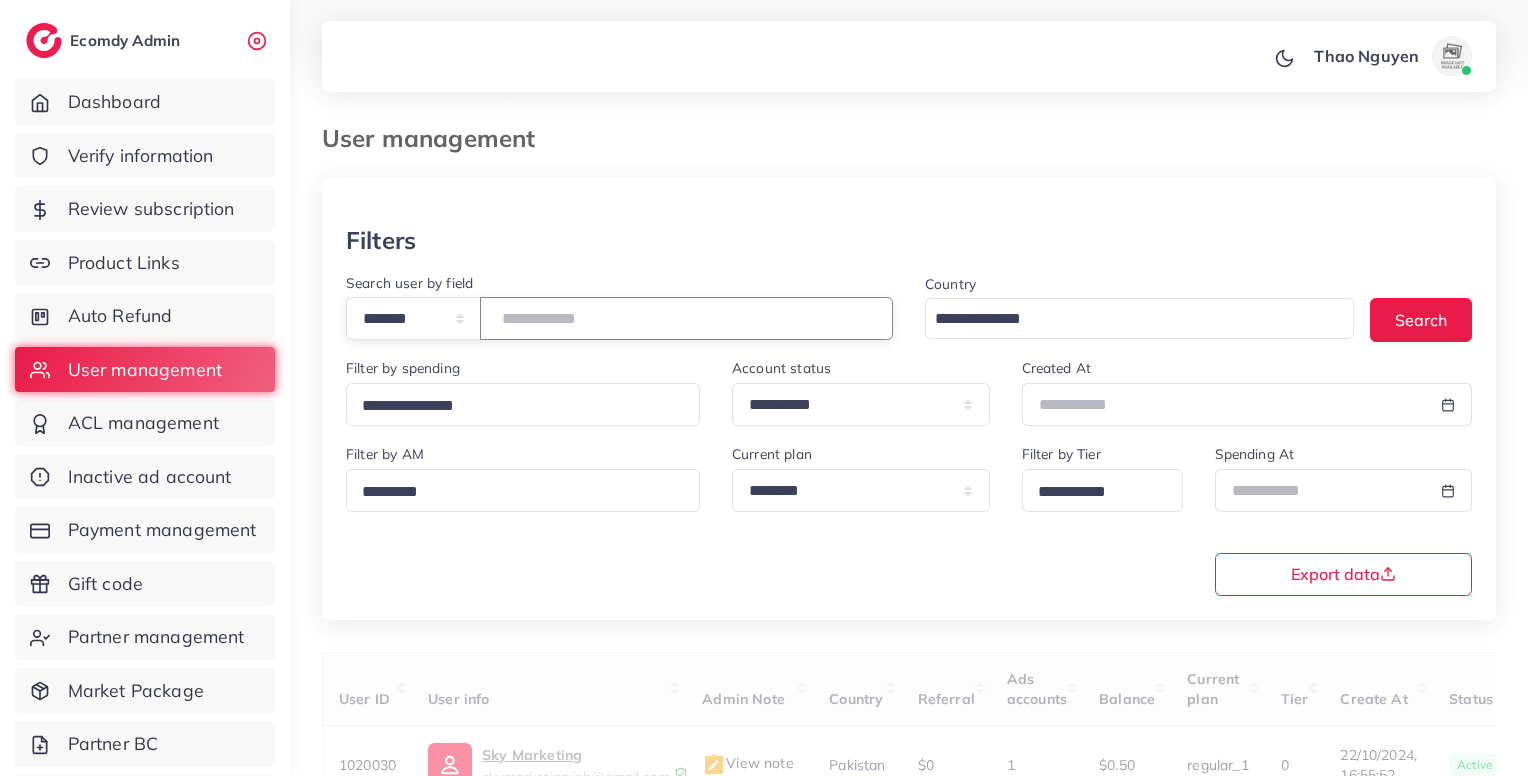 paste on "*******" 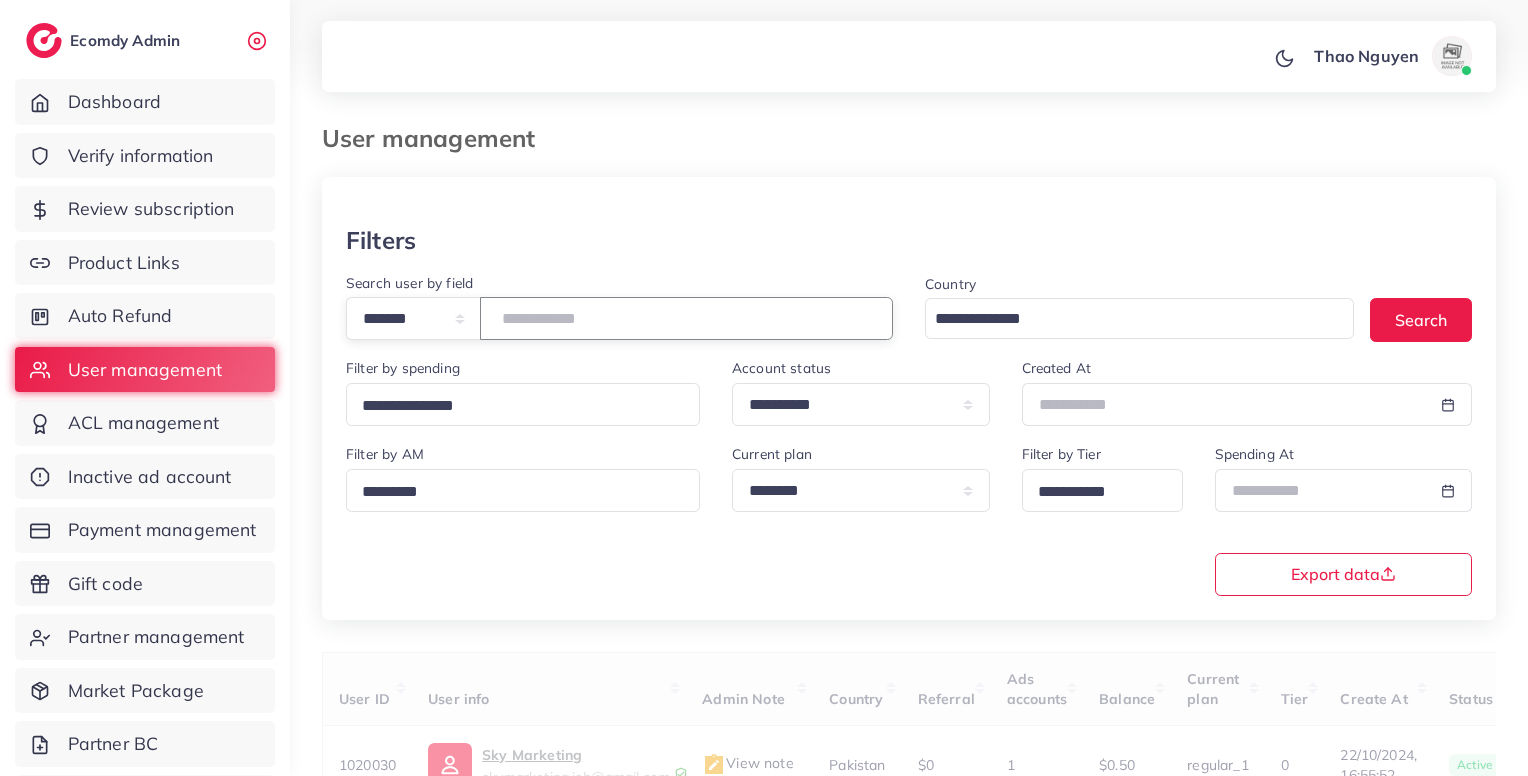 scroll, scrollTop: 183, scrollLeft: 0, axis: vertical 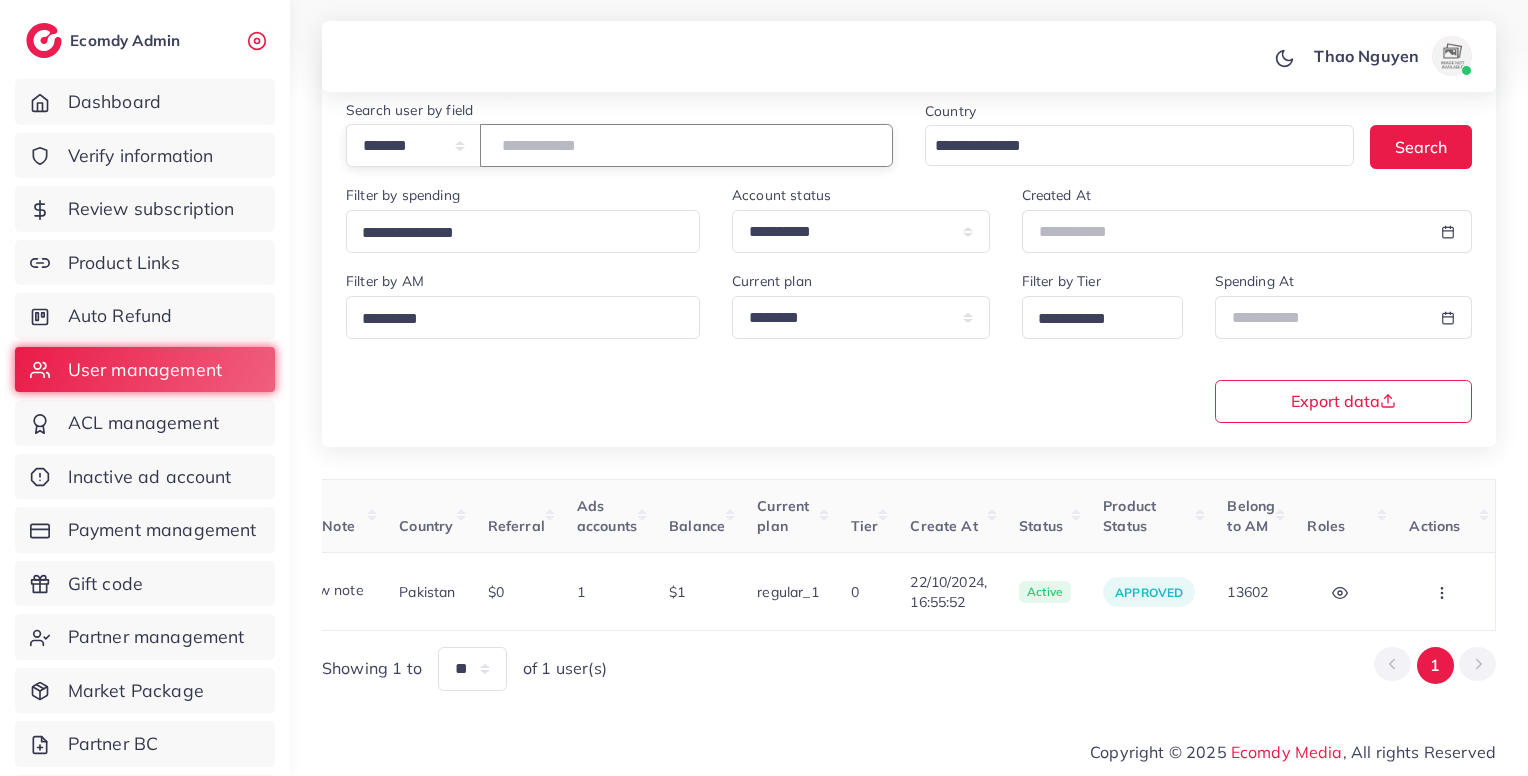 type on "*******" 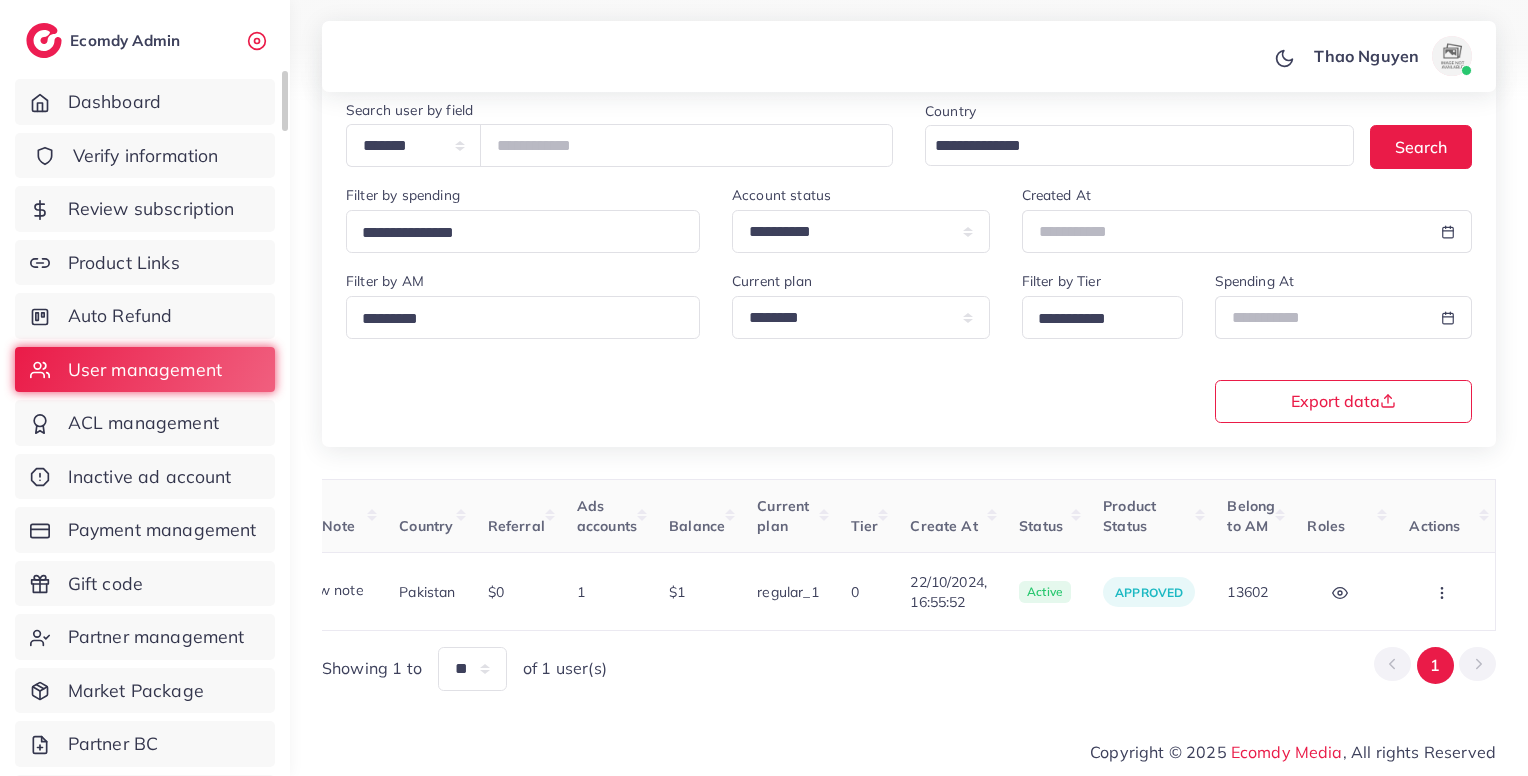 click on "Verify information" at bounding box center (146, 156) 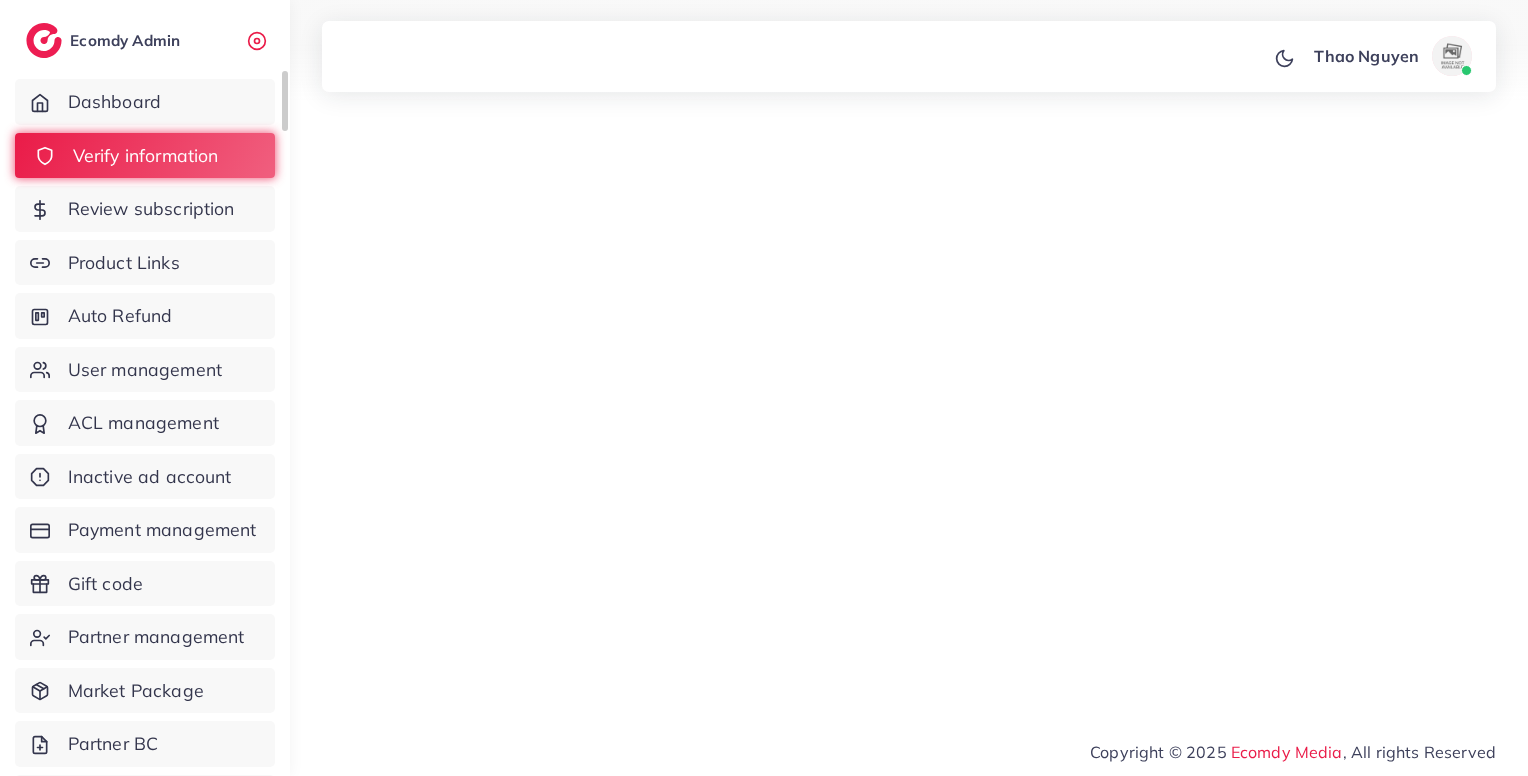 scroll, scrollTop: 0, scrollLeft: 0, axis: both 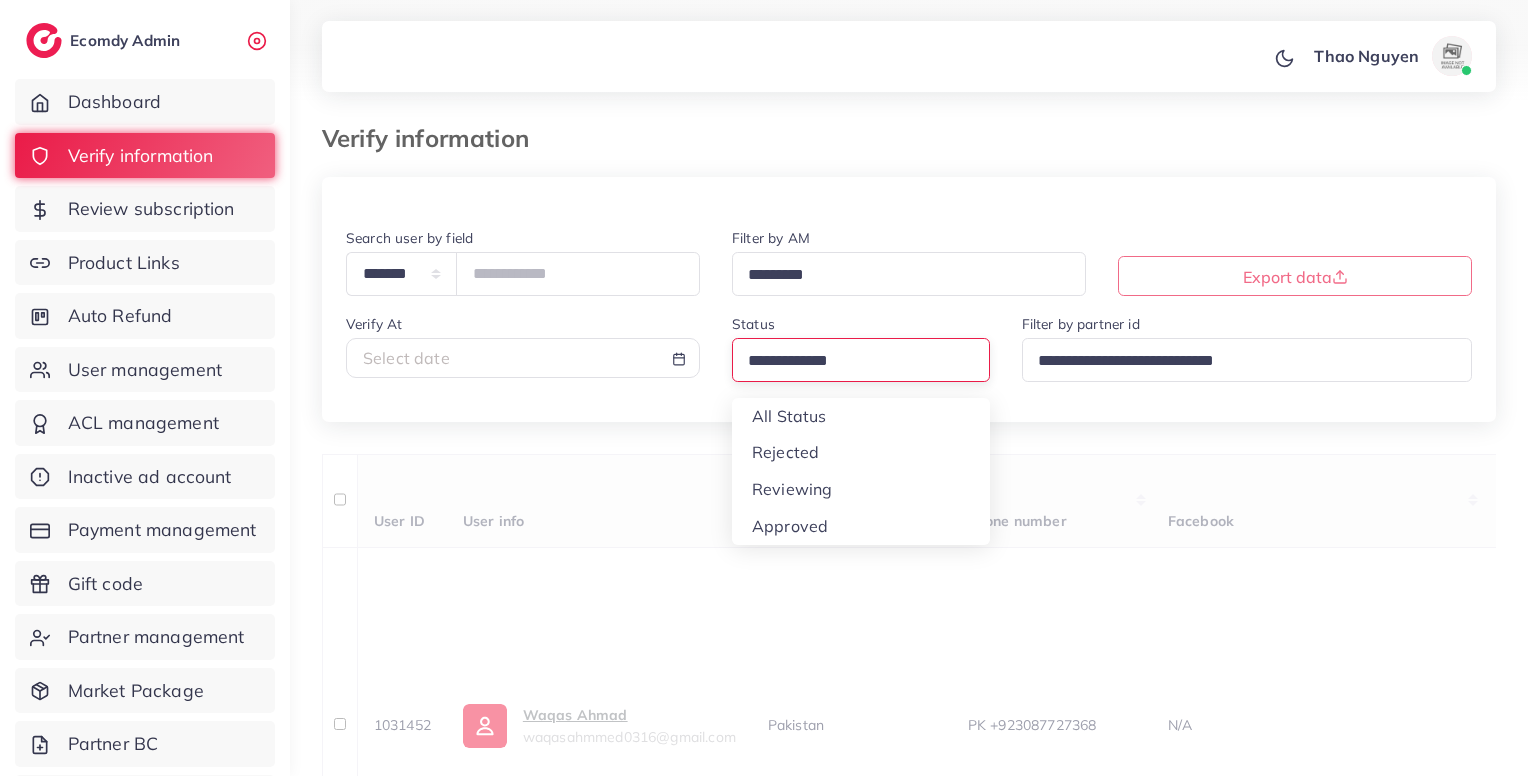 click at bounding box center (852, 361) 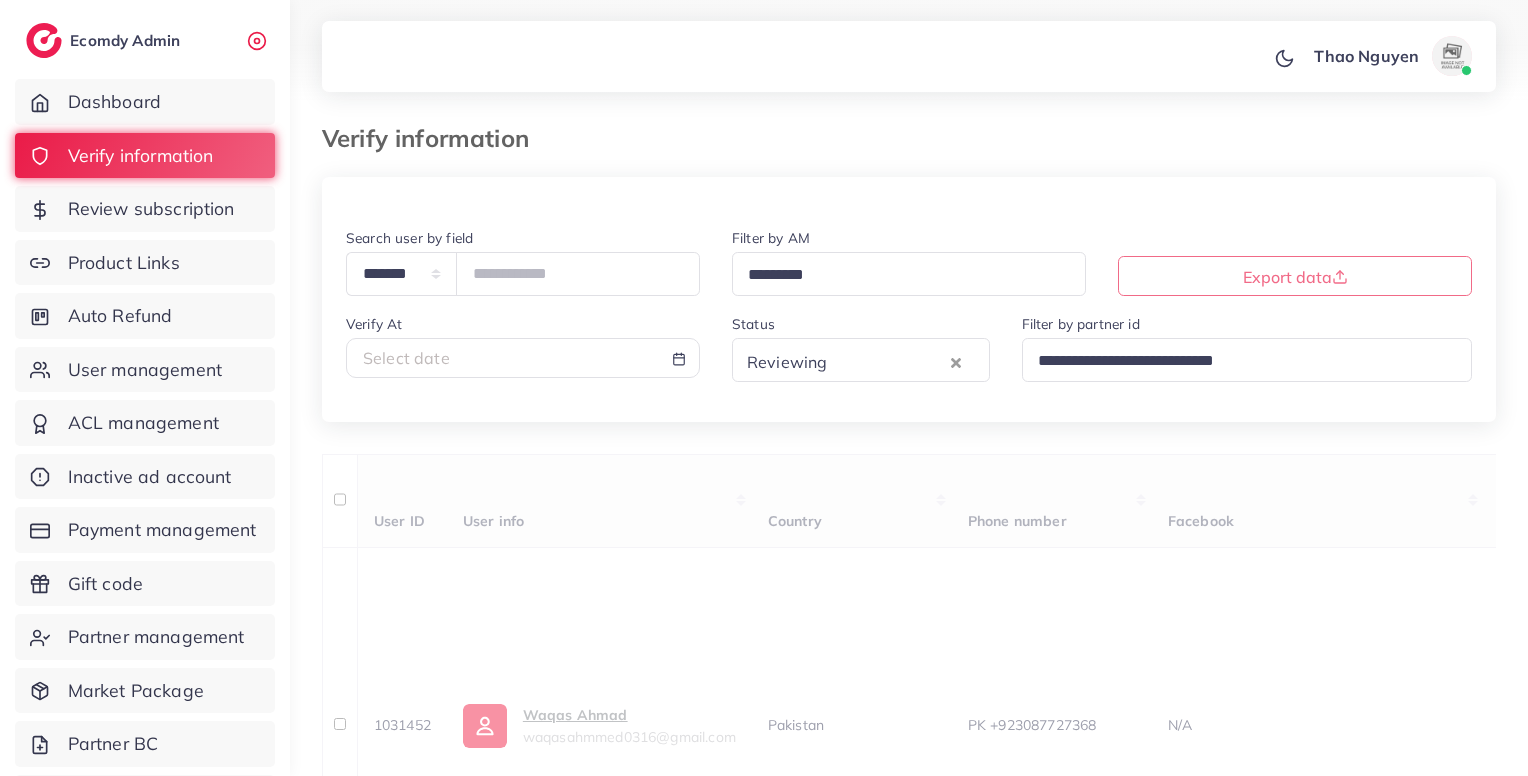 click on "1031544   Waqas Ahmad  waqasahmmed0316@gmail.com  Pakistan   PK +923087727368   N/A   03087727368   N/A   https://nyxwear.shop/products/patiyala-2-piece-night-suit?variant=50011268415792   Pakistan, United Arab Emirates, Saudi Arabia - reviewing   https://nyxwear.shop/products/t-h-collection-night-wear-2-pec-nigh-suit-stuff-china-silk?variant=50009933414704   Pakistan, United Arab Emirates, Saudi Arabia - rejected   regular_1   N/A   N/A  N/A" at bounding box center (909, 616) 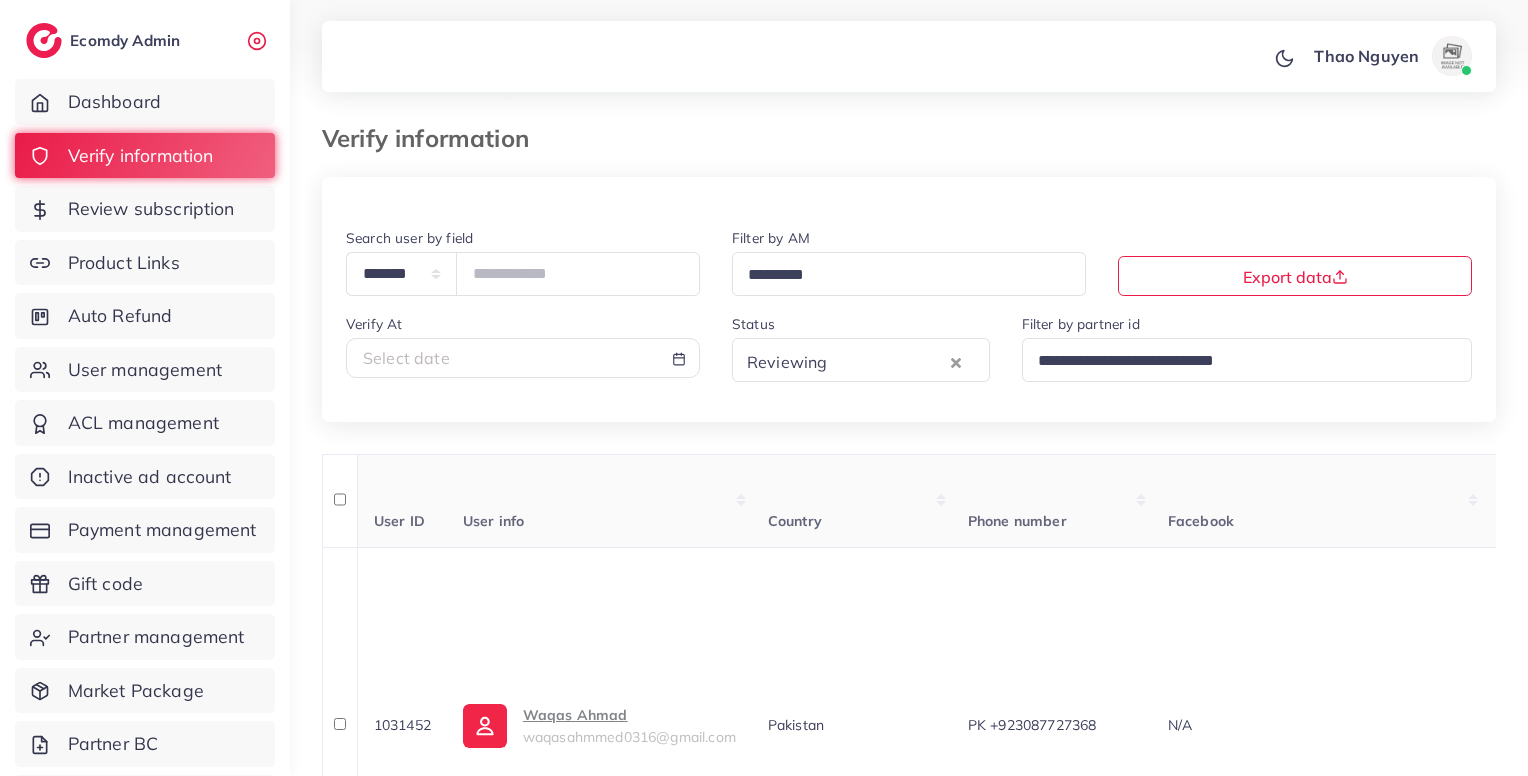 scroll, scrollTop: 373, scrollLeft: 0, axis: vertical 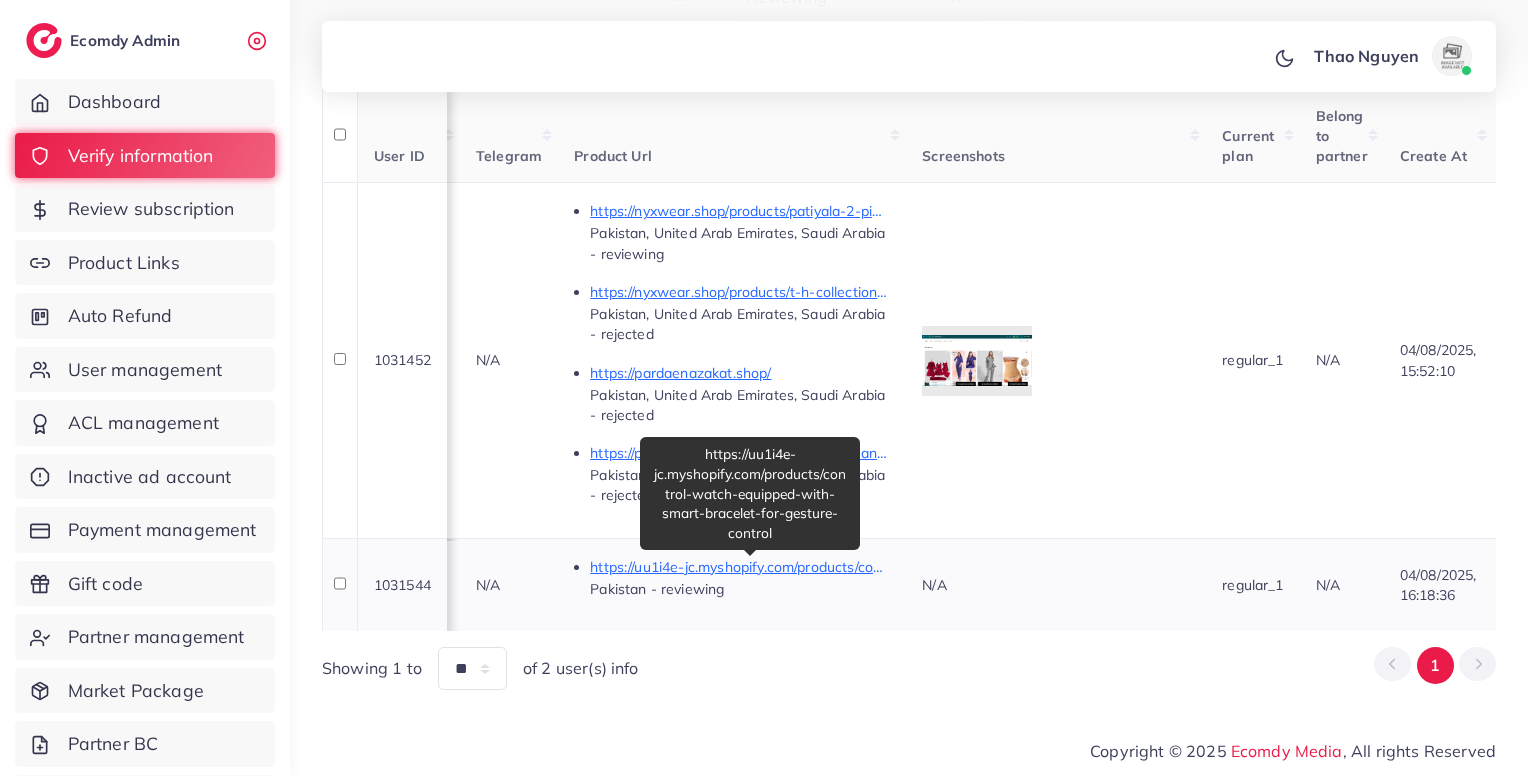 click on "https://uu1i4e-jc.myshopify.com/products/control-watch-equipped-with-smart-bracelet-for-gesture-control" at bounding box center [740, 567] 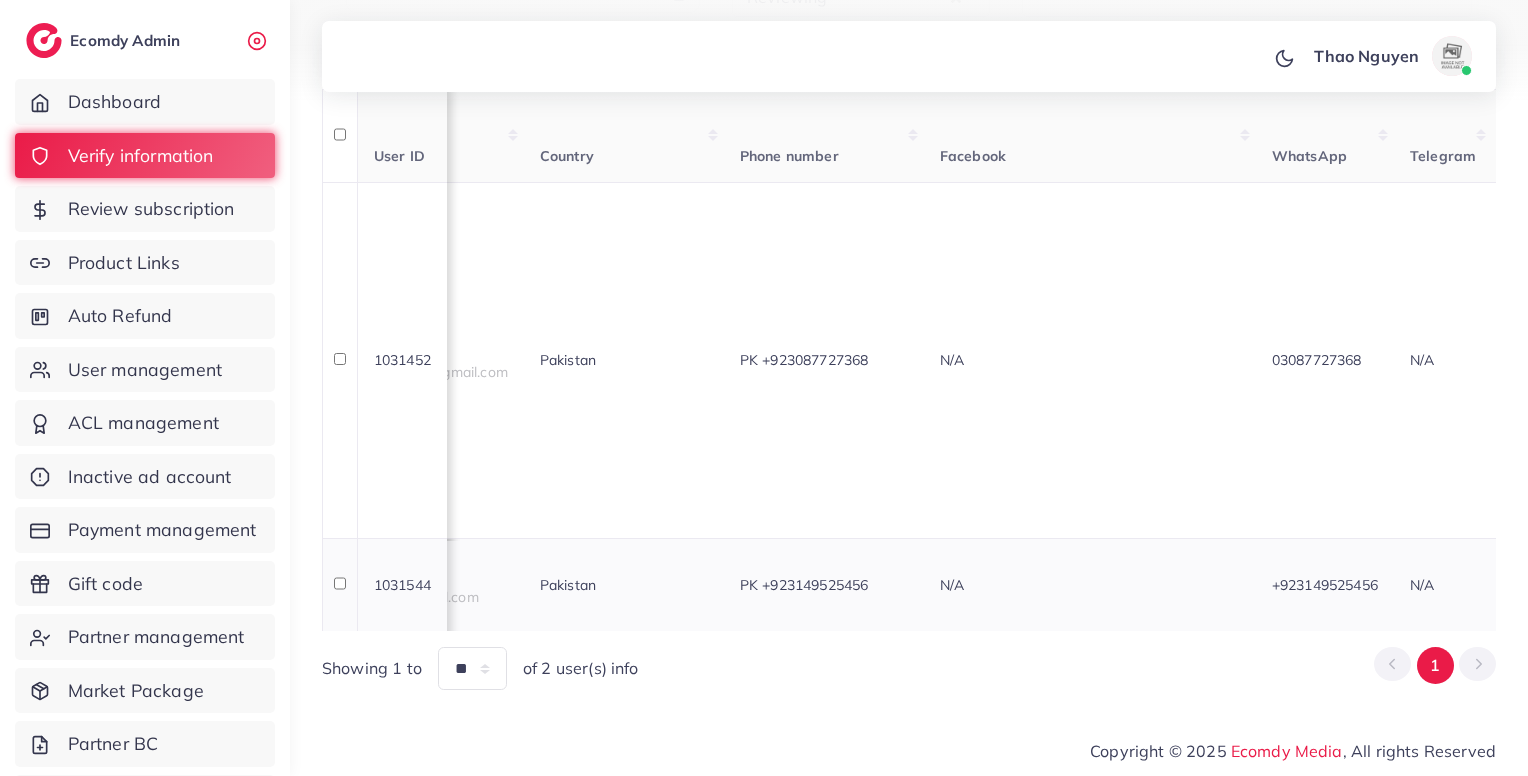 scroll, scrollTop: 0, scrollLeft: 100, axis: horizontal 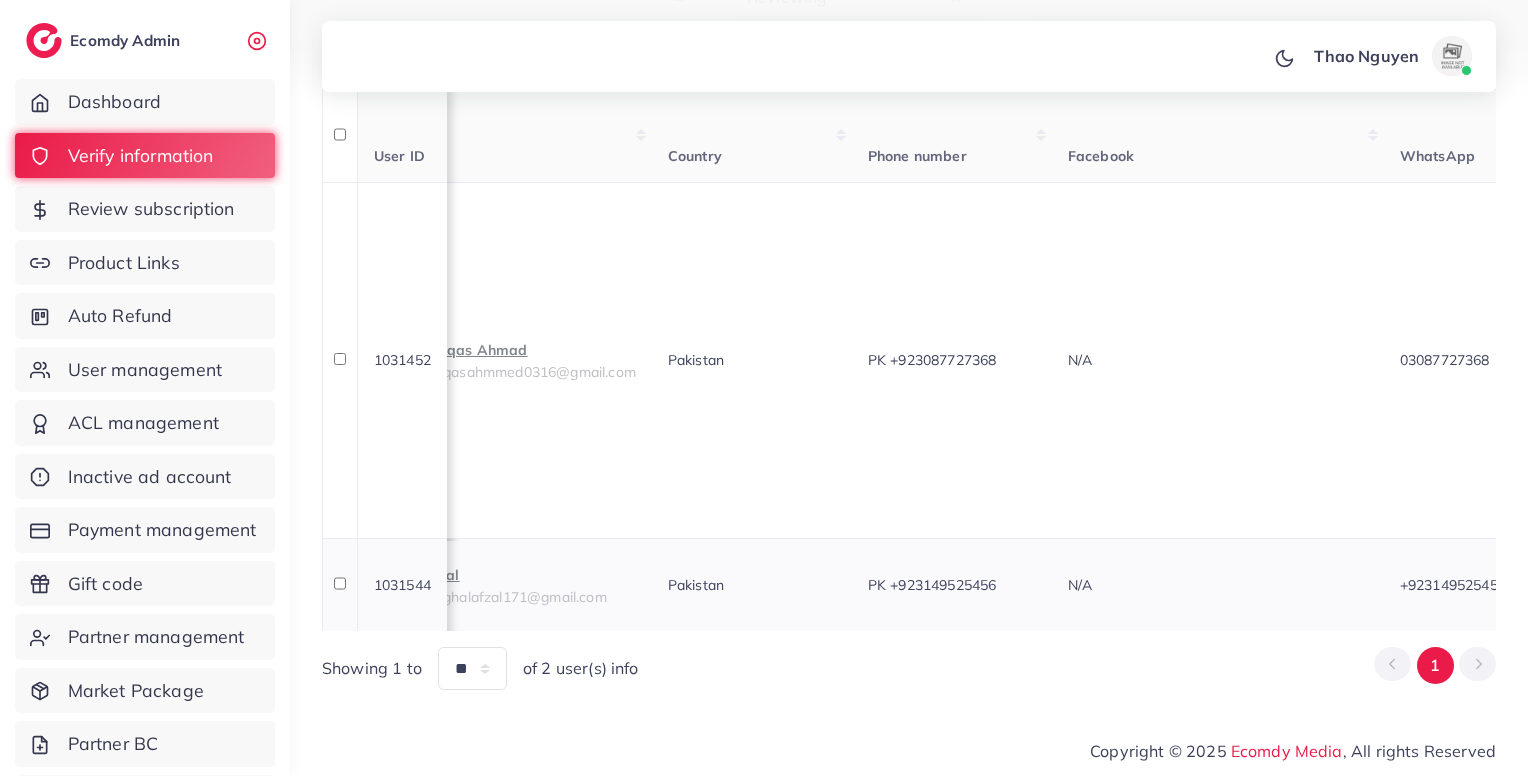 click on "PK +923149525456" at bounding box center (932, 585) 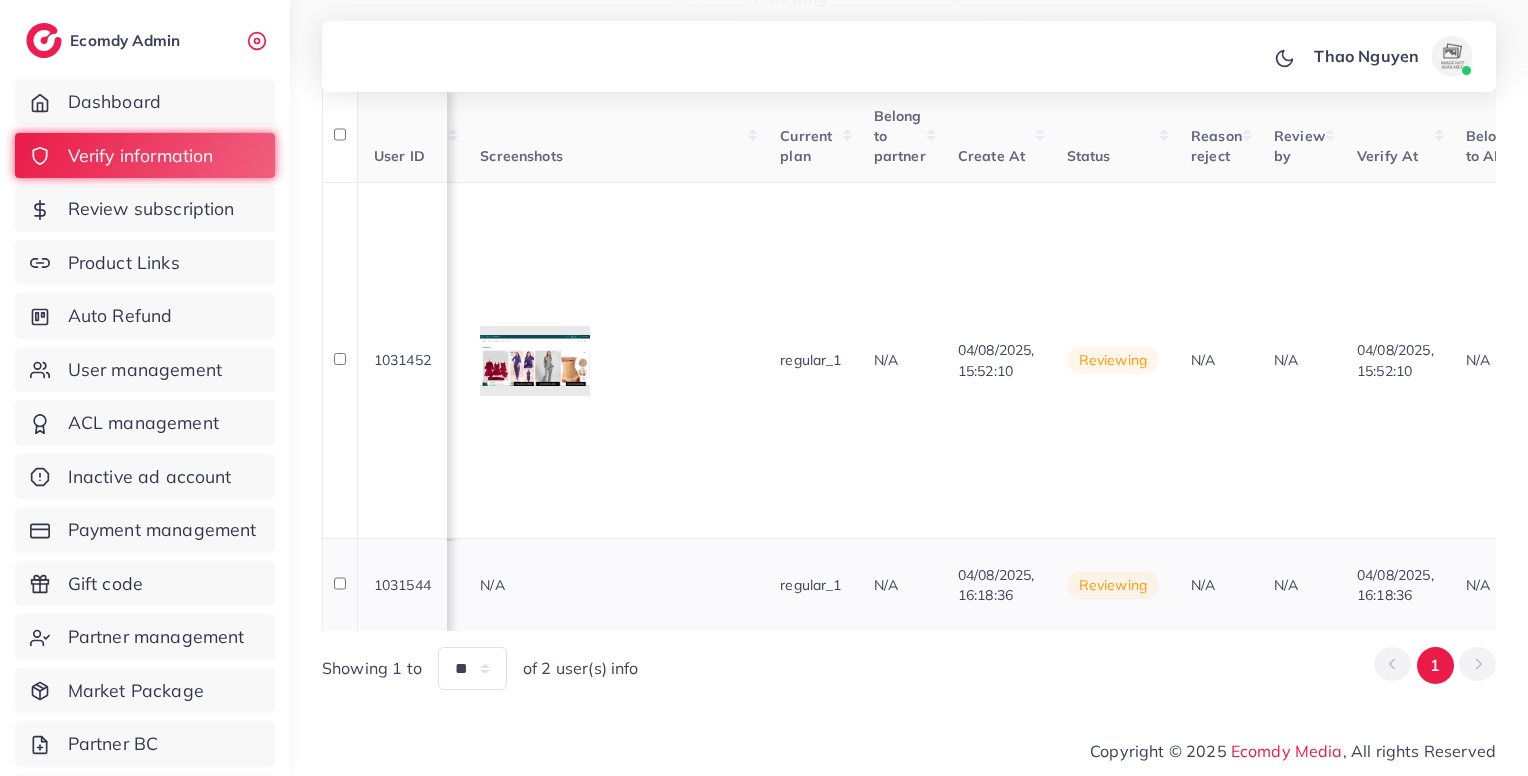 scroll, scrollTop: 0, scrollLeft: 1754, axis: horizontal 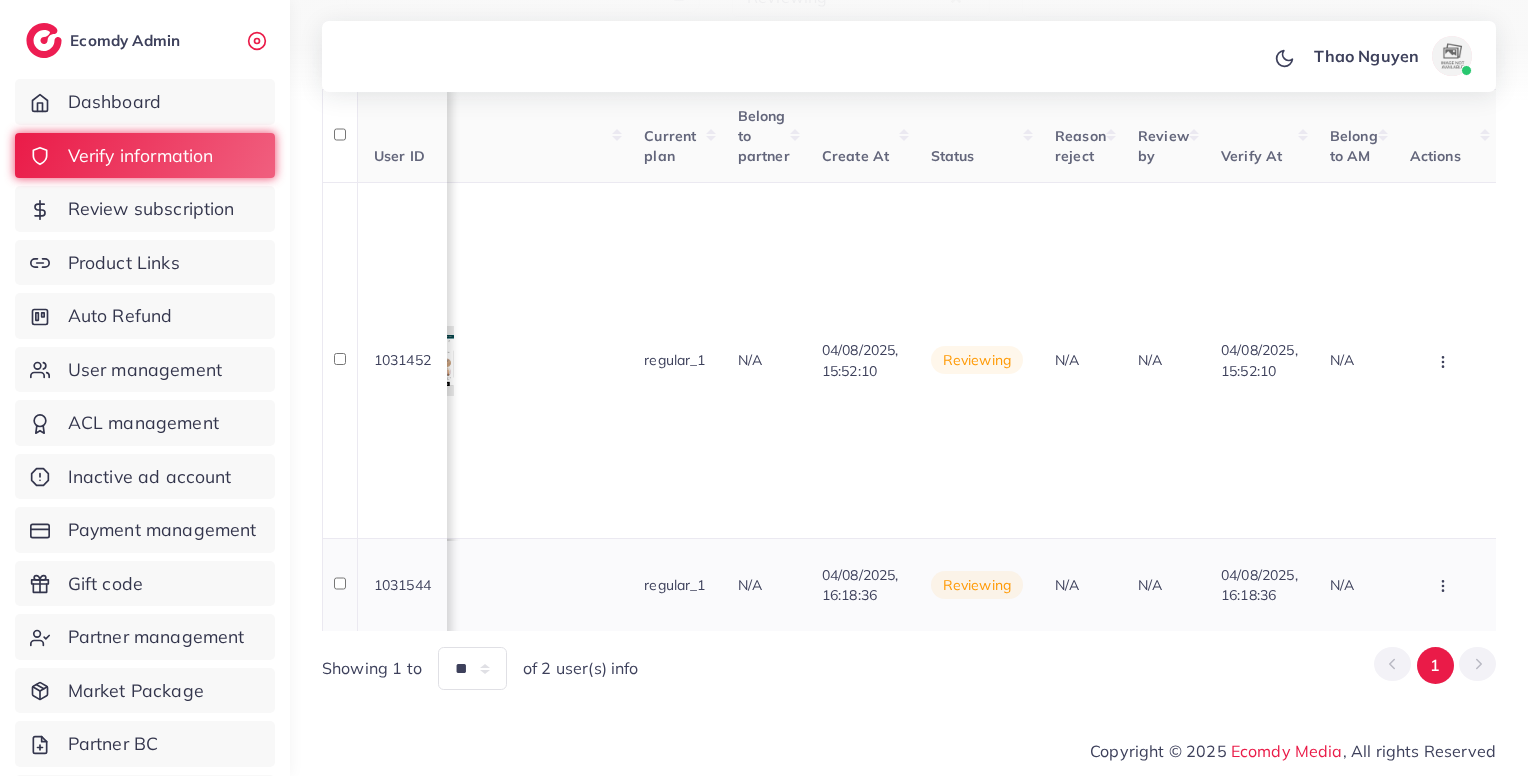click at bounding box center [1445, 360] 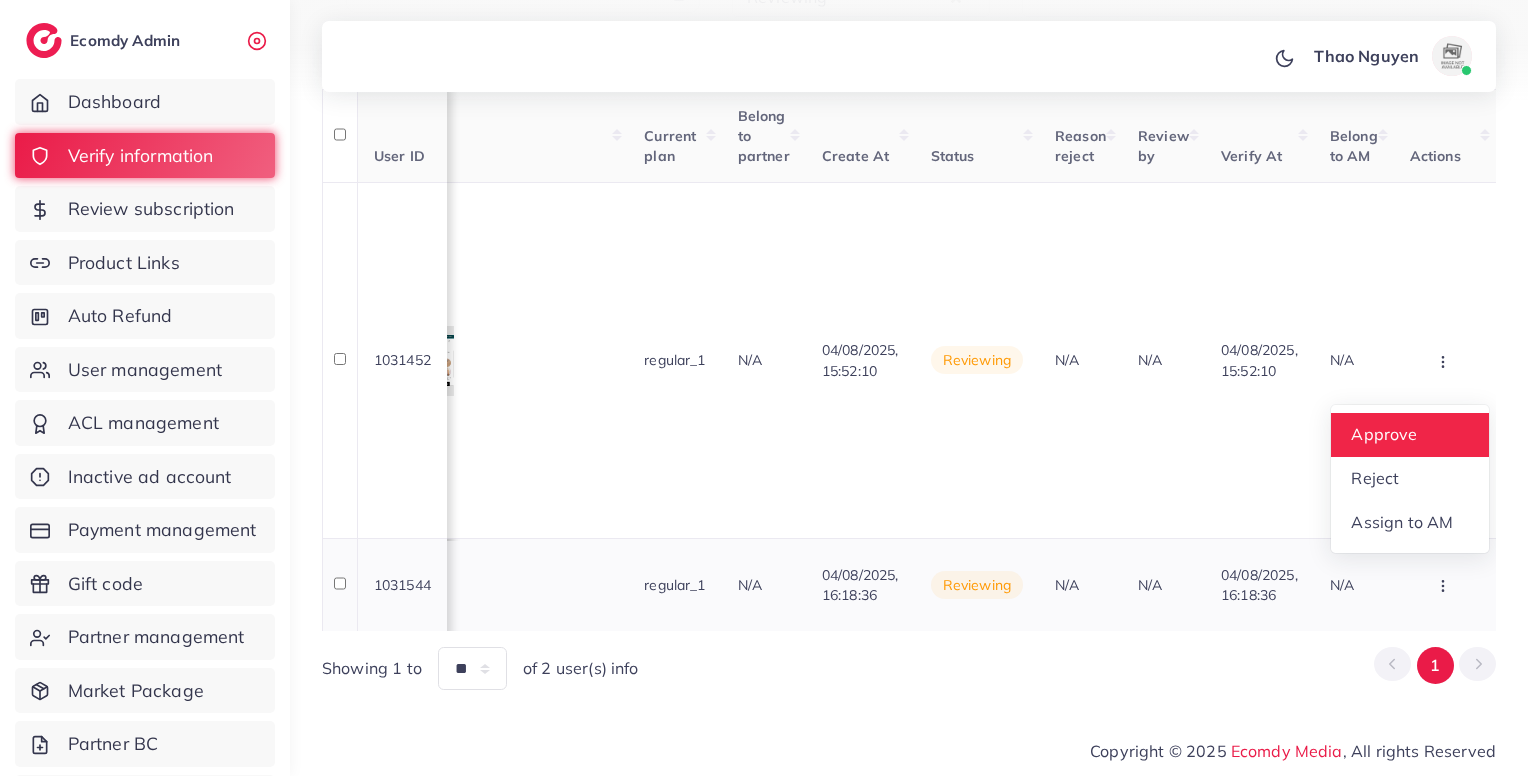 click on "Approve" at bounding box center [1384, 435] 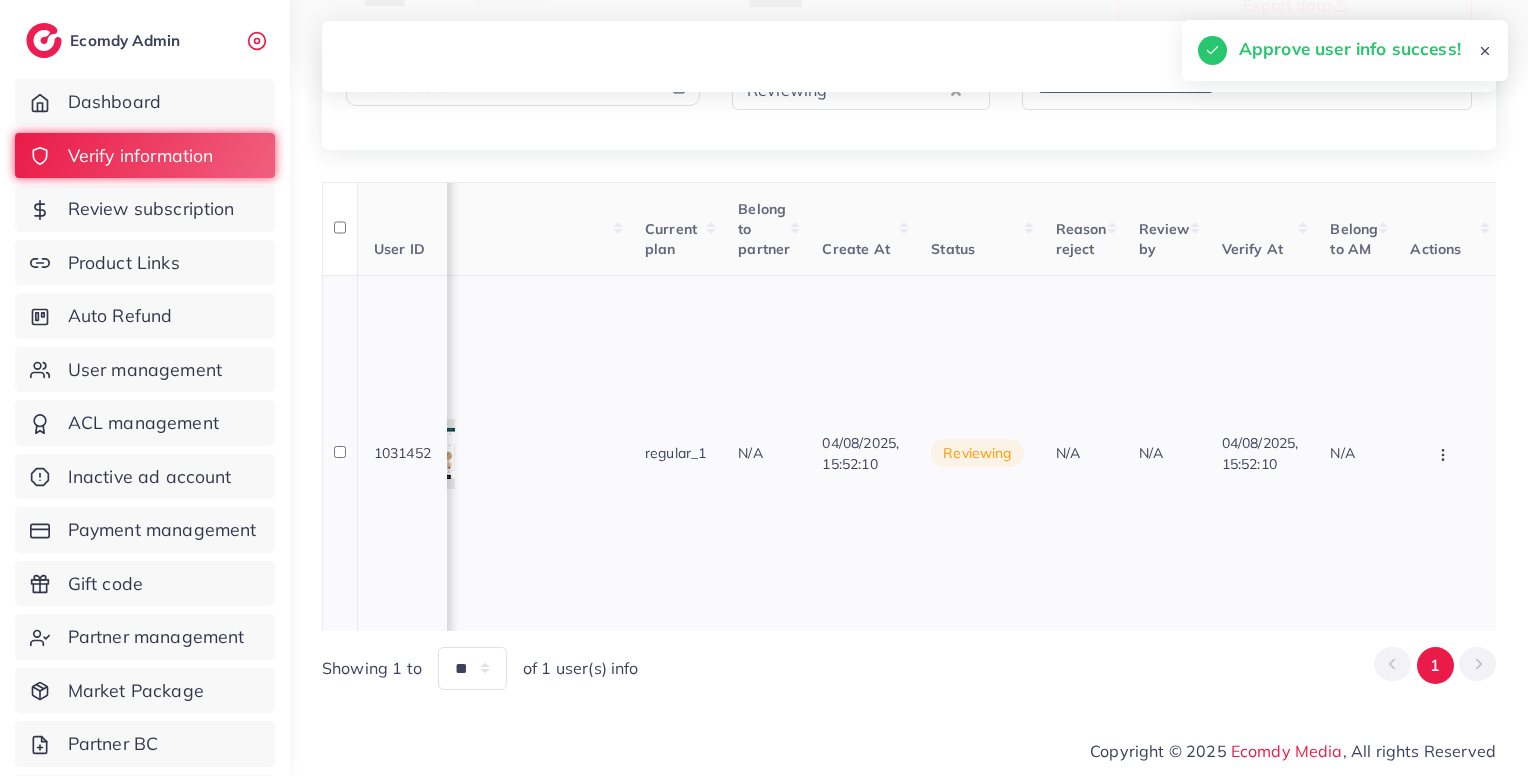 scroll, scrollTop: 0, scrollLeft: 1736, axis: horizontal 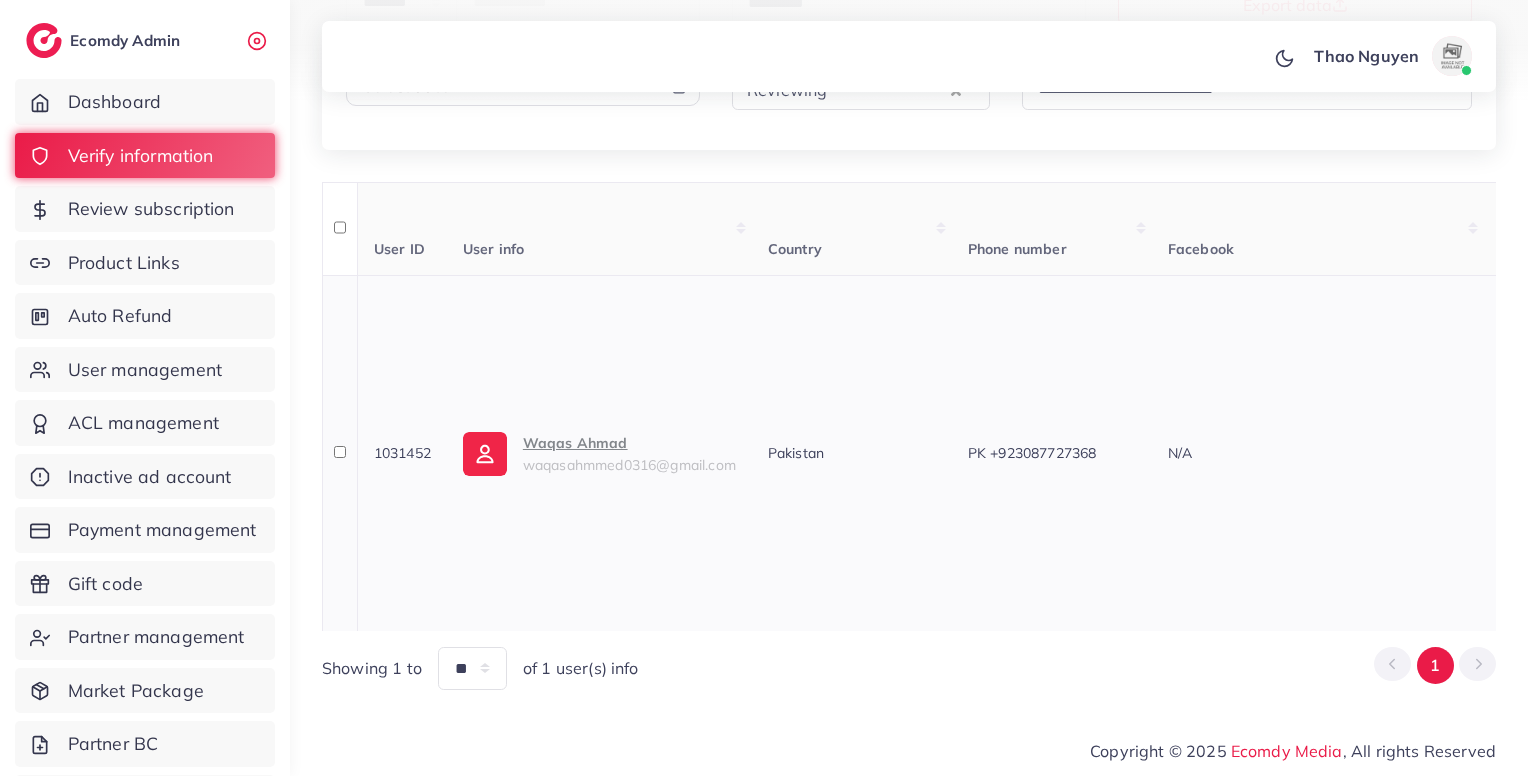 click on "waqasahmmed0316@gmail.com" at bounding box center [629, 465] 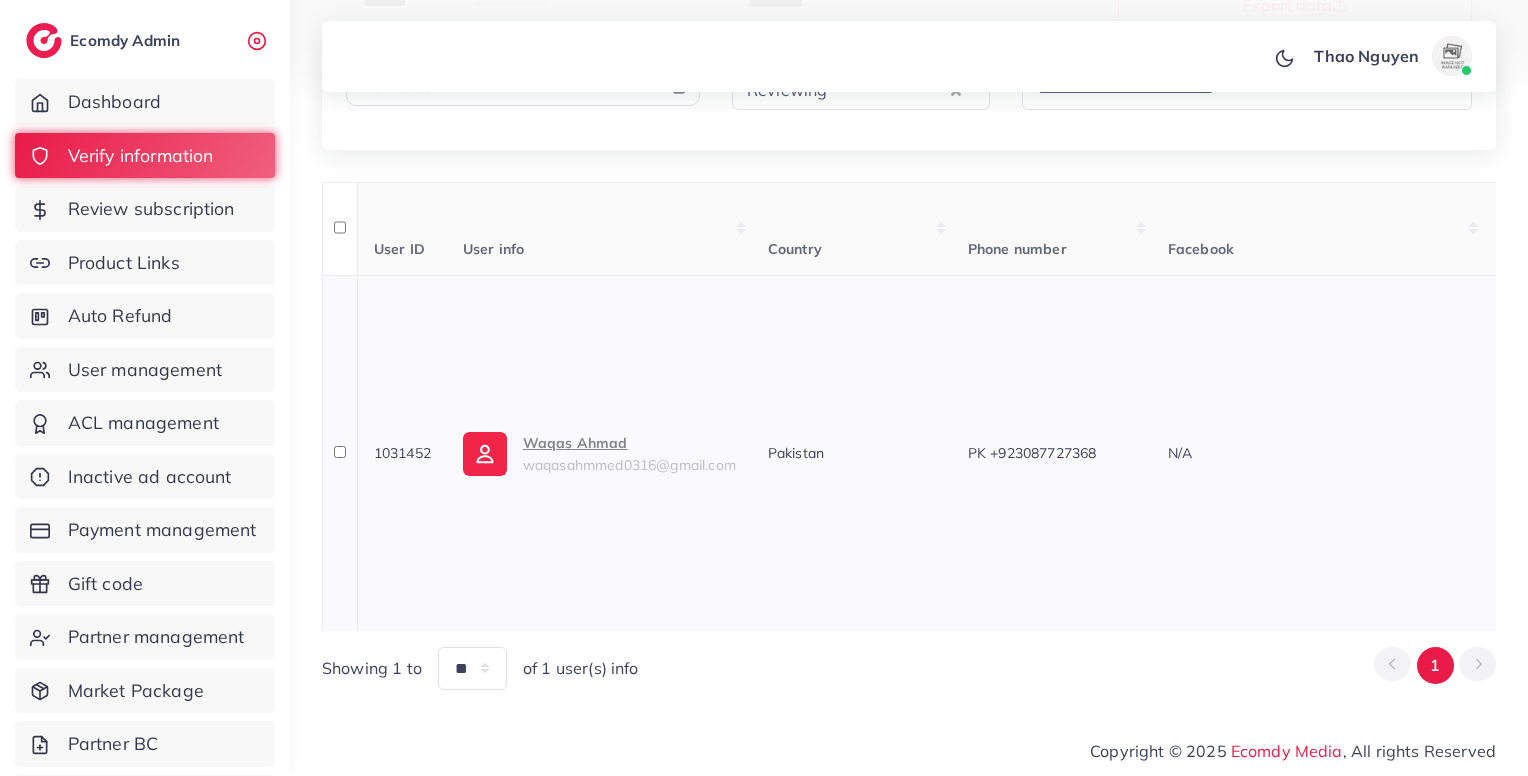 scroll, scrollTop: 0, scrollLeft: 0, axis: both 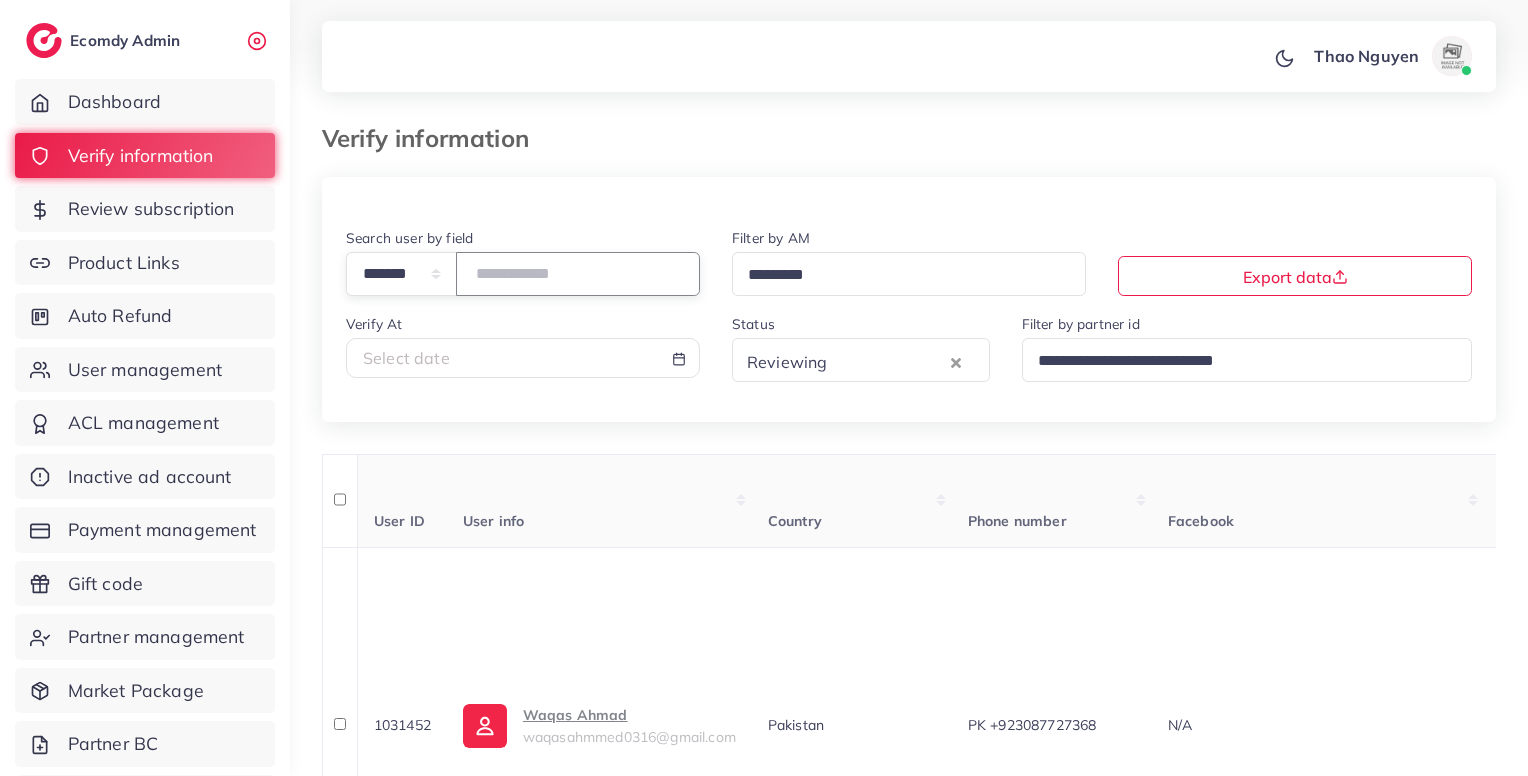 paste on "*******" 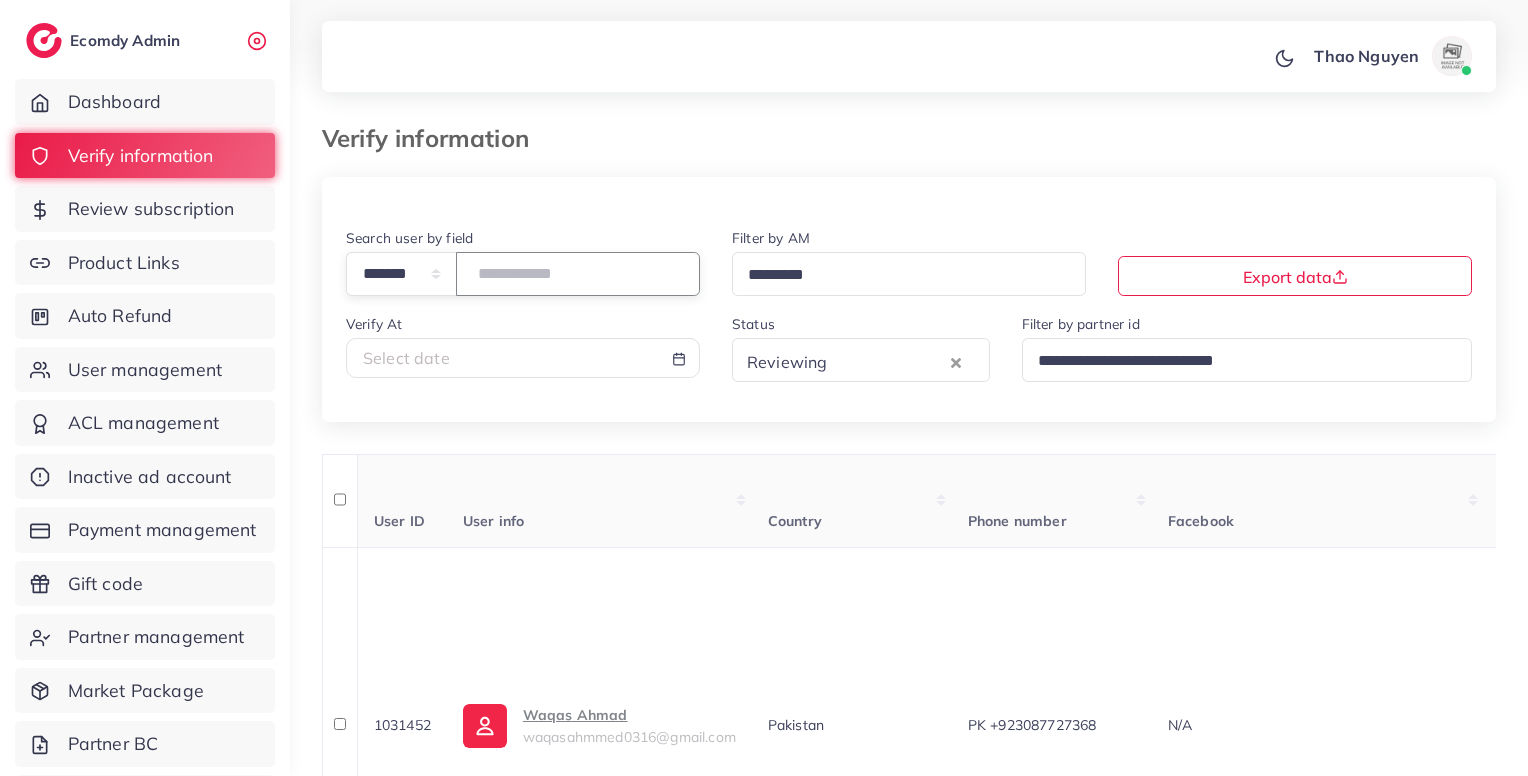 click on "*******" at bounding box center [578, 273] 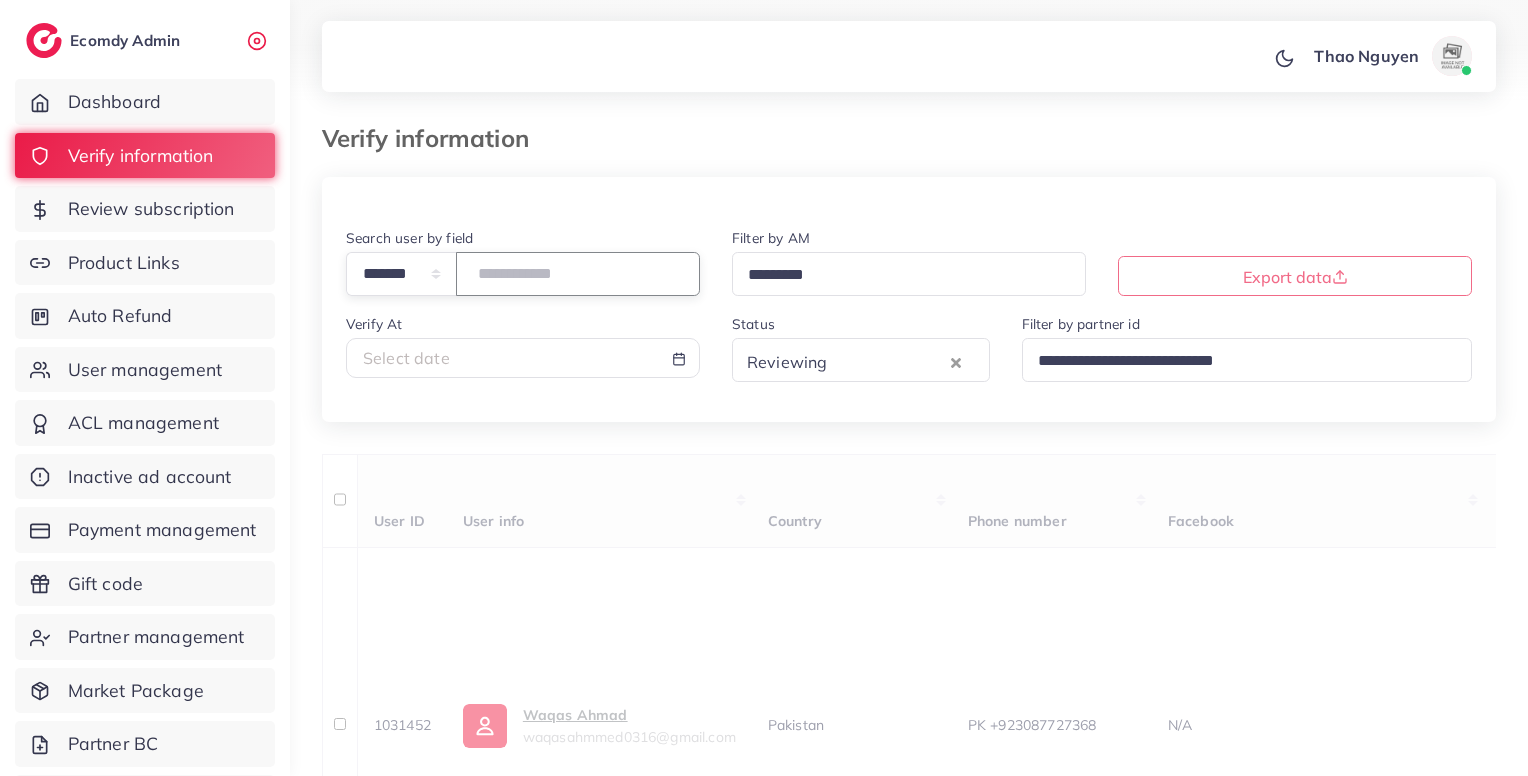 type on "*******" 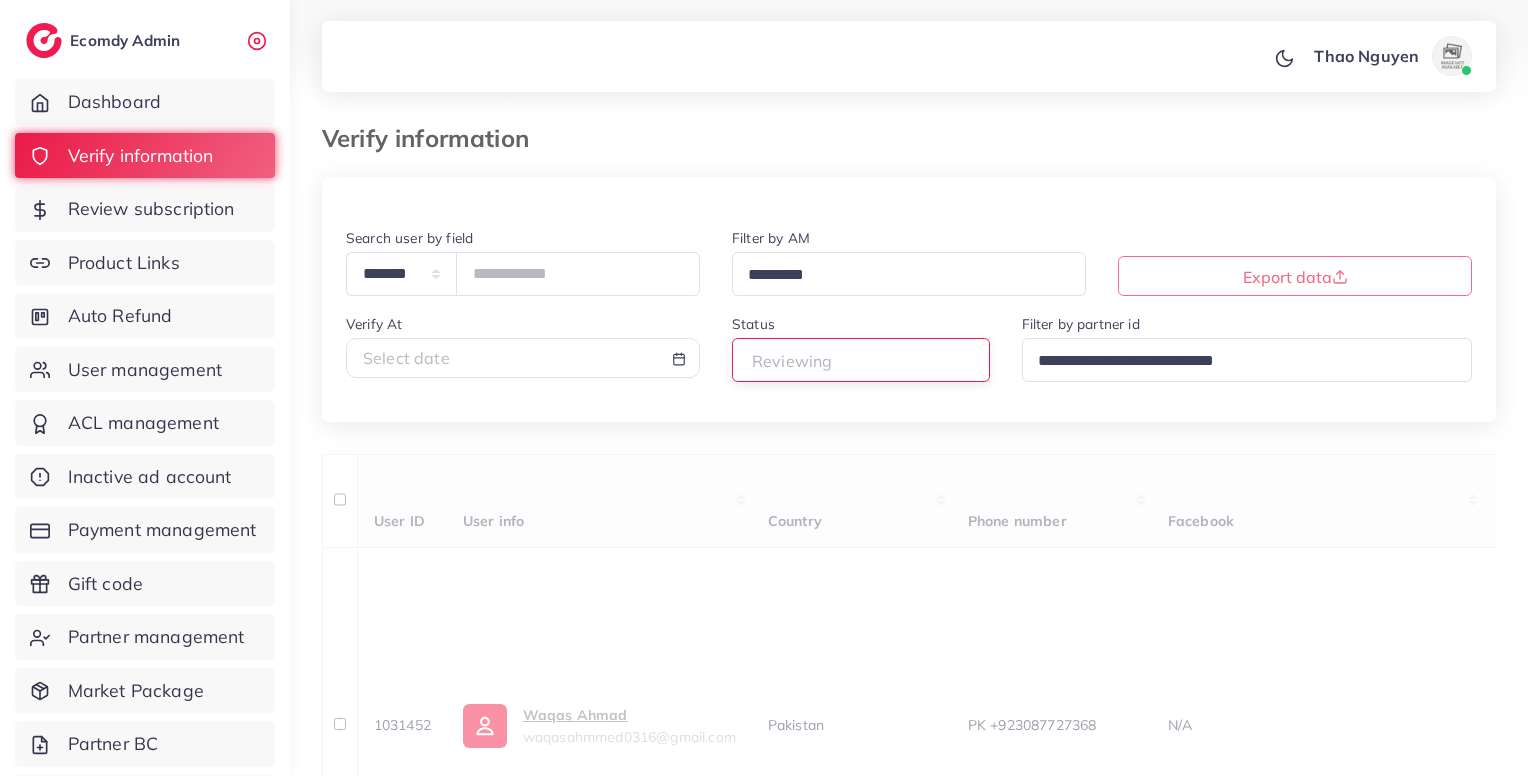 click at bounding box center [852, 361] 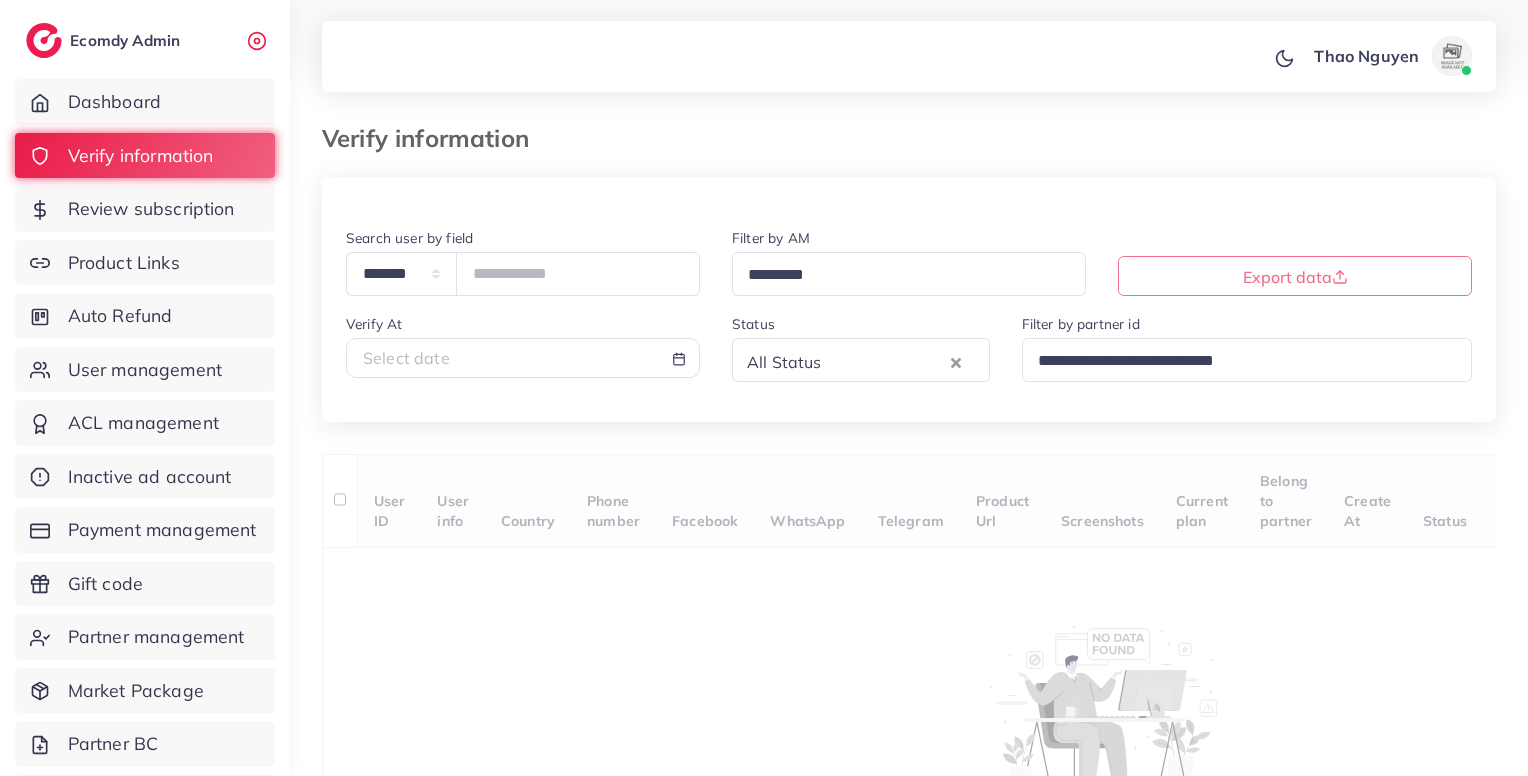 click on "**********" at bounding box center (909, 324) 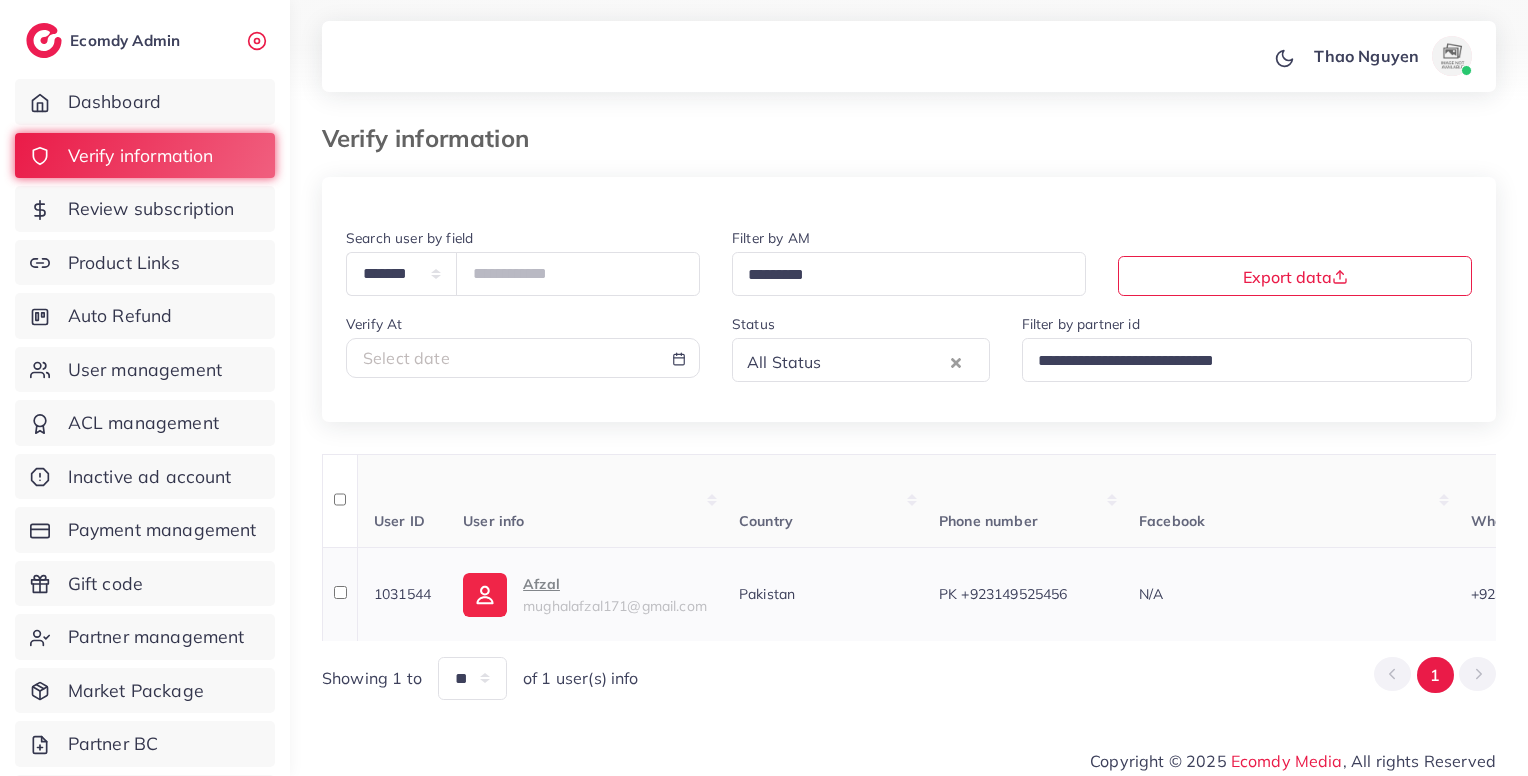 scroll, scrollTop: 18, scrollLeft: 0, axis: vertical 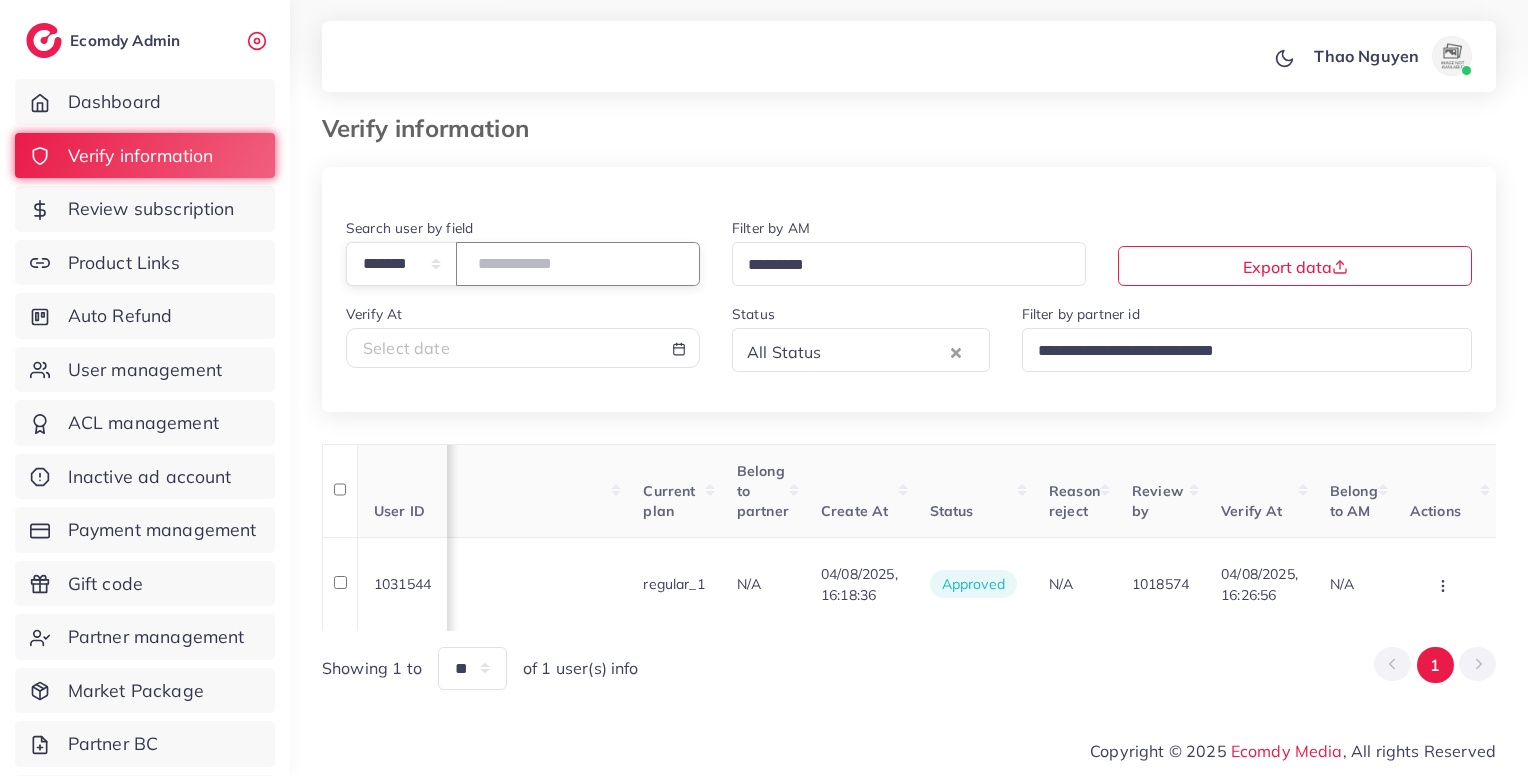click on "*******" at bounding box center [578, 263] 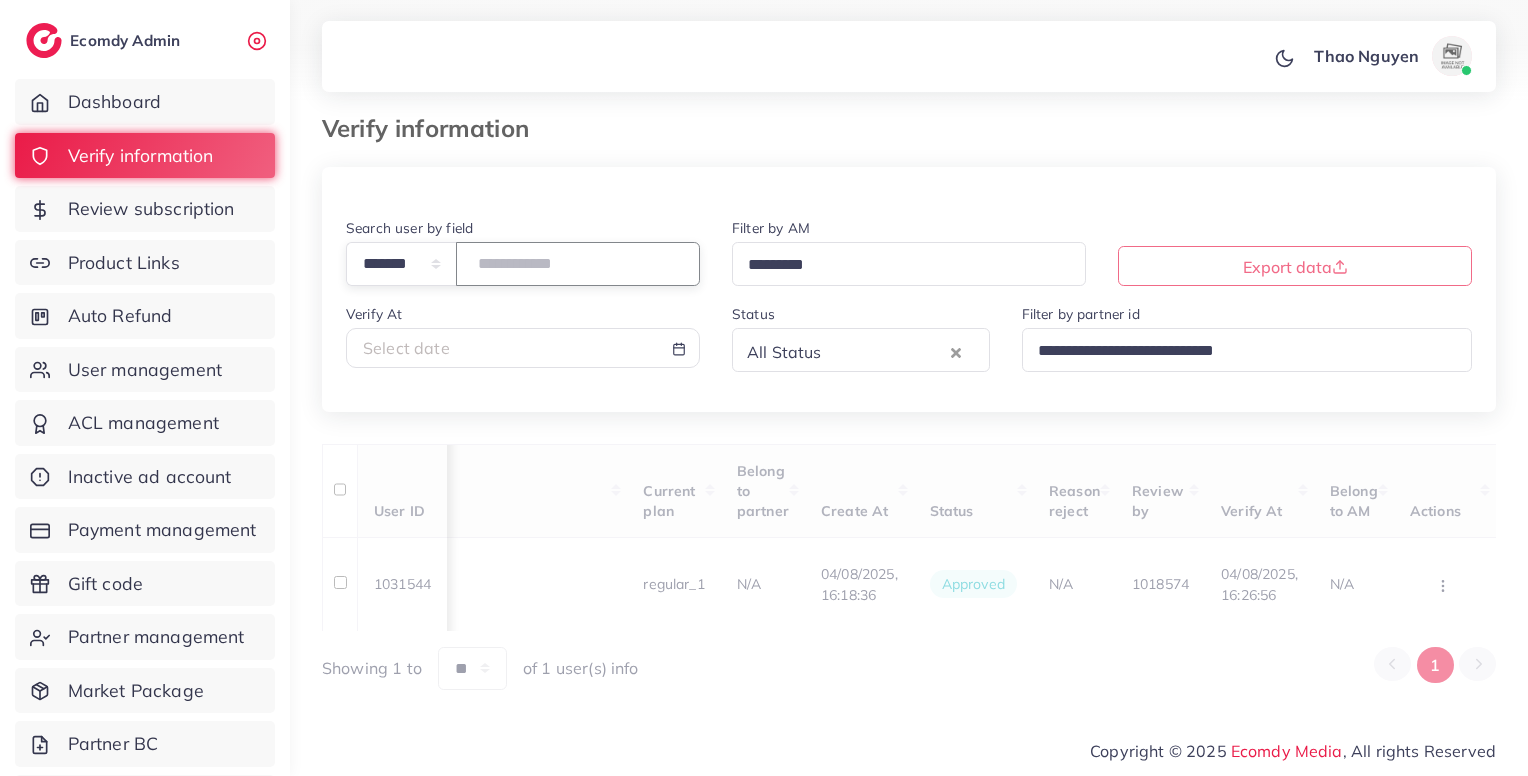 click at bounding box center (578, 263) 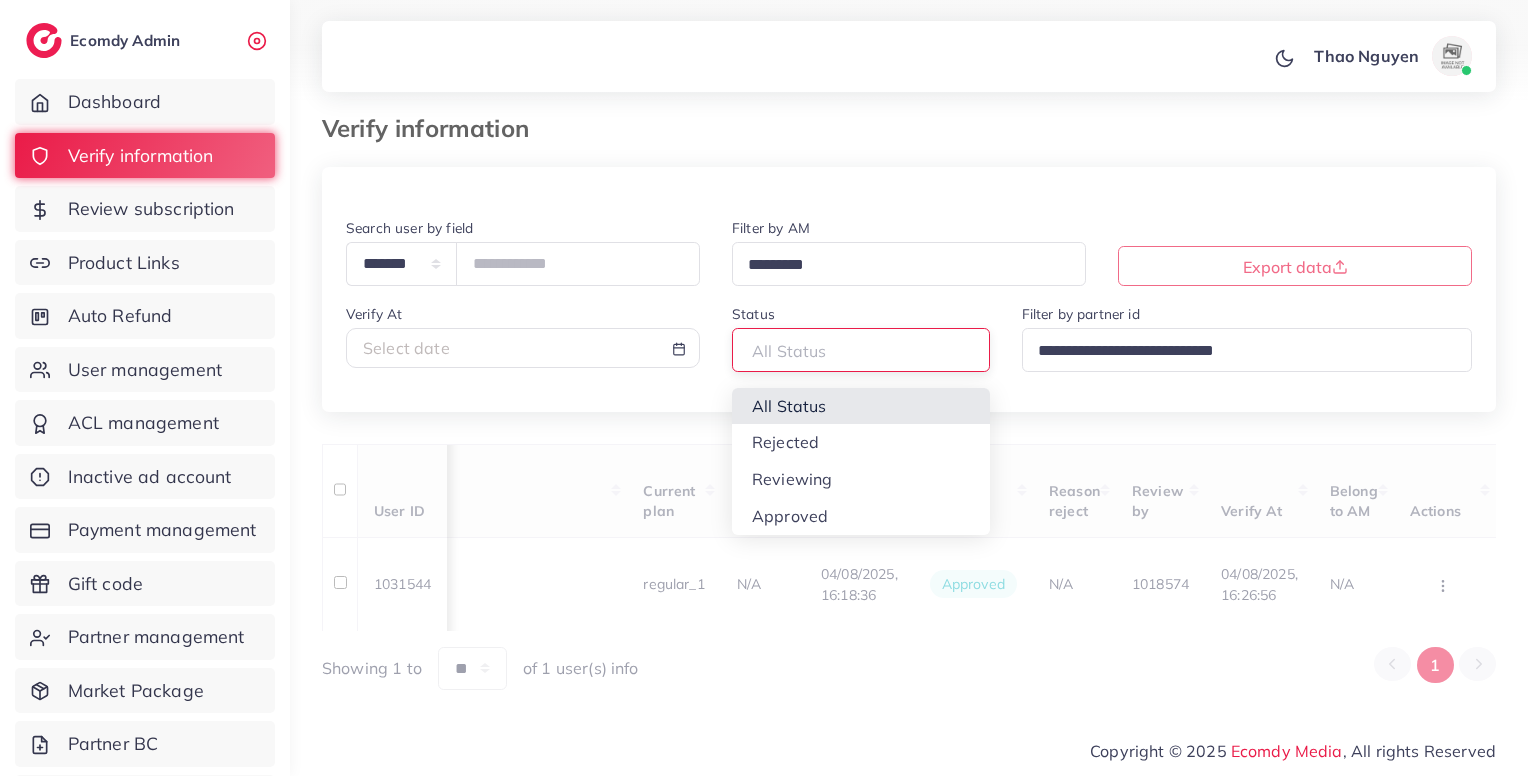 click on "All Status" at bounding box center [852, 349] 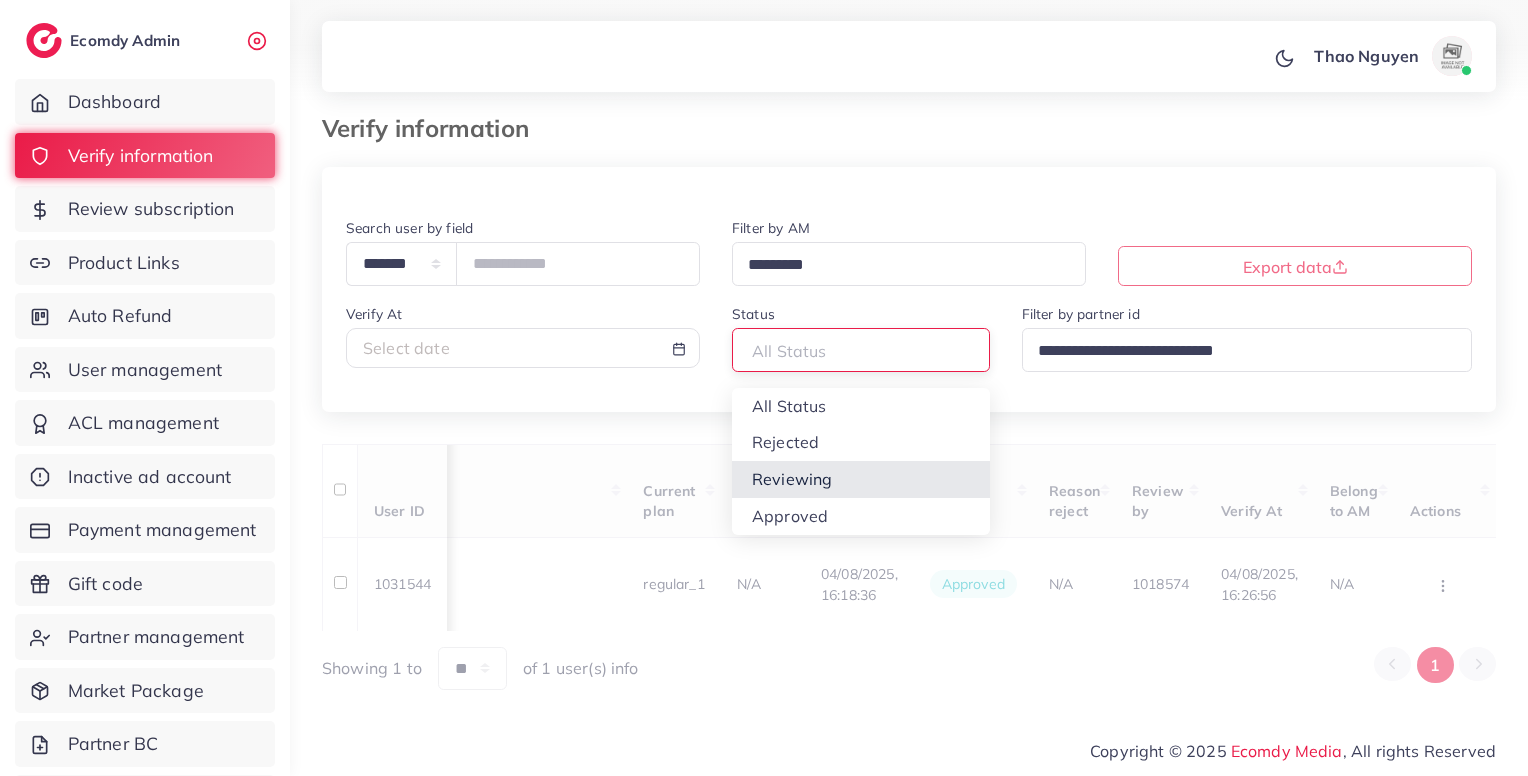 type on "*******" 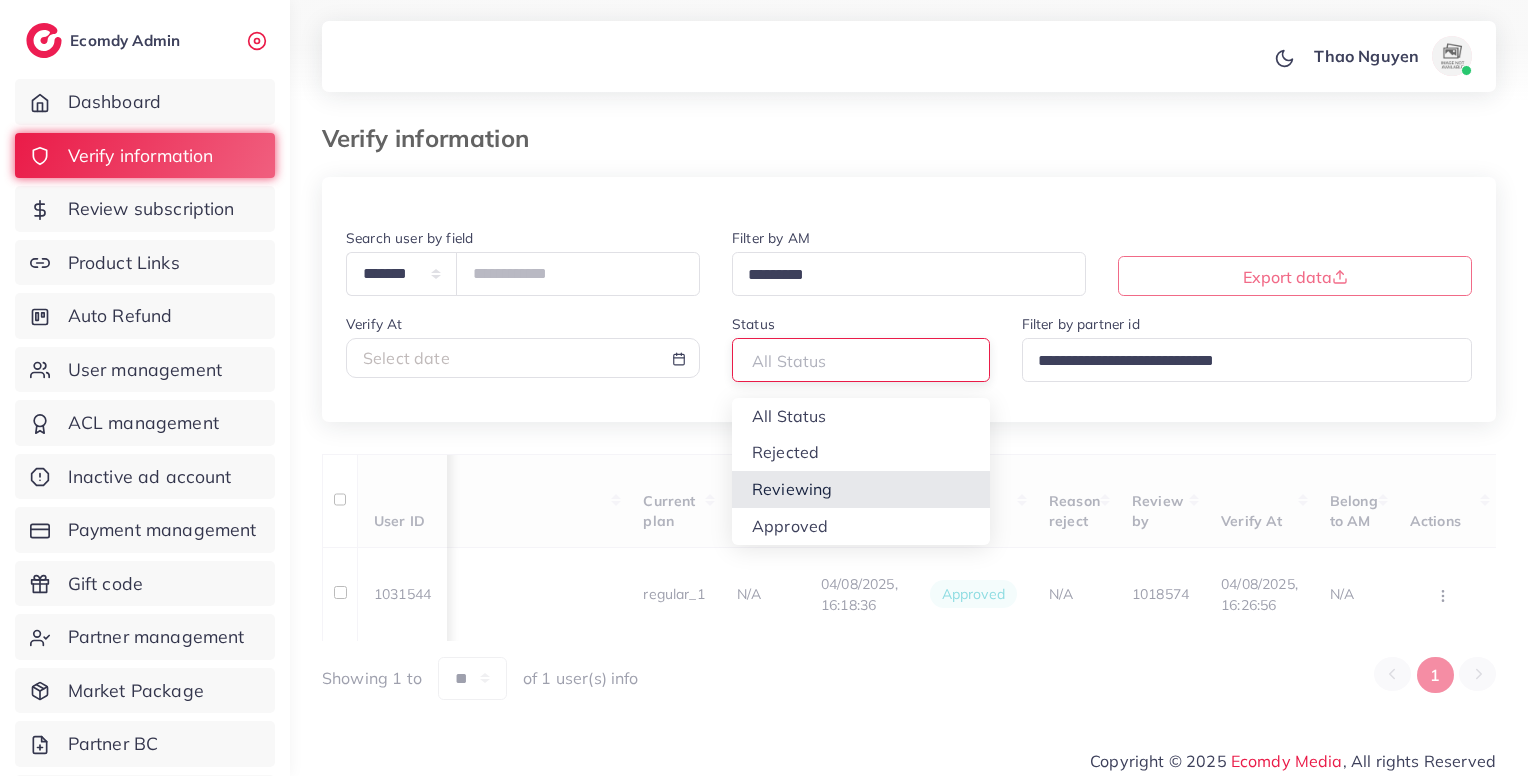 click on "1031544   Afzal  mughalafzal171@gmail.com  Pakistan   PK +923149525456   N/A   +923149525456   N/A   https://uu1i4e-jc.myshopify.com/products/control-watch-equipped-with-smart-bracelet-for-gesture-control   Pakistan - approved   N/A   regular_1   N/A   04/08/2025, 16:18:36   approved   N/A  1018574 04/08/2025, 16:26:56   N/A  Approve Reject Assign to AM          Showing 1 to  ** ** ** ***  of 1 user(s) info  1" at bounding box center (909, 438) 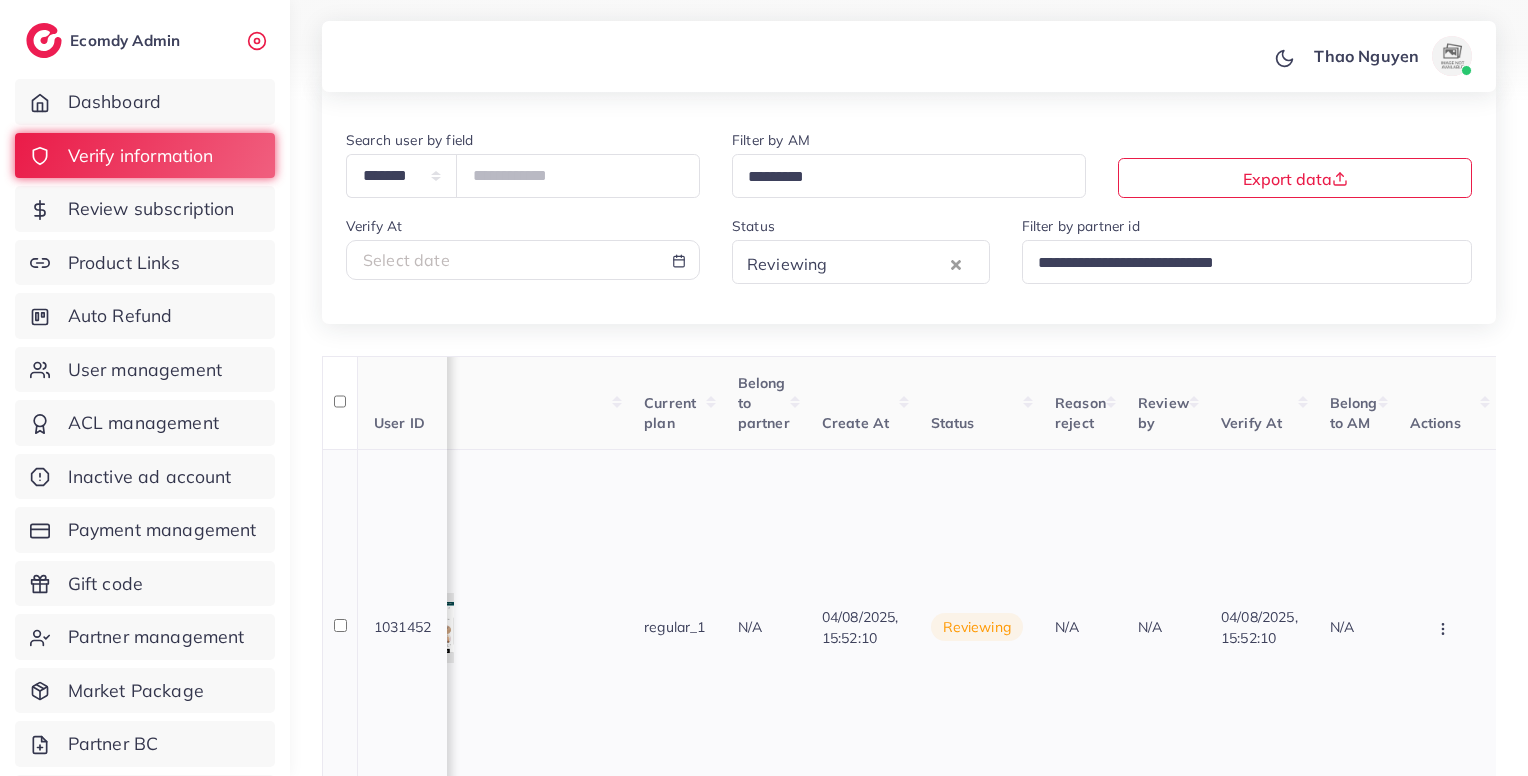 scroll, scrollTop: 100, scrollLeft: 0, axis: vertical 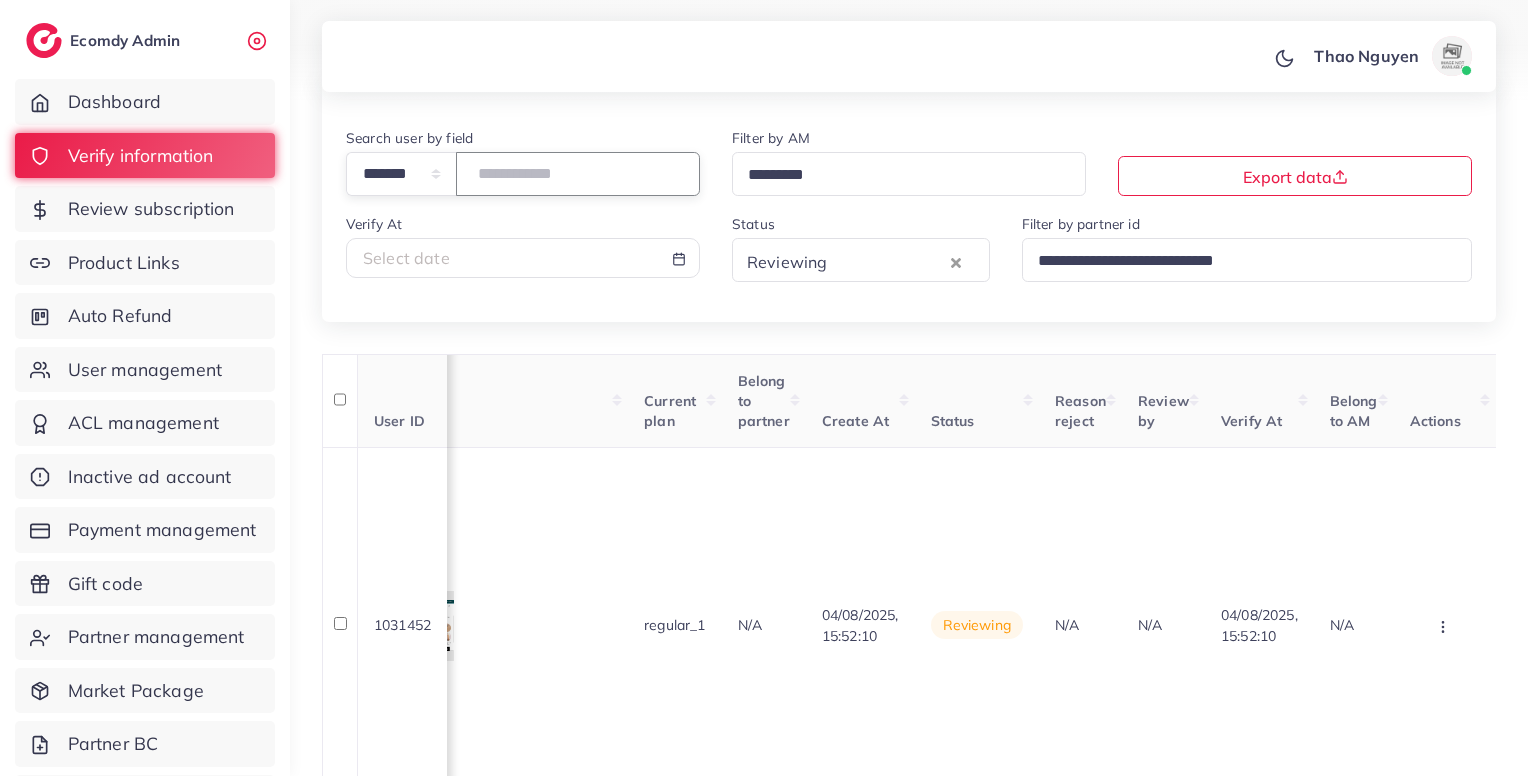 click on "*******" at bounding box center [578, 173] 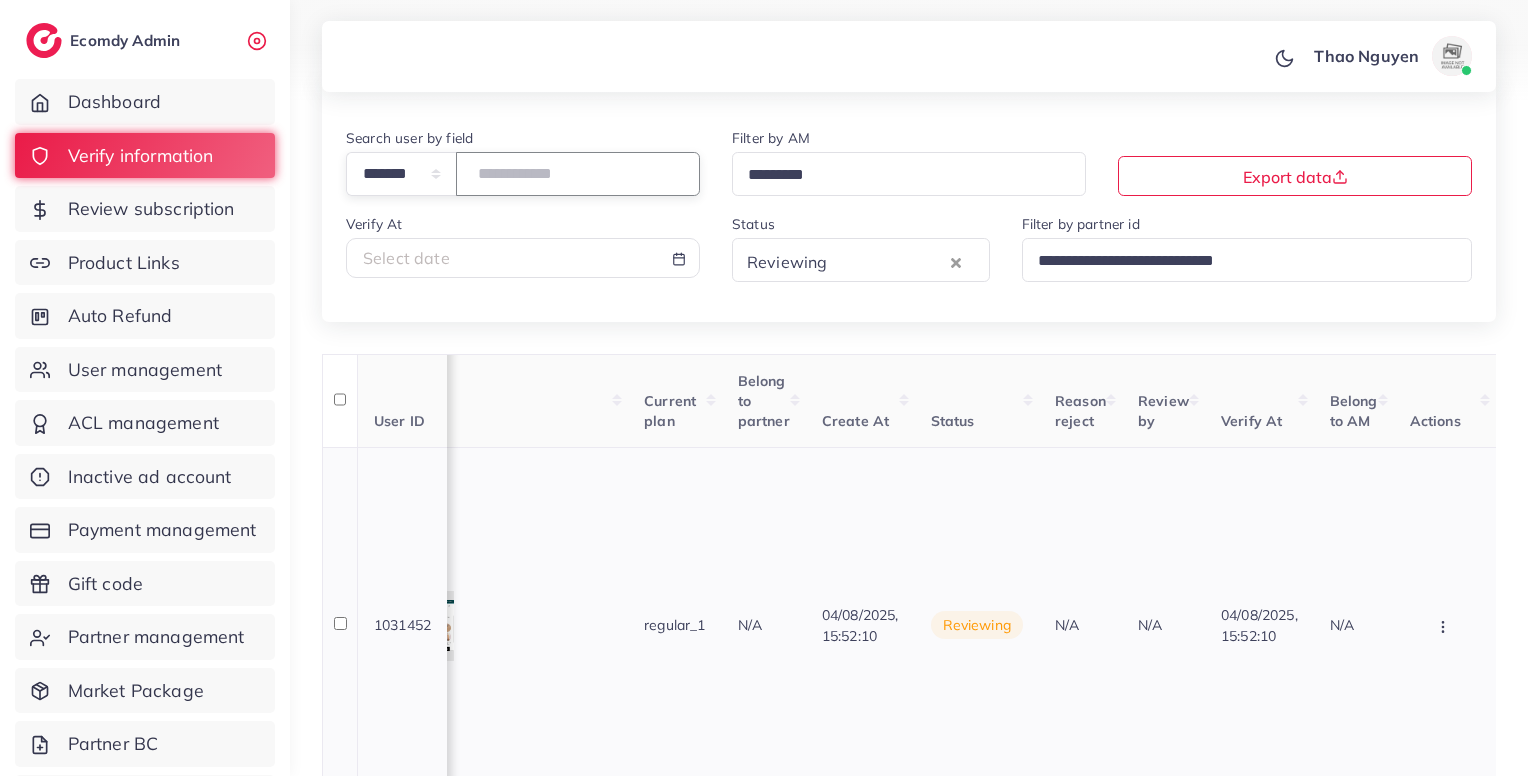 scroll, scrollTop: 280, scrollLeft: 0, axis: vertical 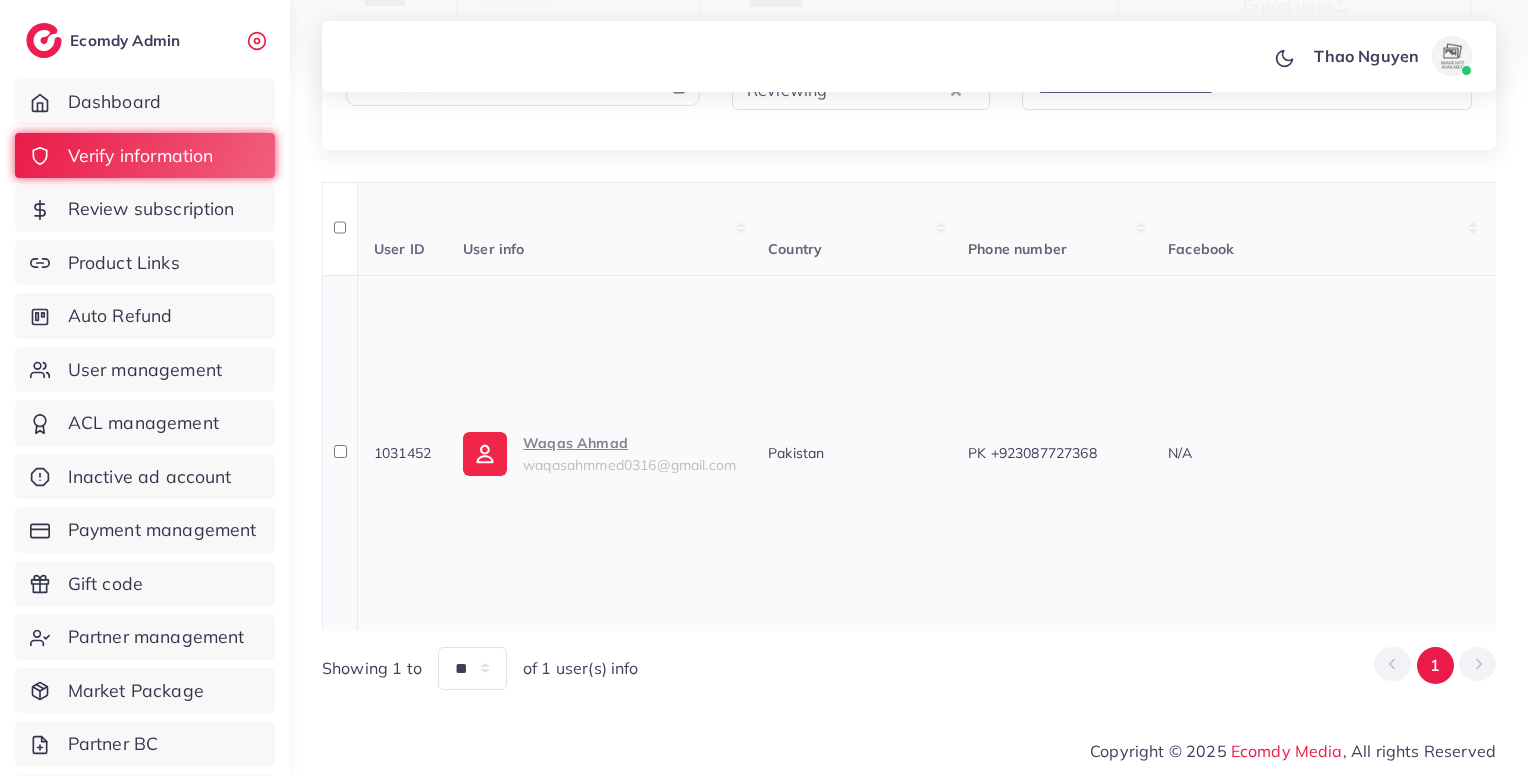 type 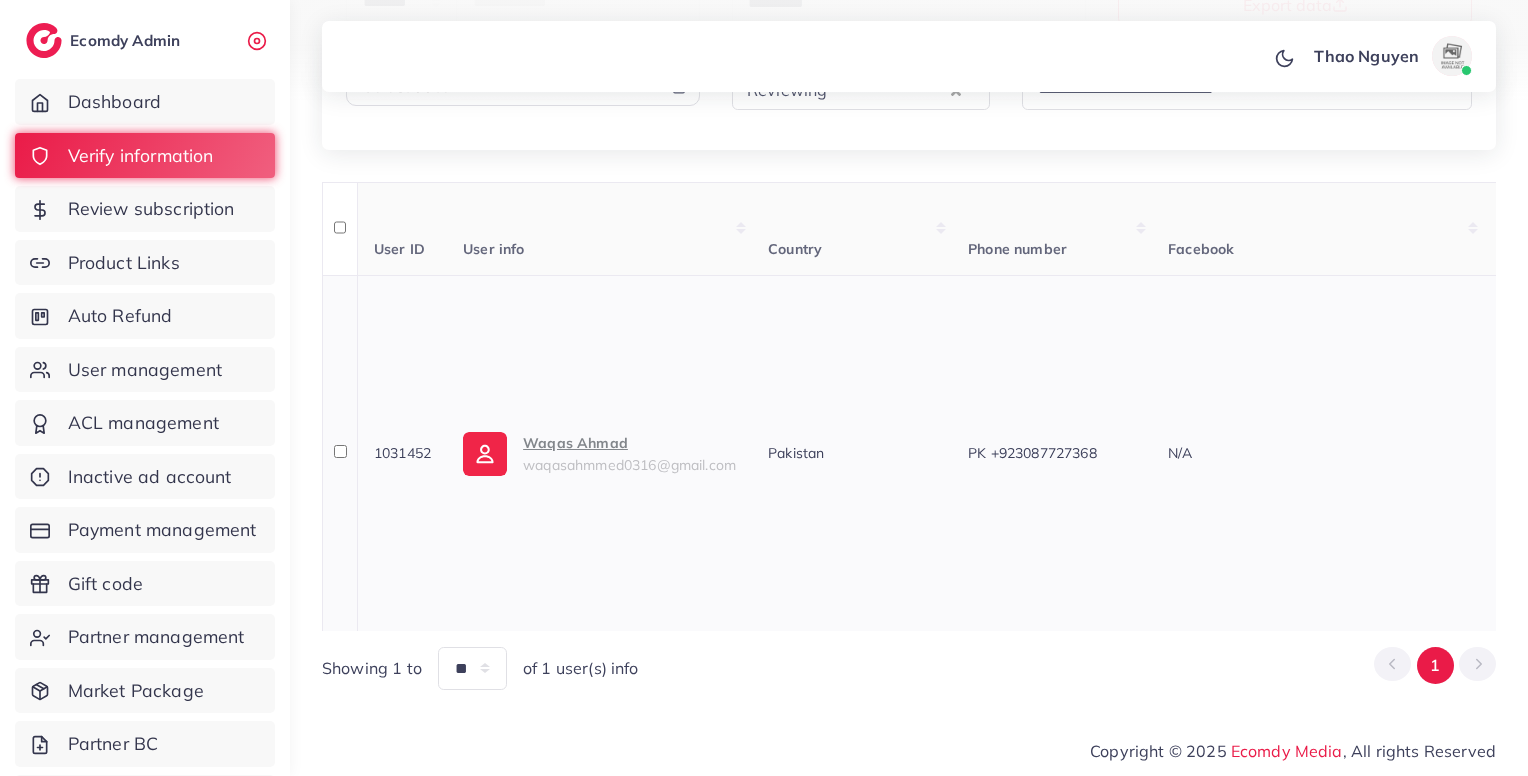 click on "waqasahmmed0316@gmail.com" at bounding box center [629, 465] 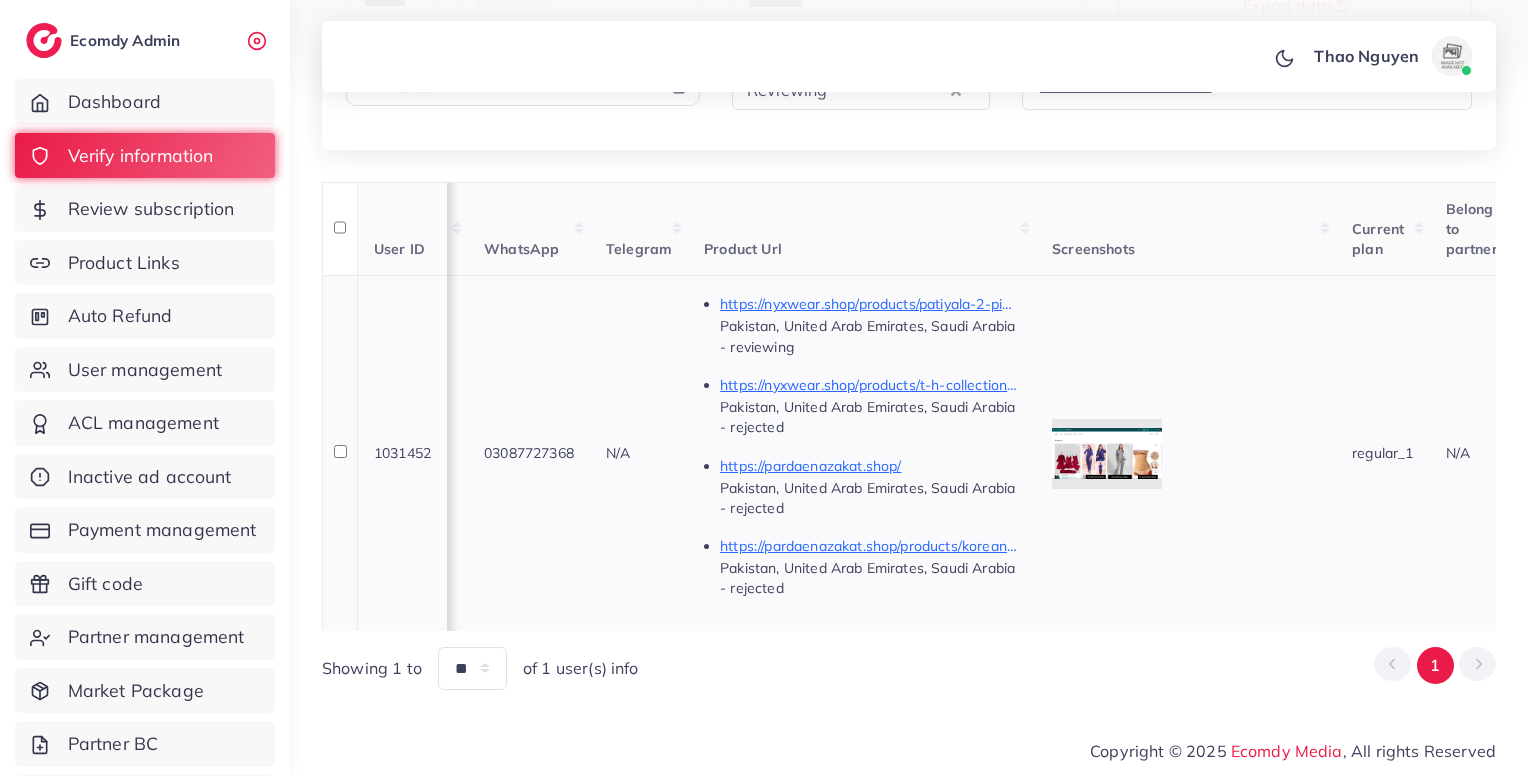 scroll, scrollTop: 0, scrollLeft: 1018, axis: horizontal 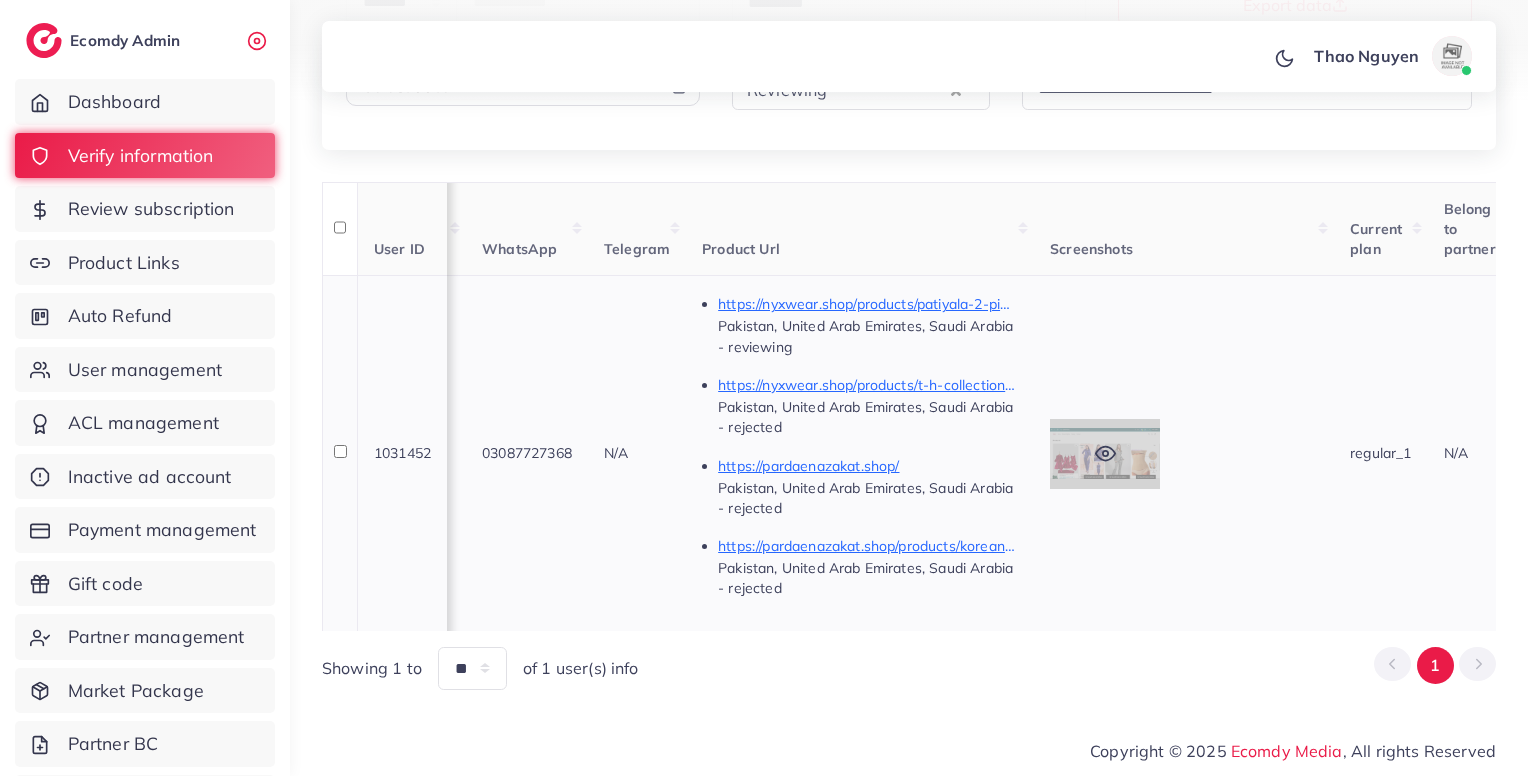 click at bounding box center (1105, 454) 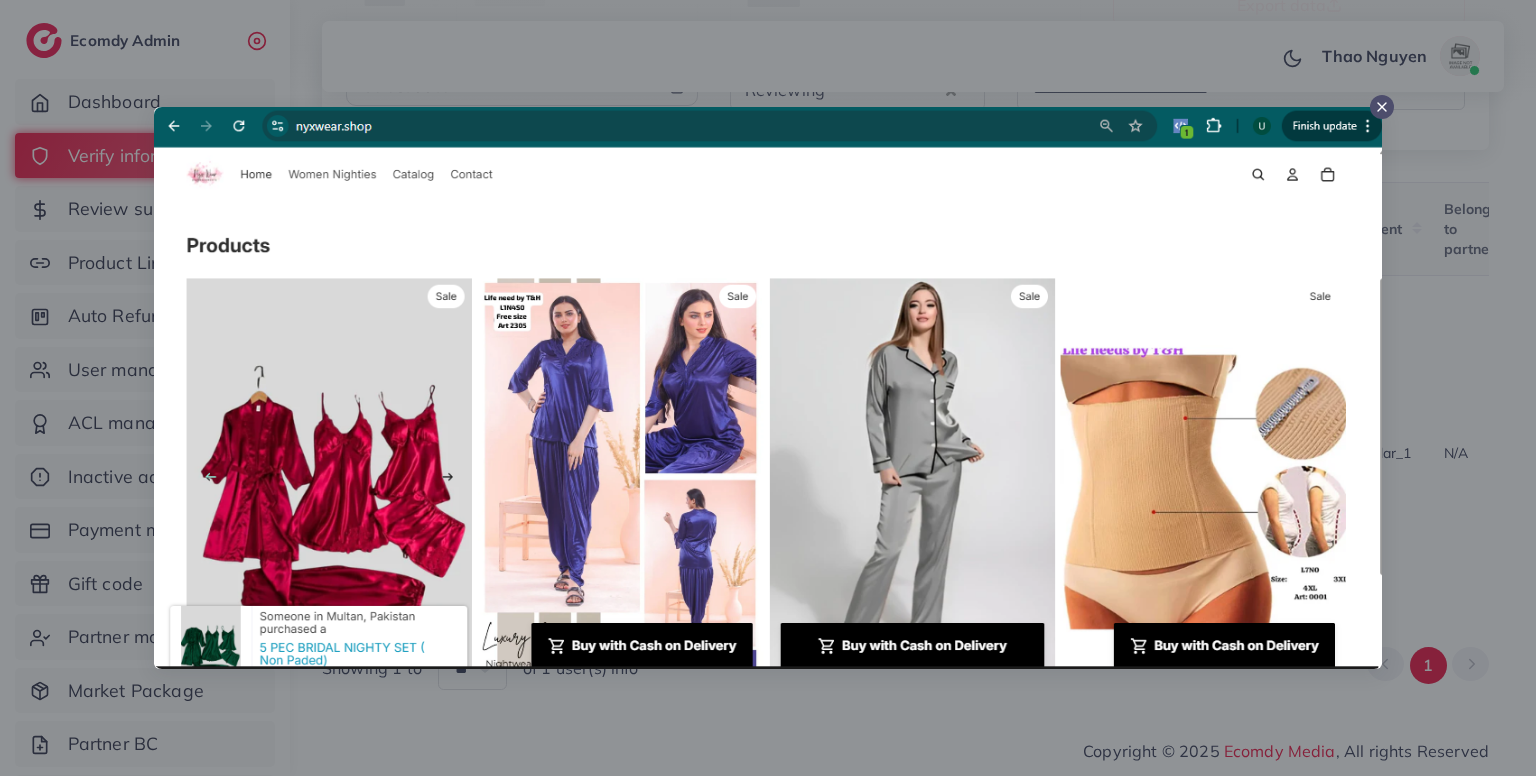 click at bounding box center [768, 388] 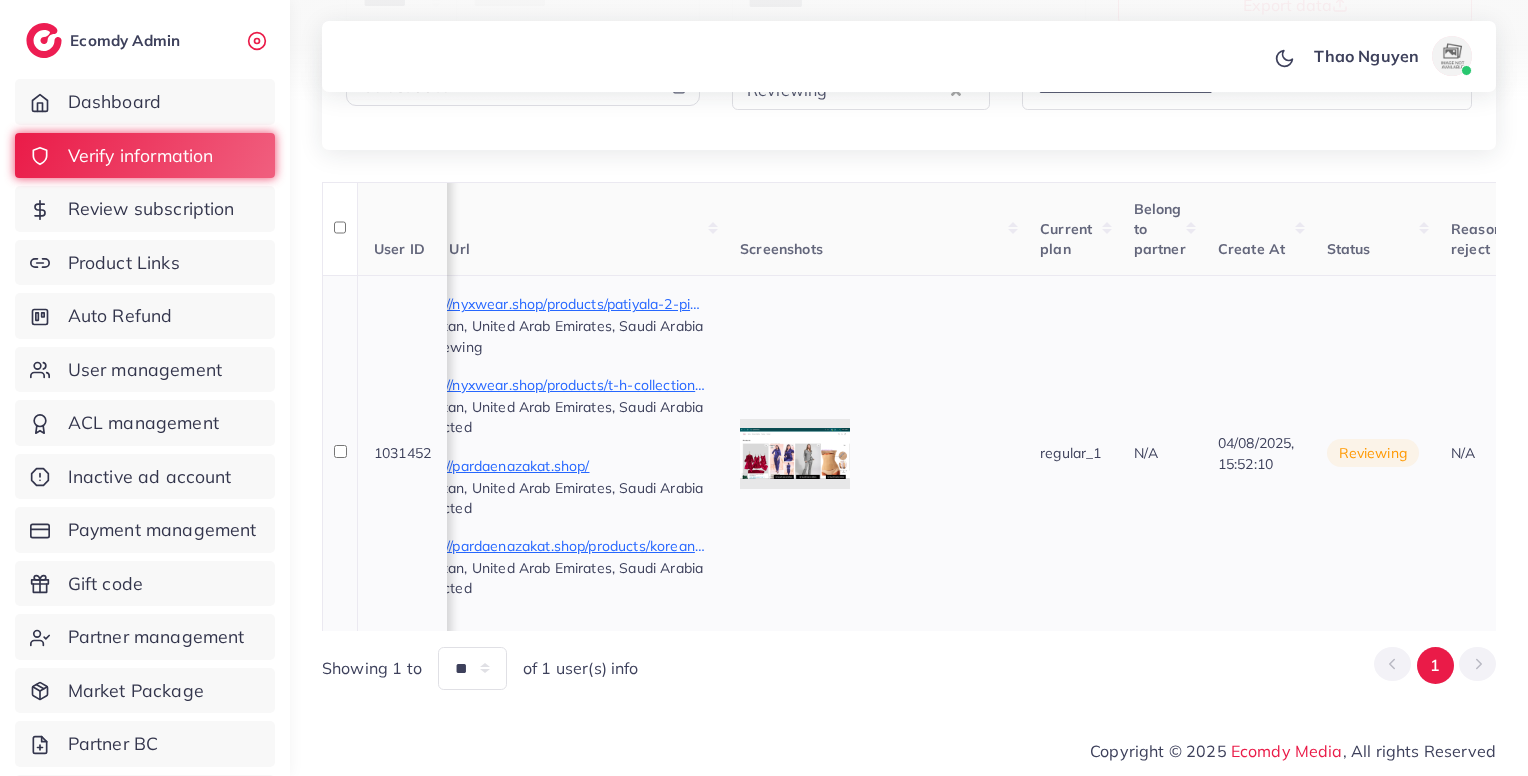 scroll, scrollTop: 0, scrollLeft: 1736, axis: horizontal 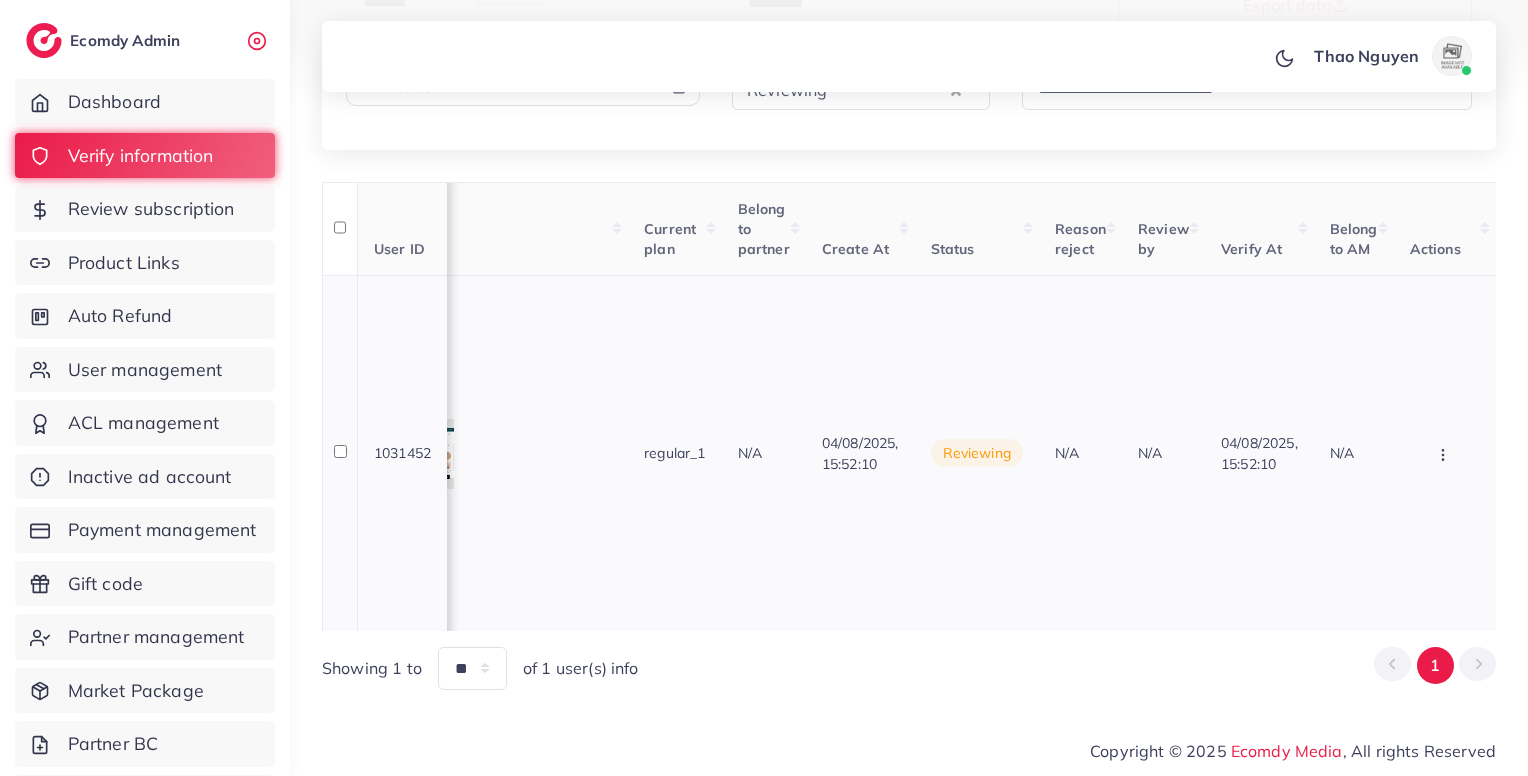 click at bounding box center (1445, 453) 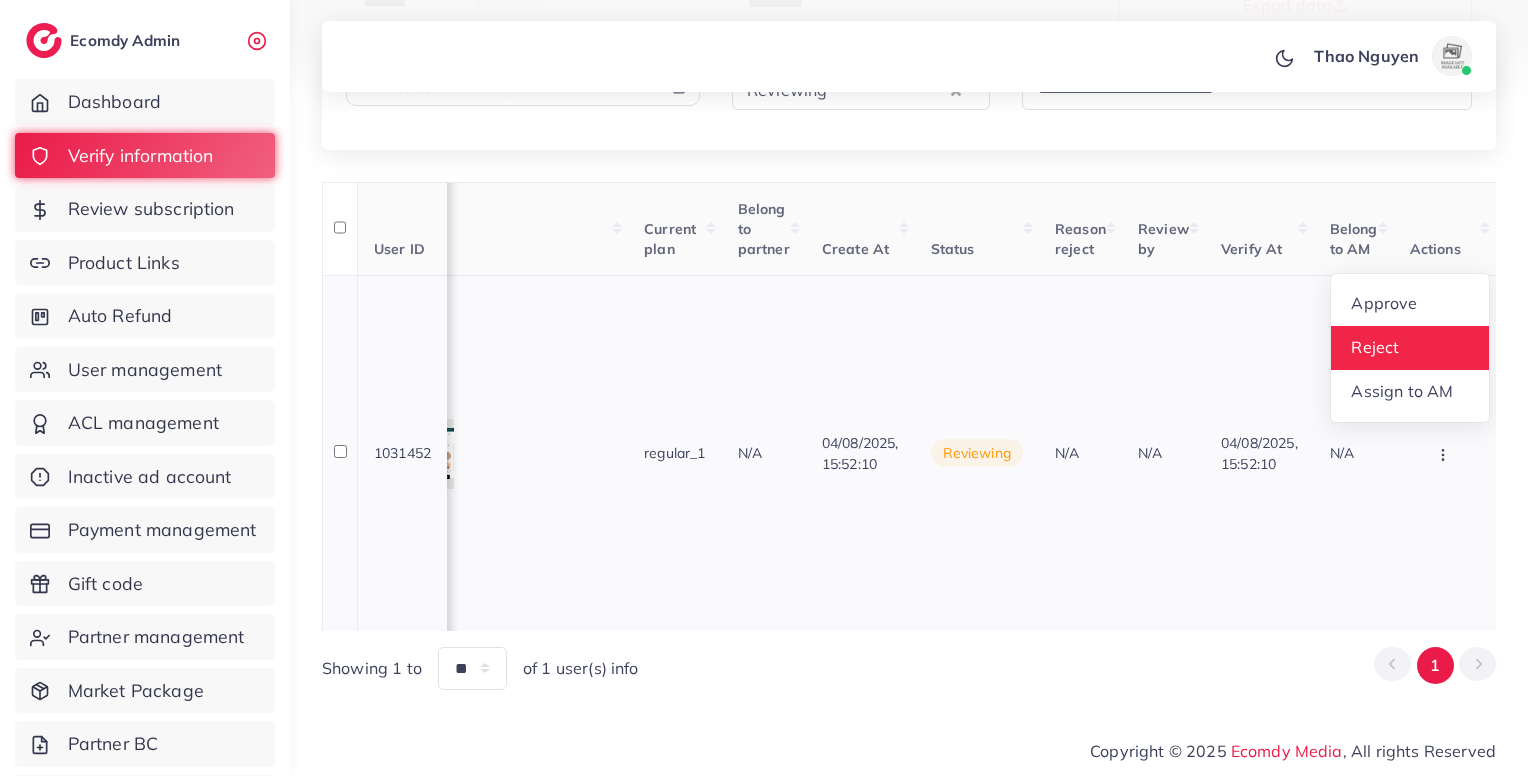 click on "Reject" at bounding box center (1375, 347) 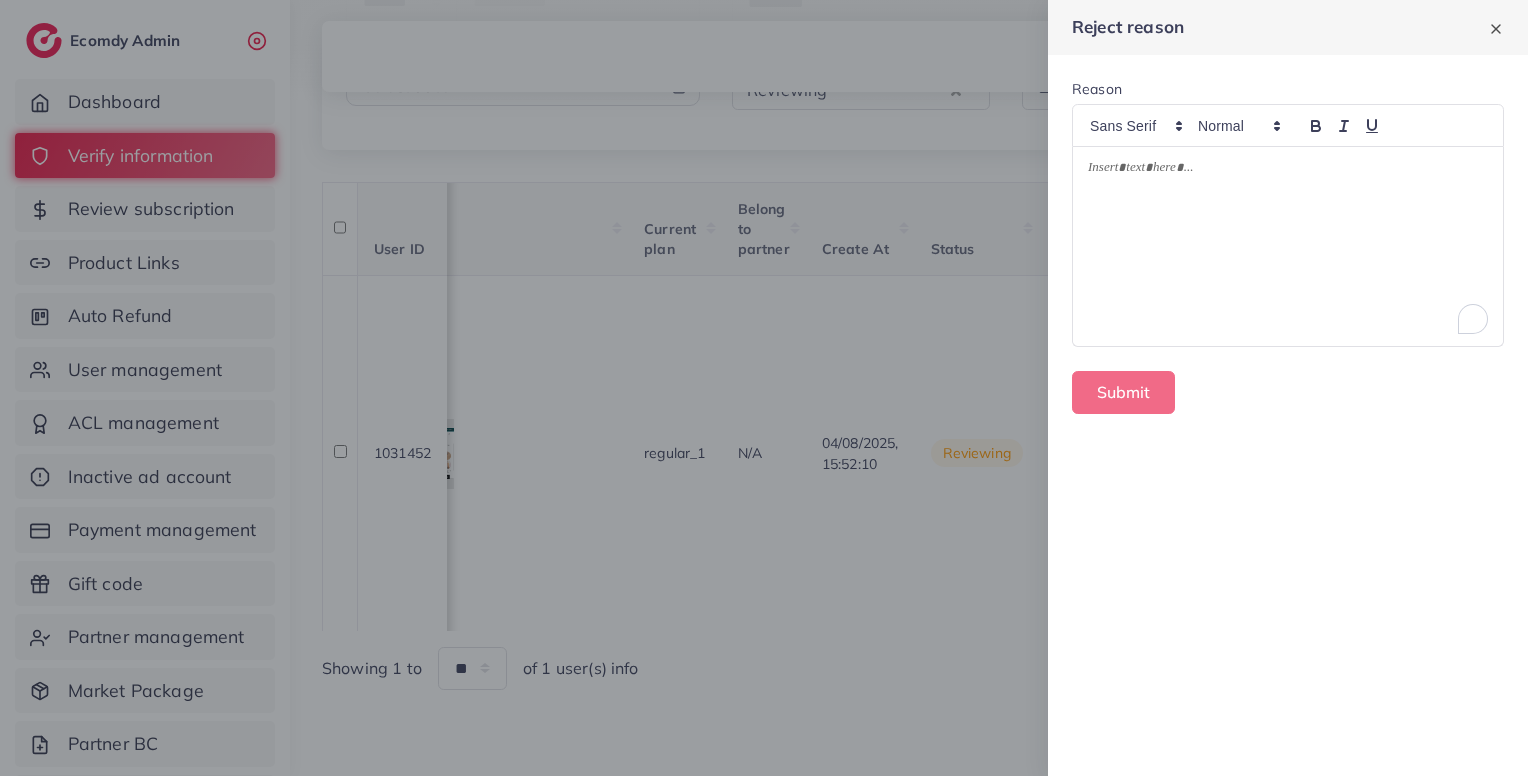 click at bounding box center (1288, 171) 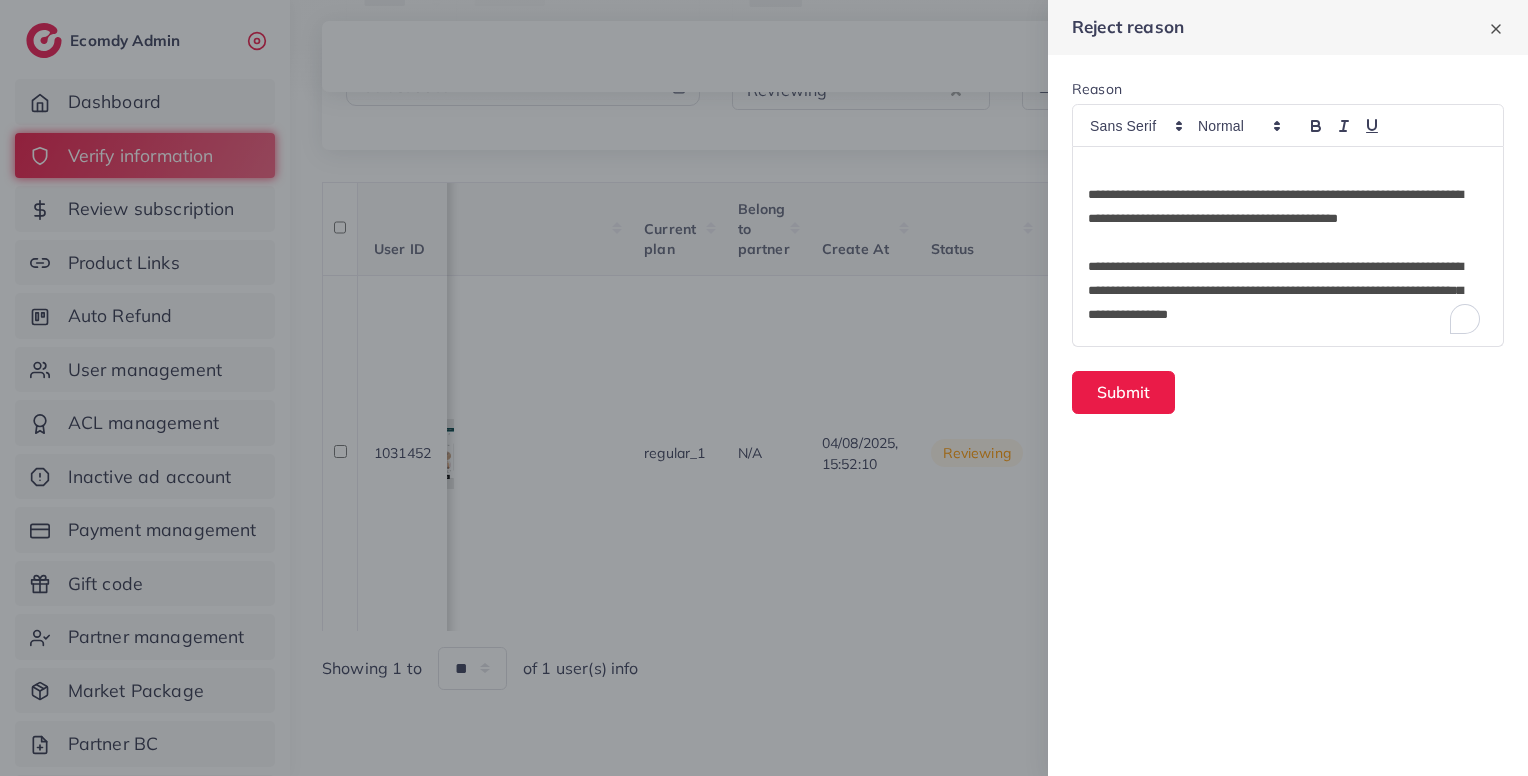 scroll, scrollTop: 72, scrollLeft: 0, axis: vertical 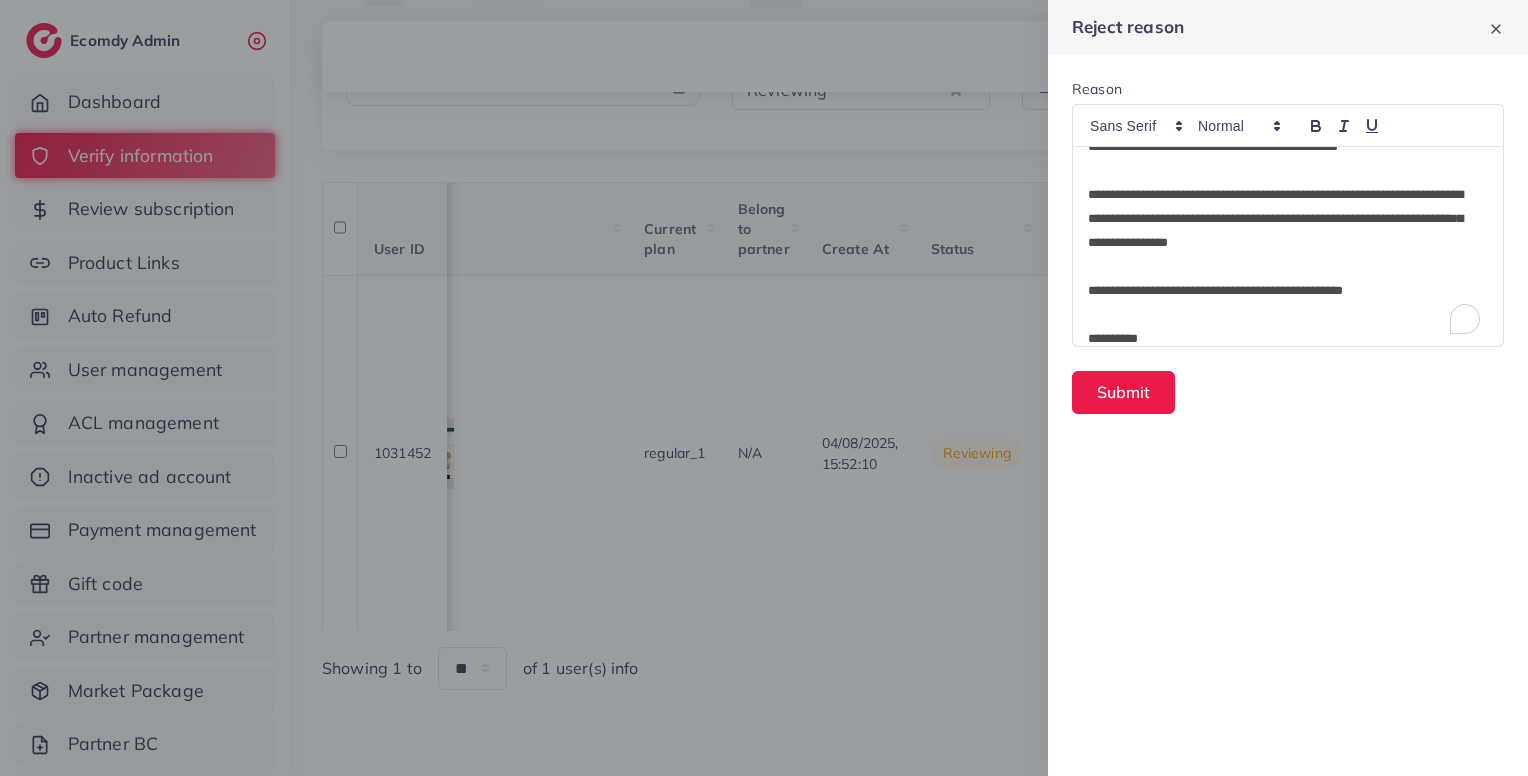 click at bounding box center (1288, 171) 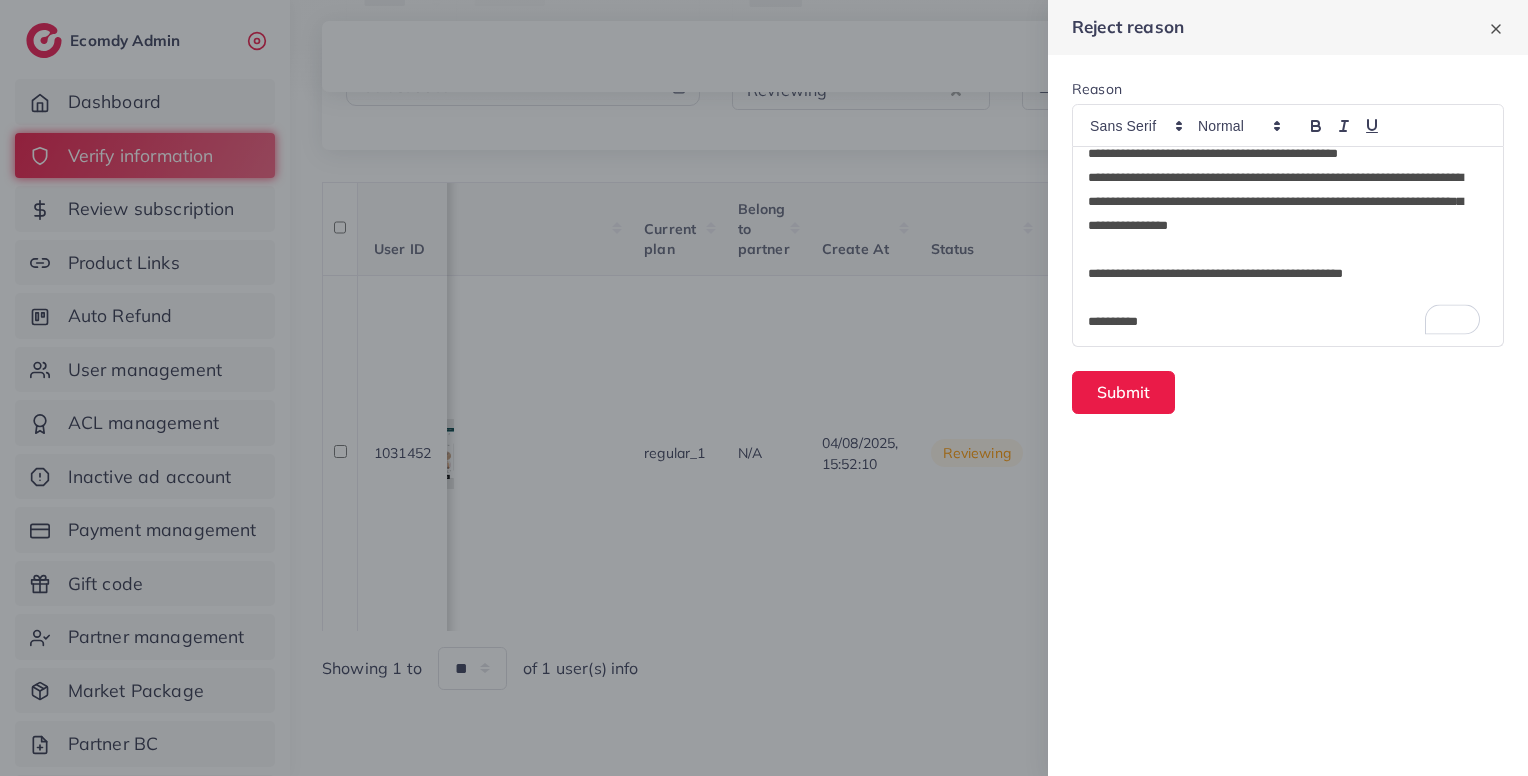 scroll, scrollTop: 64, scrollLeft: 0, axis: vertical 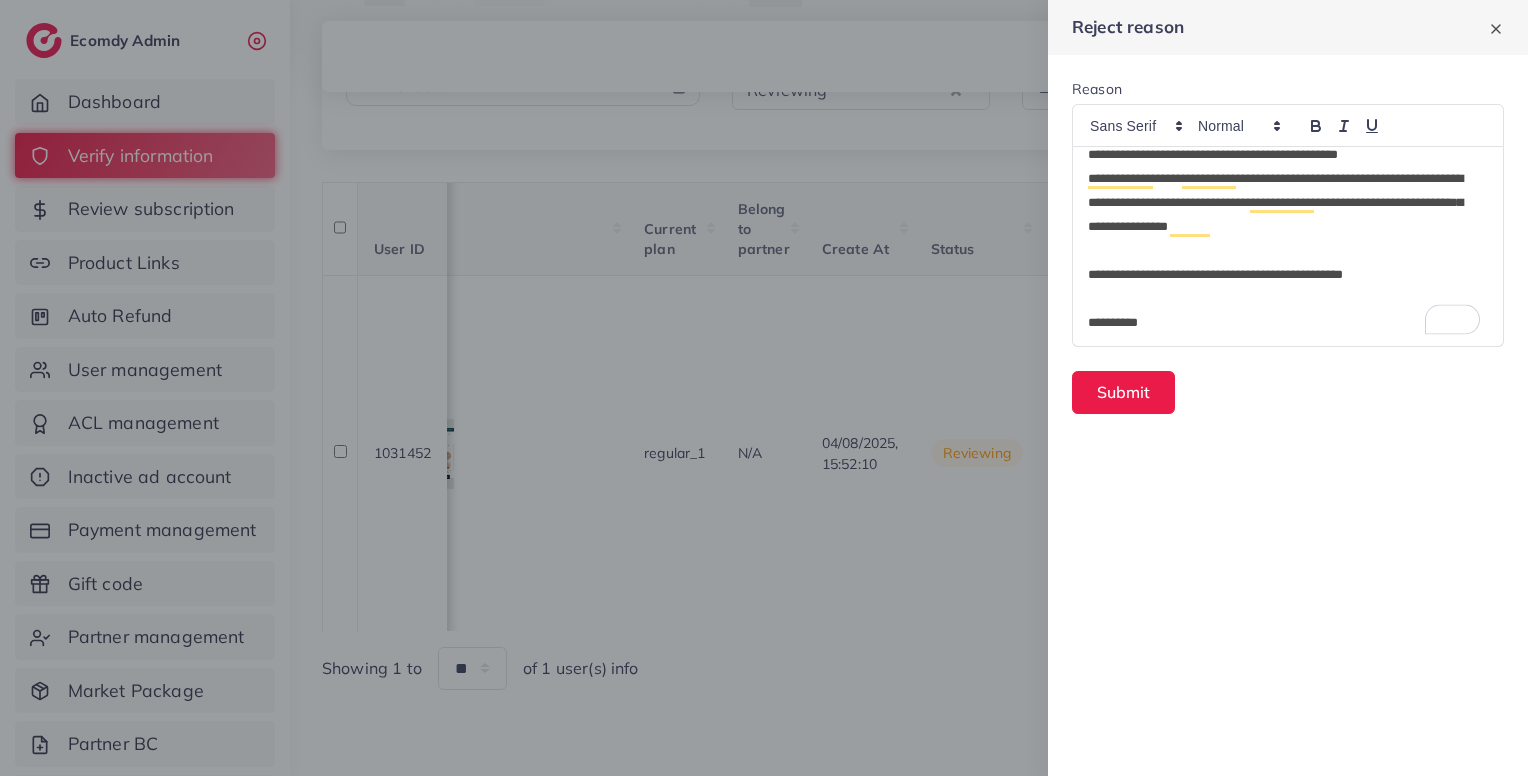 click at bounding box center [1288, 251] 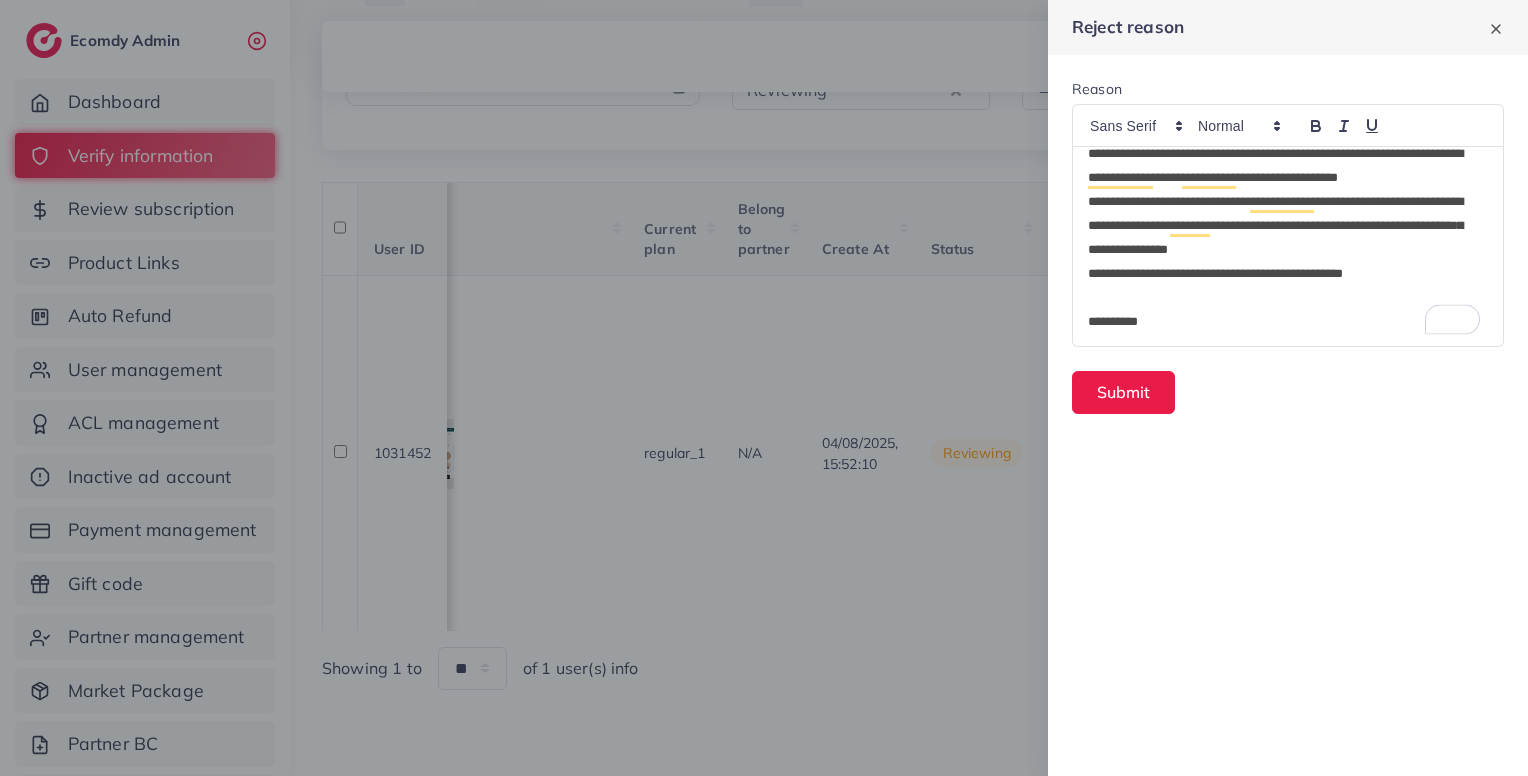 scroll, scrollTop: 40, scrollLeft: 0, axis: vertical 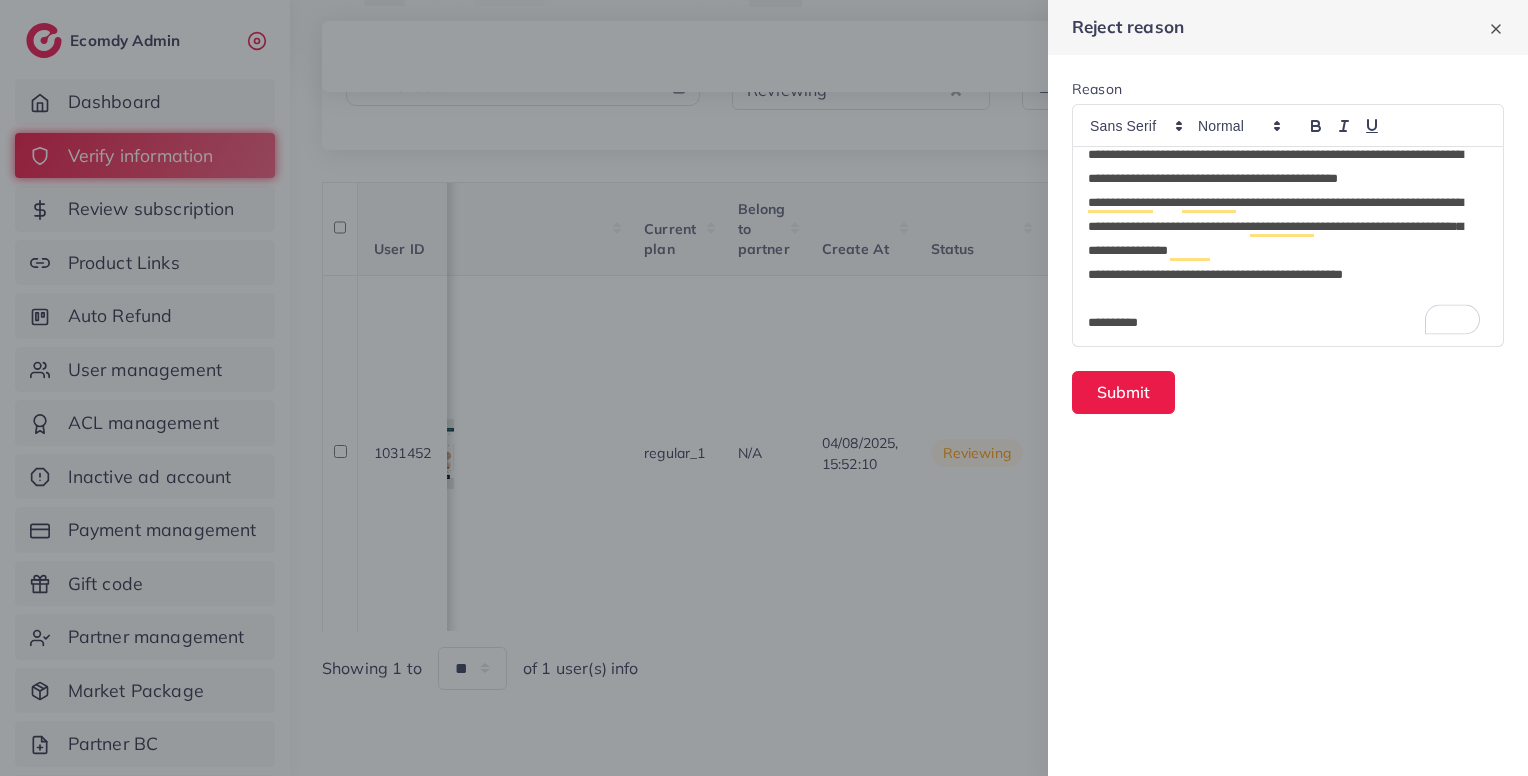 click on "**********" at bounding box center (1284, 323) 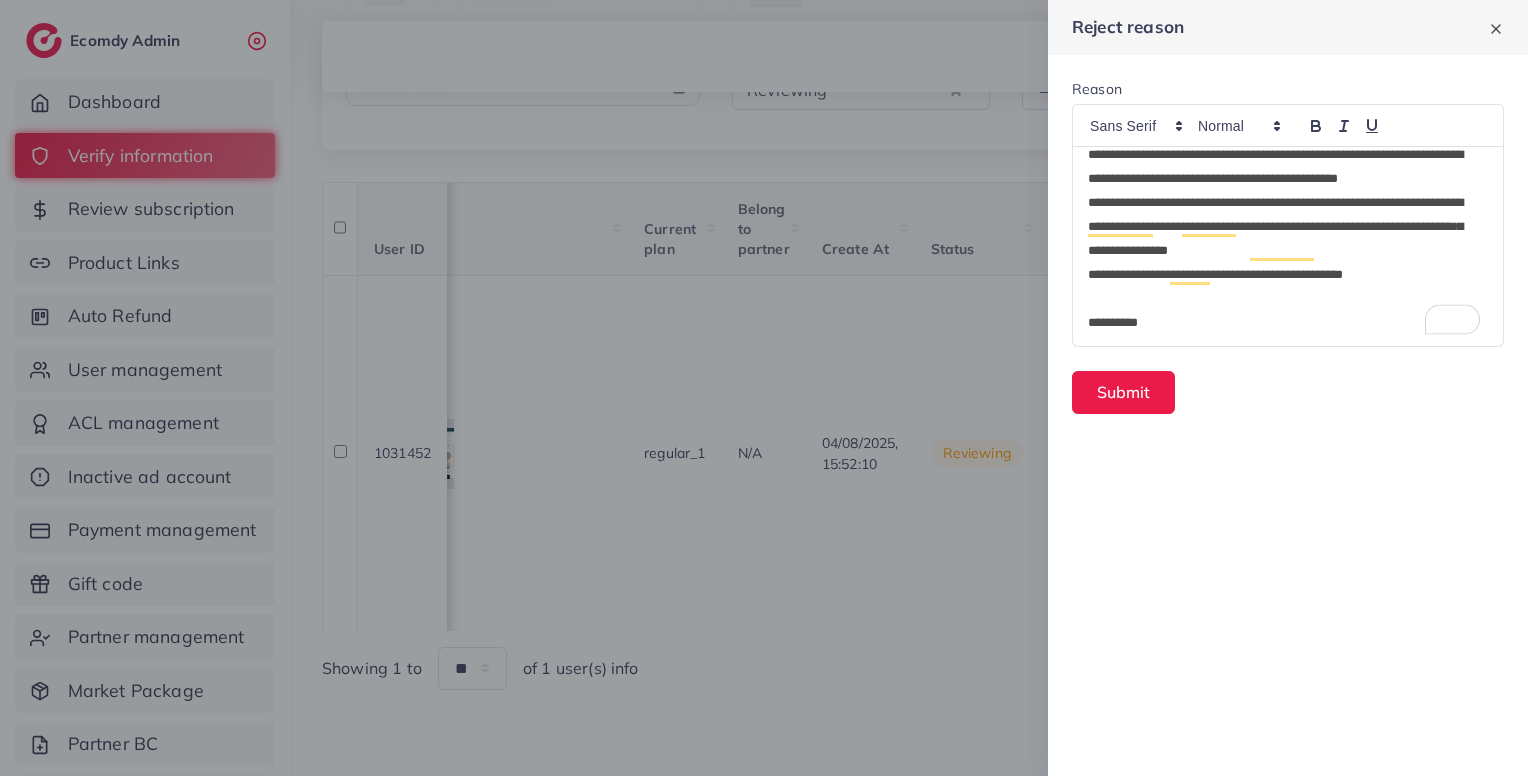 scroll, scrollTop: 16, scrollLeft: 0, axis: vertical 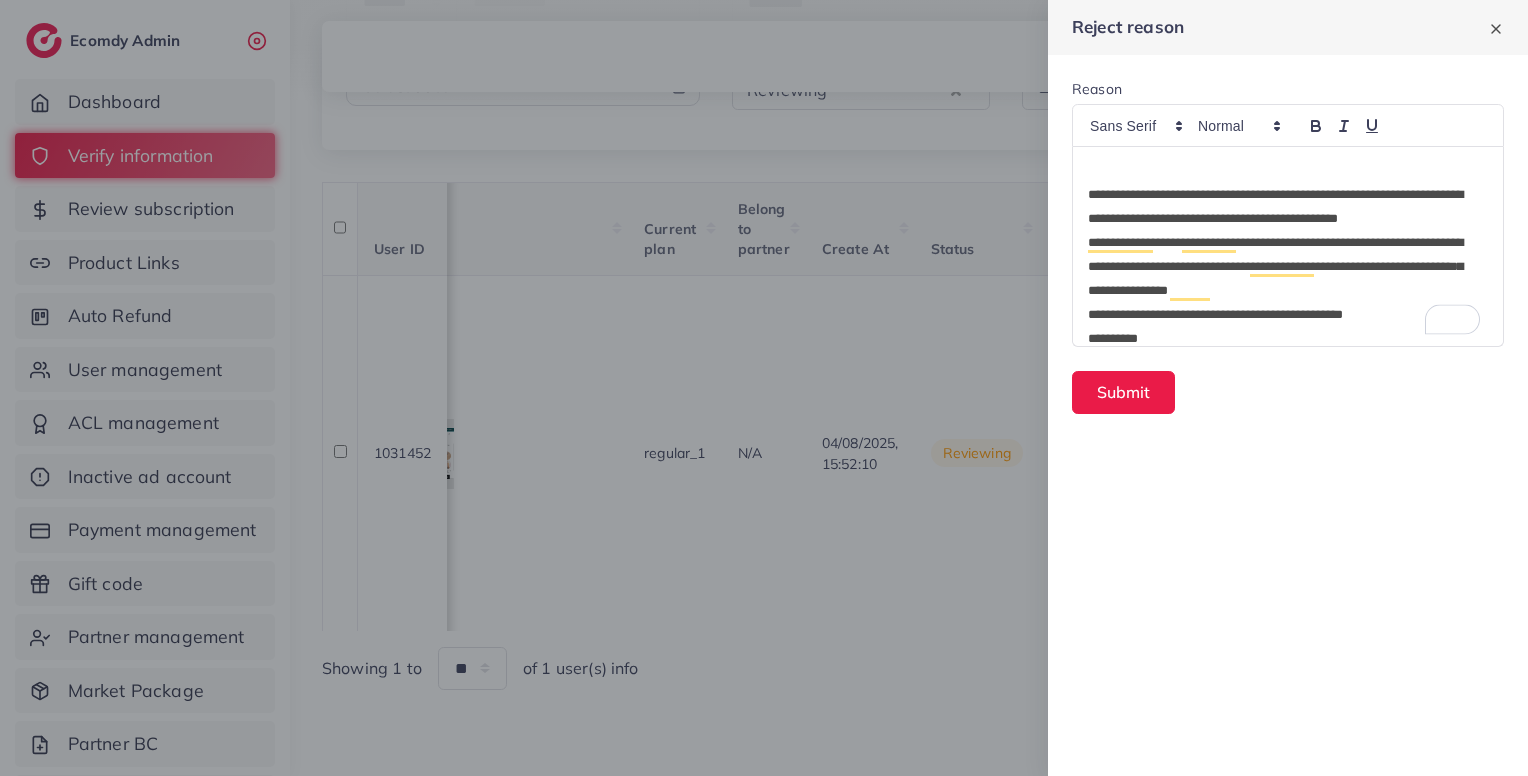 click at bounding box center [1284, 171] 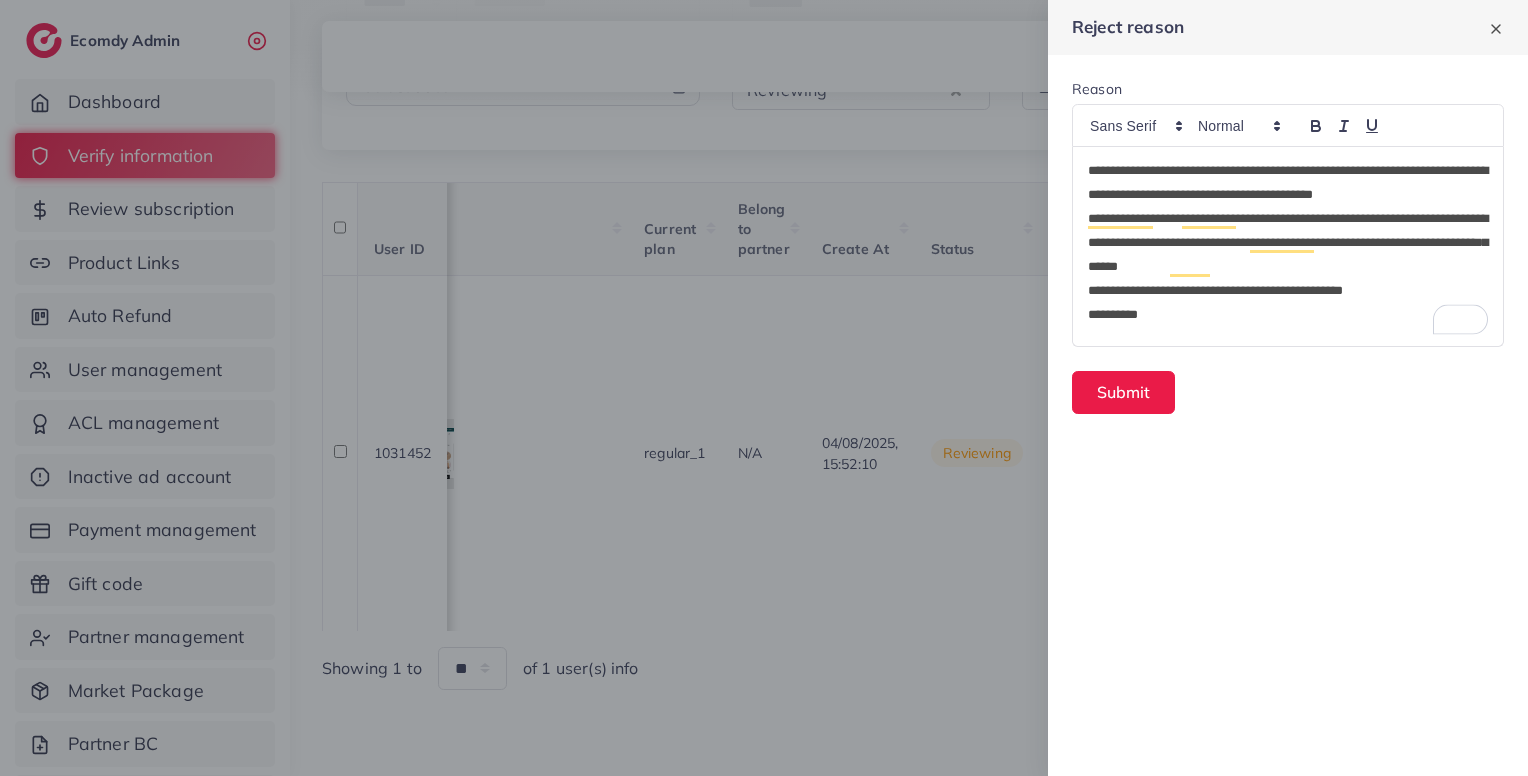 click on "**********" at bounding box center [1288, 315] 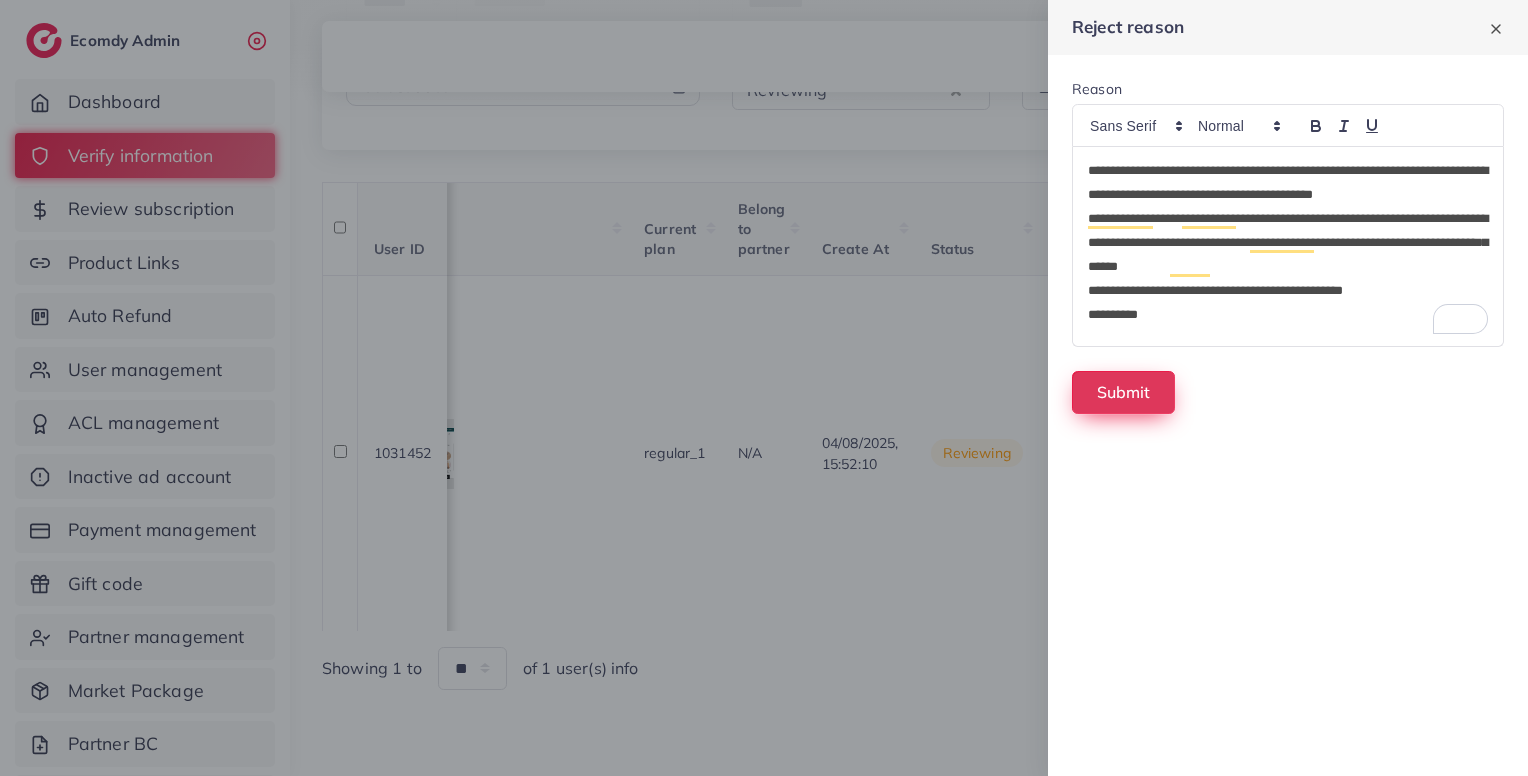 click on "Submit" at bounding box center (1123, 392) 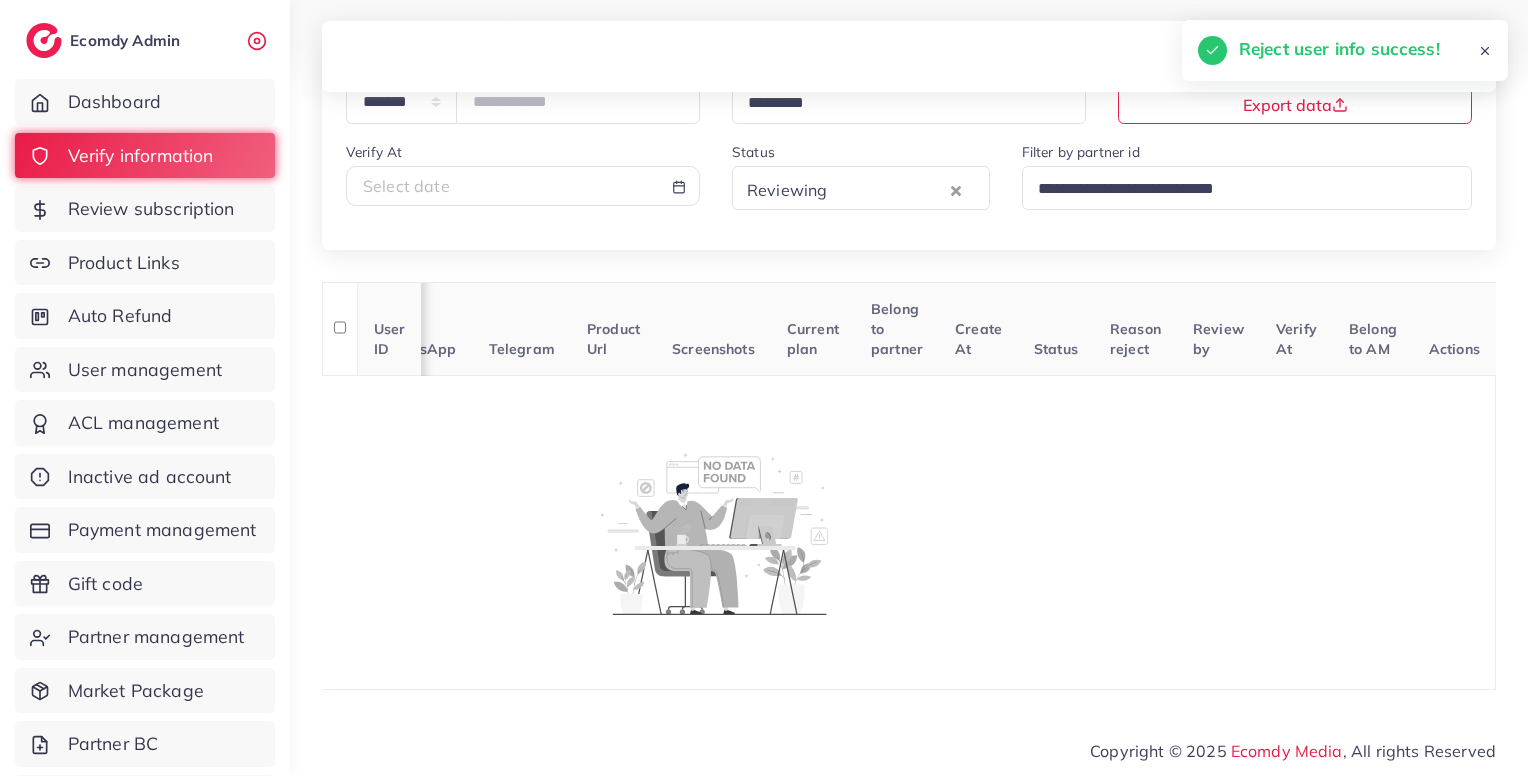 scroll, scrollTop: 180, scrollLeft: 0, axis: vertical 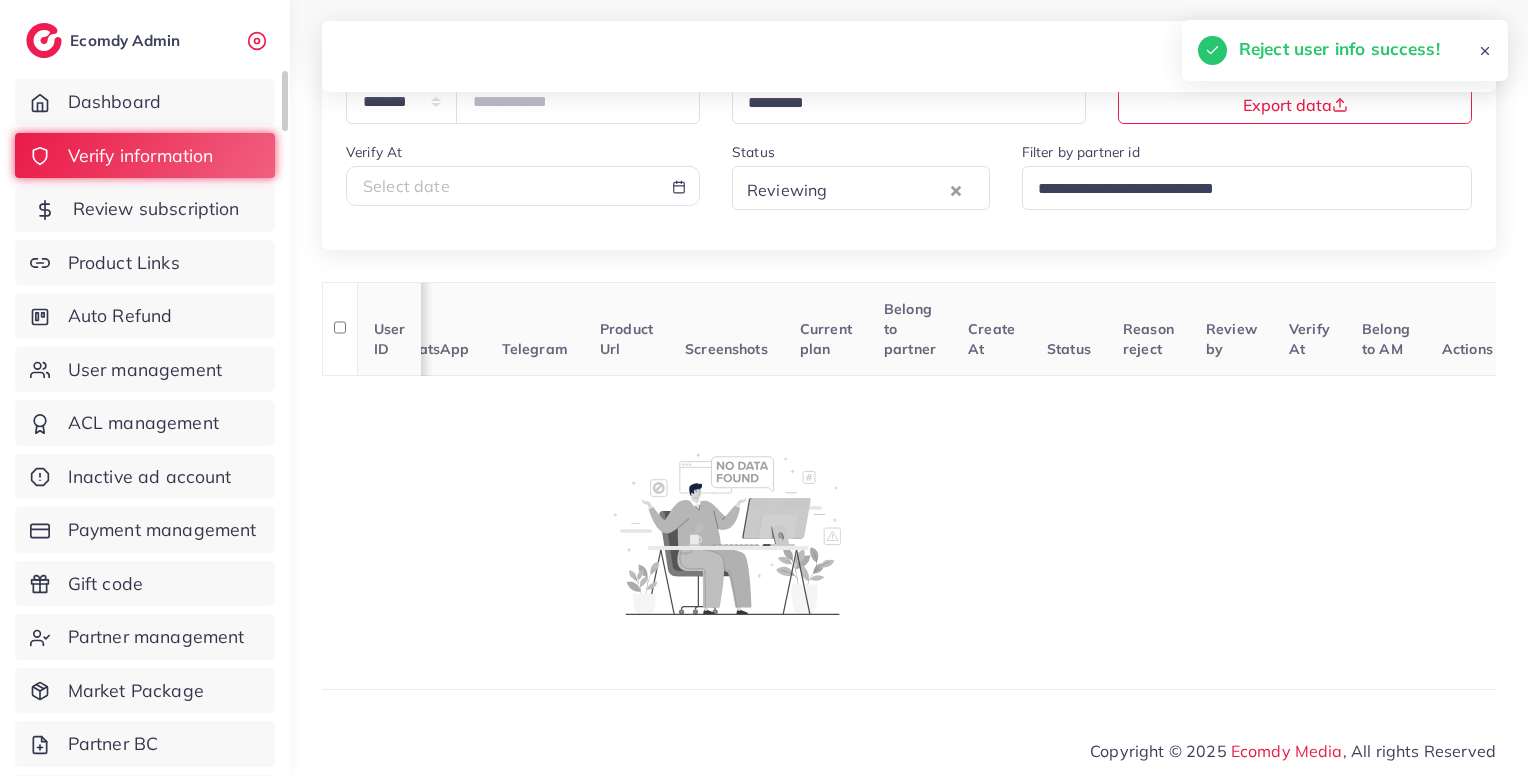 click on "Review subscription" at bounding box center [156, 209] 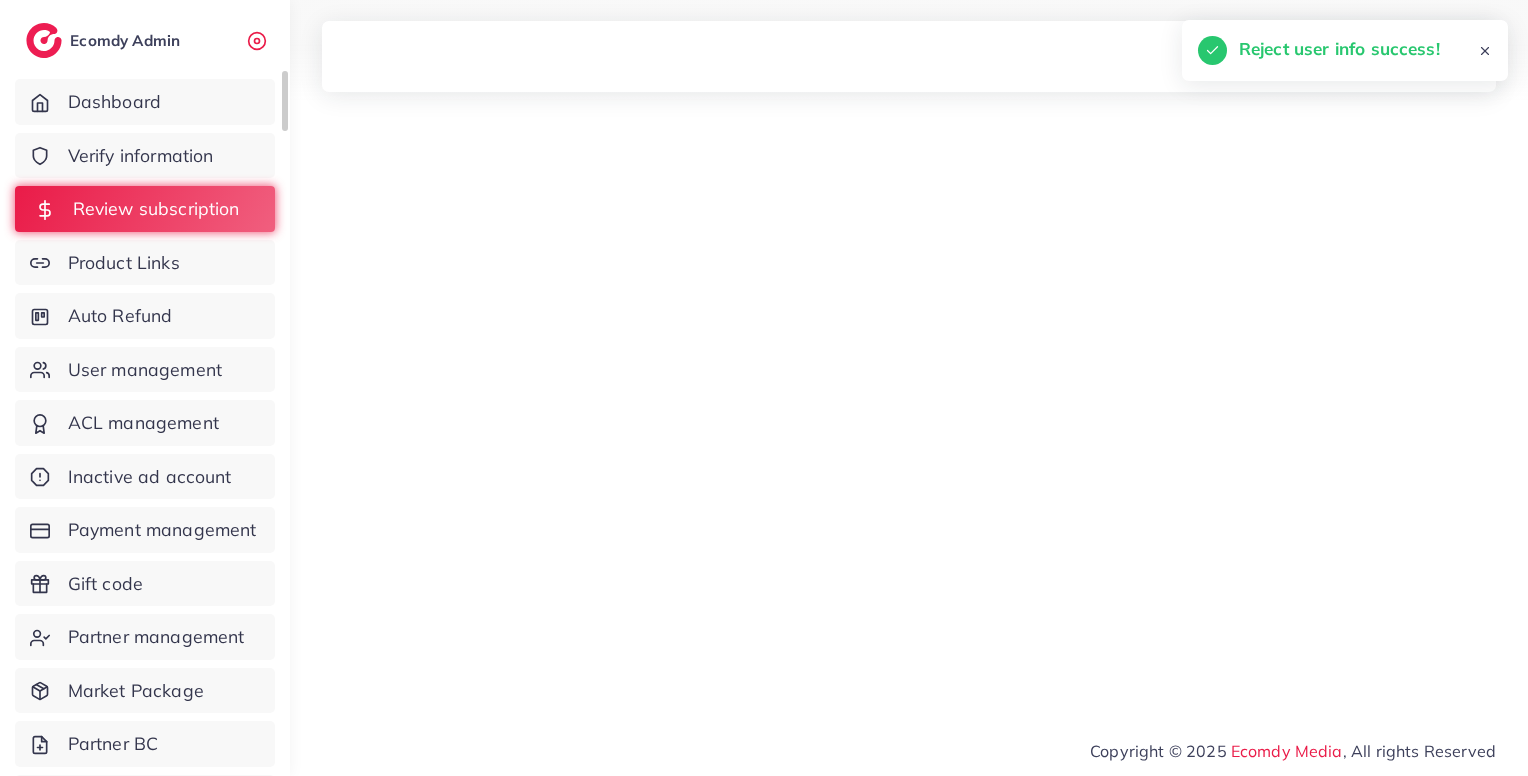 scroll, scrollTop: 0, scrollLeft: 0, axis: both 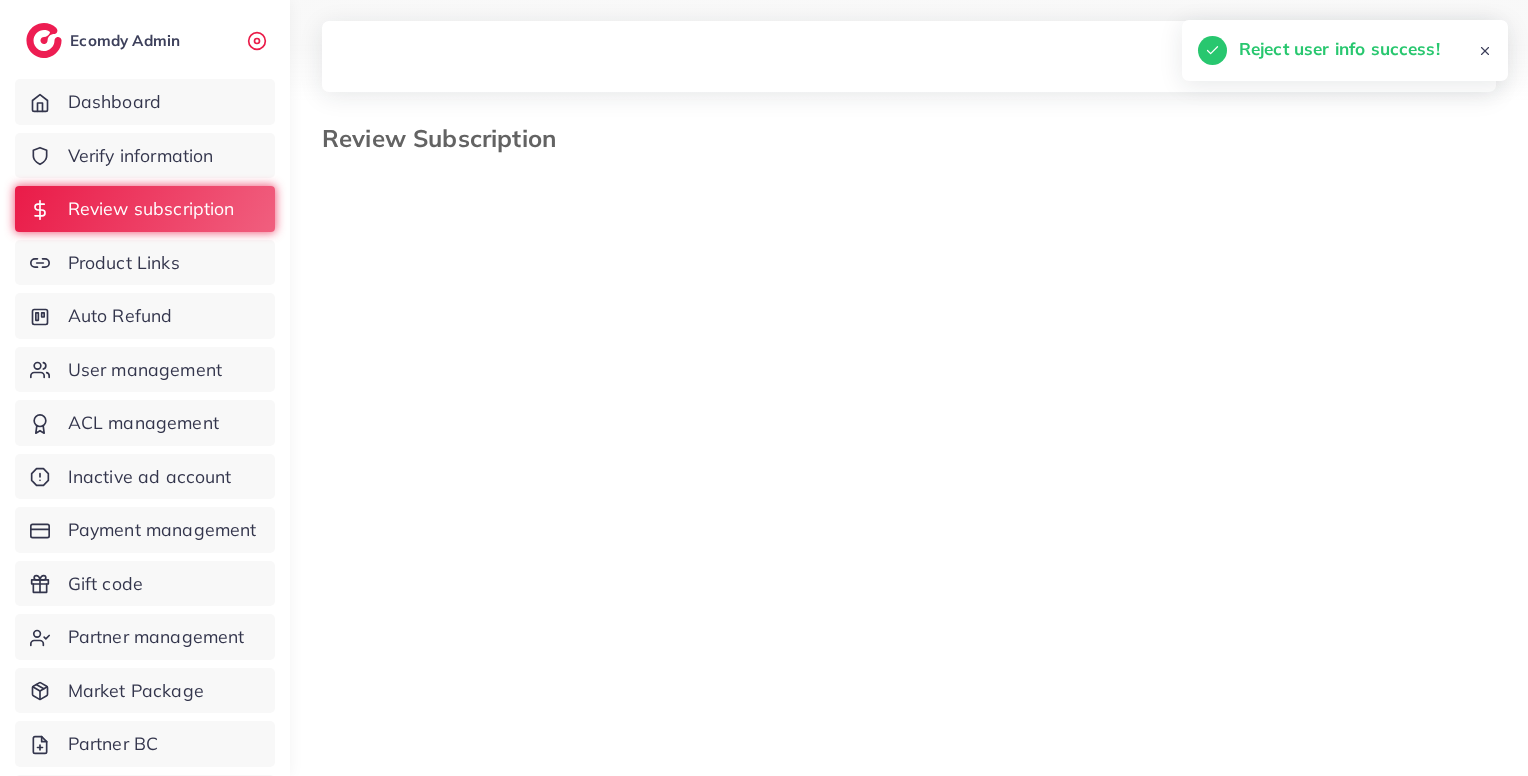 select on "*******" 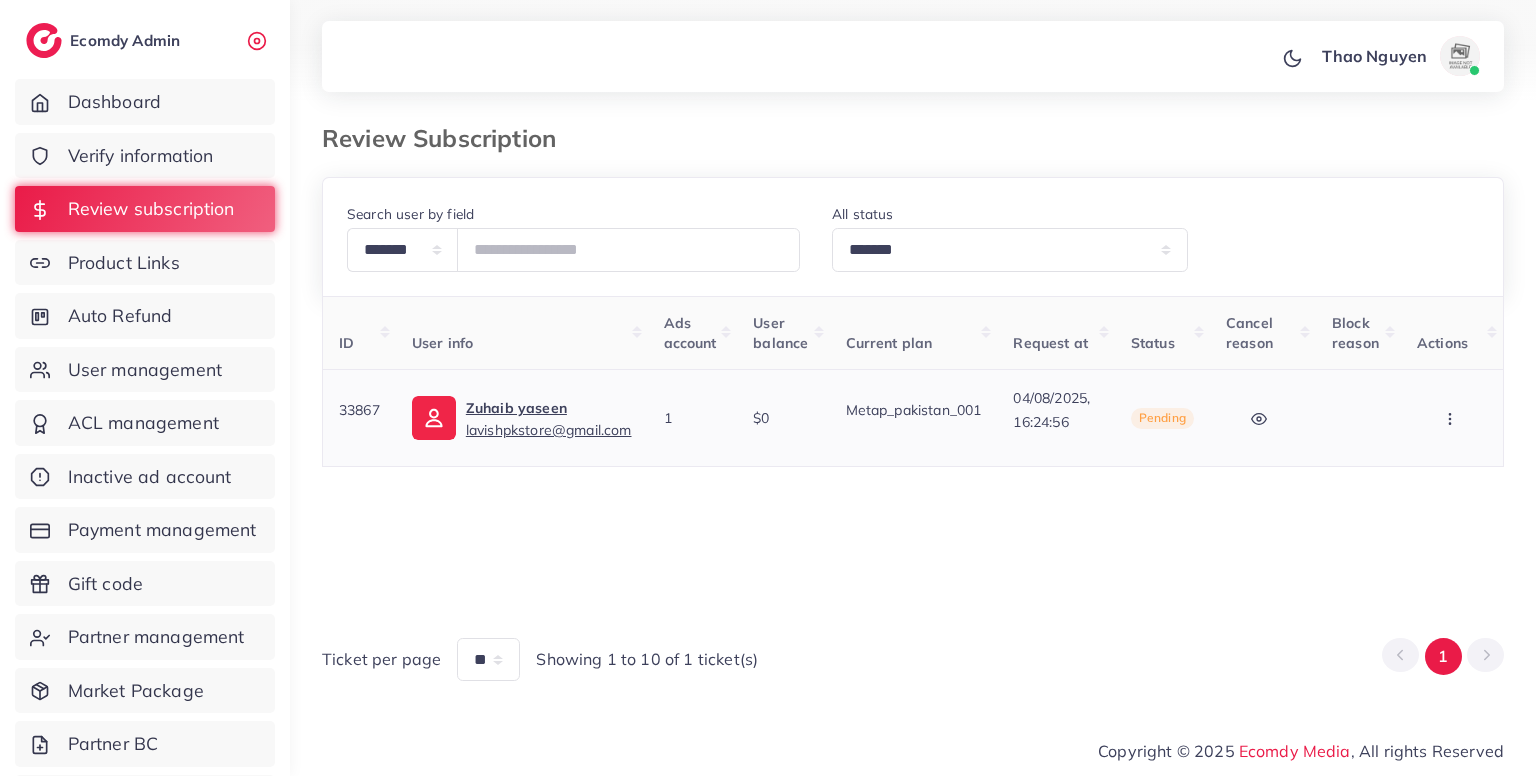 click at bounding box center (1452, 418) 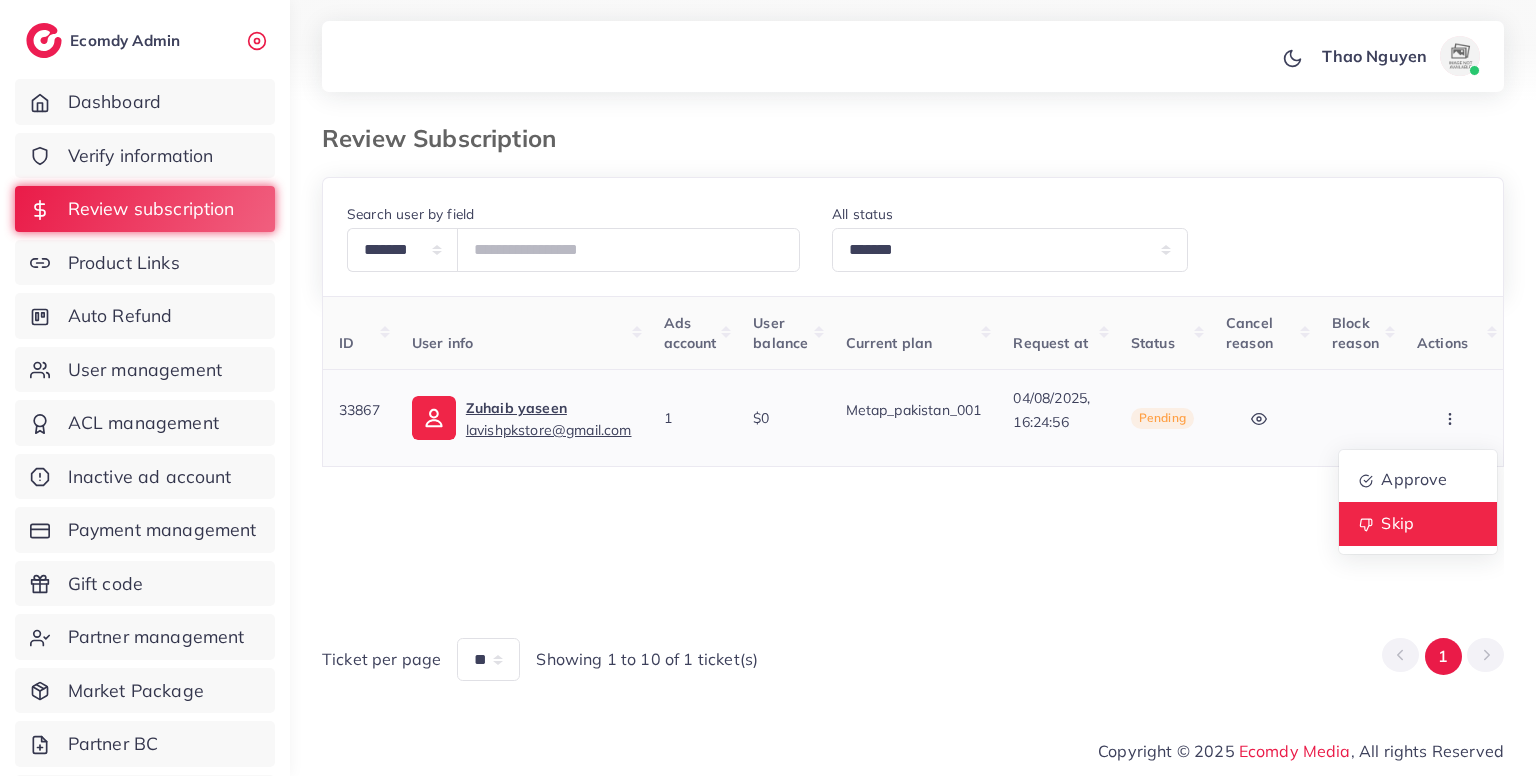 click on "Skip" at bounding box center (1418, 524) 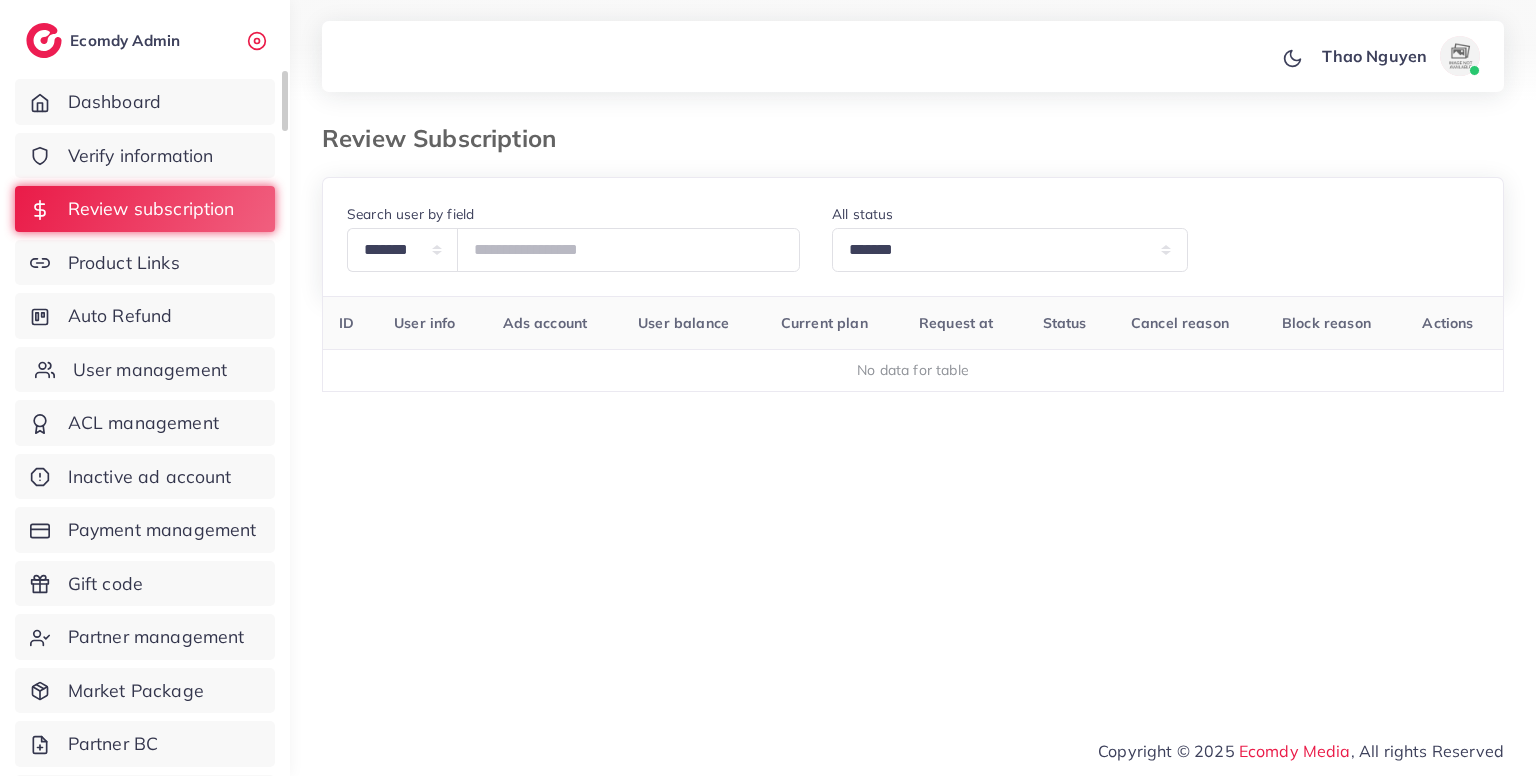 click on "User management" at bounding box center (145, 370) 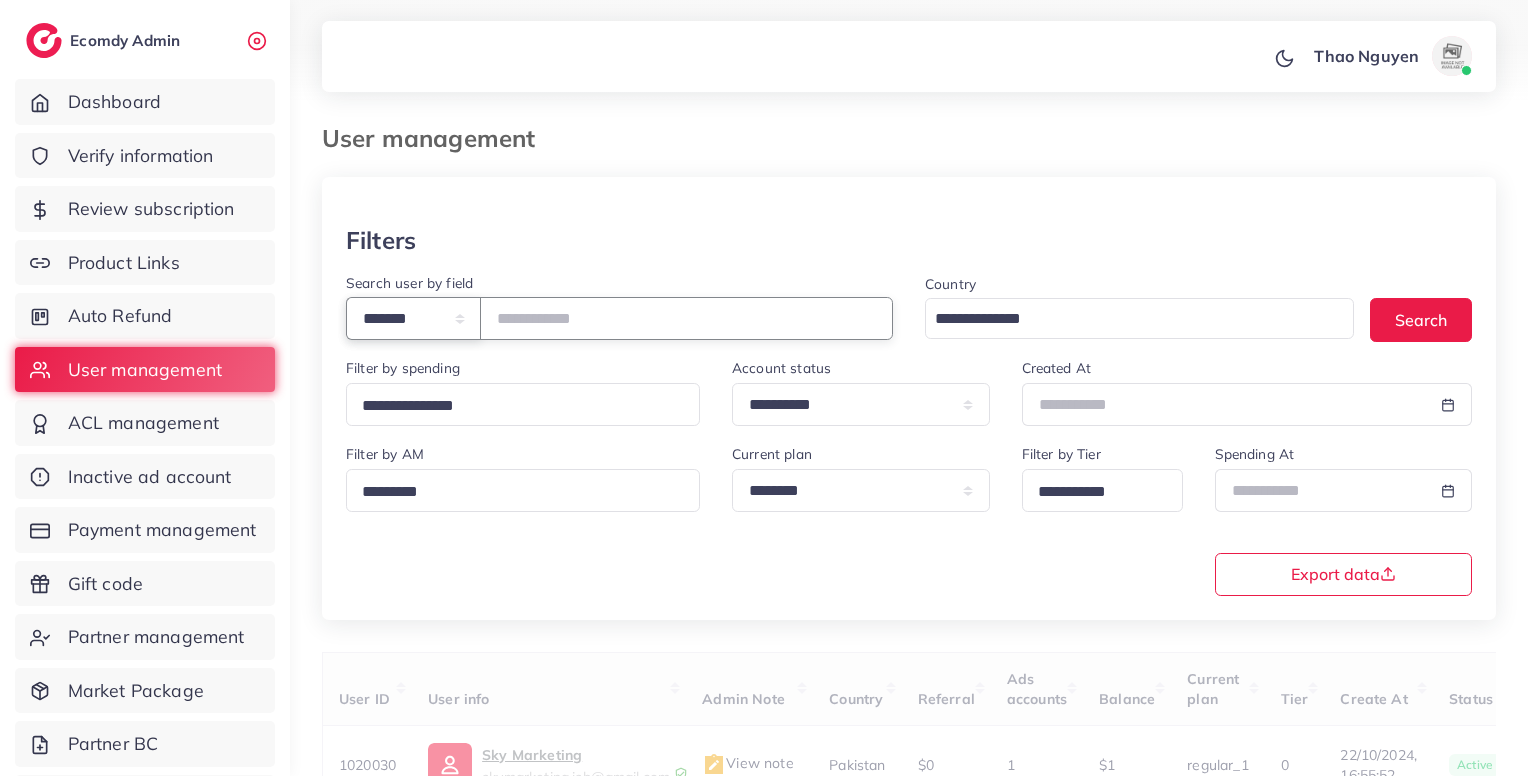 click on "**********" at bounding box center (413, 318) 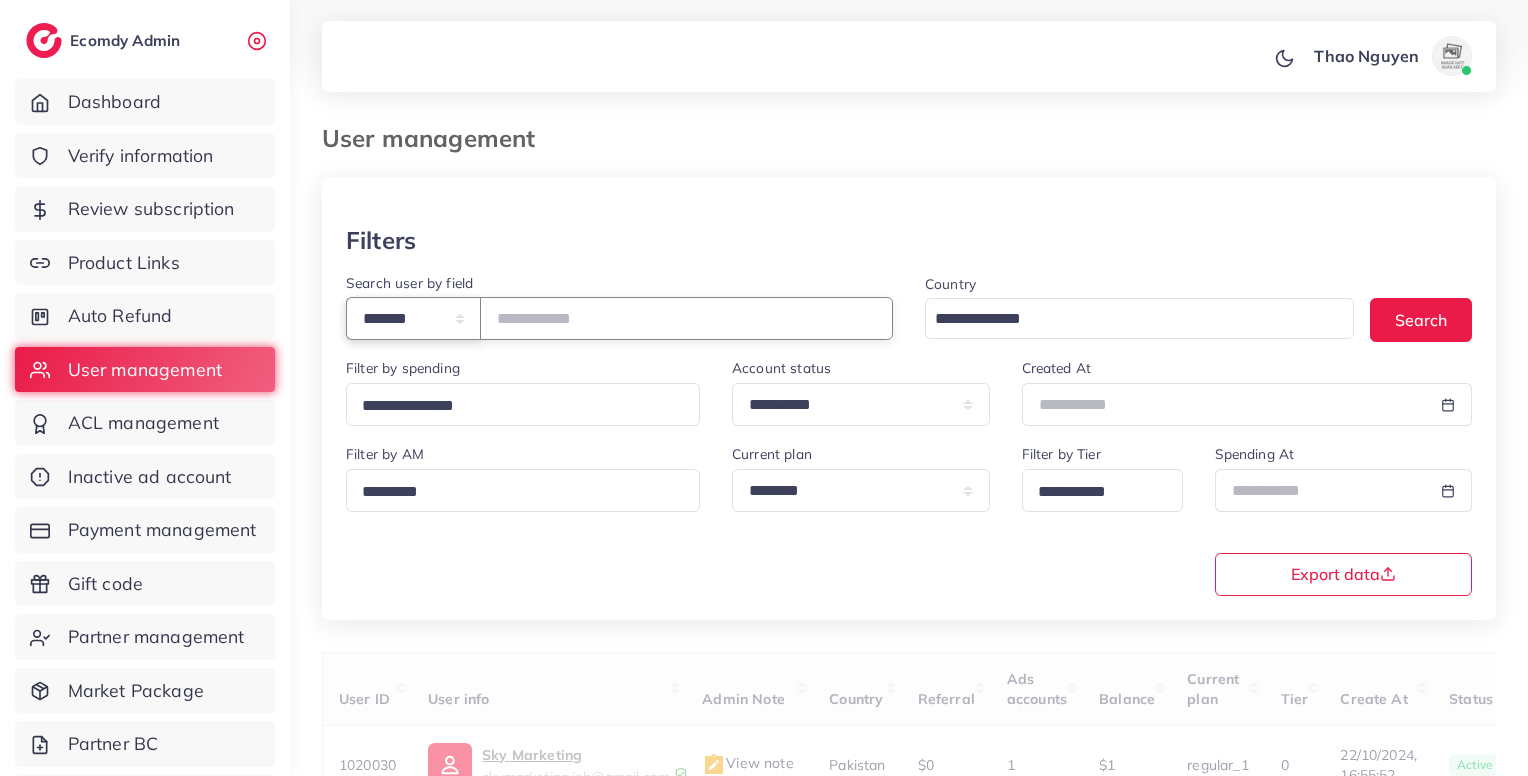 select on "*****" 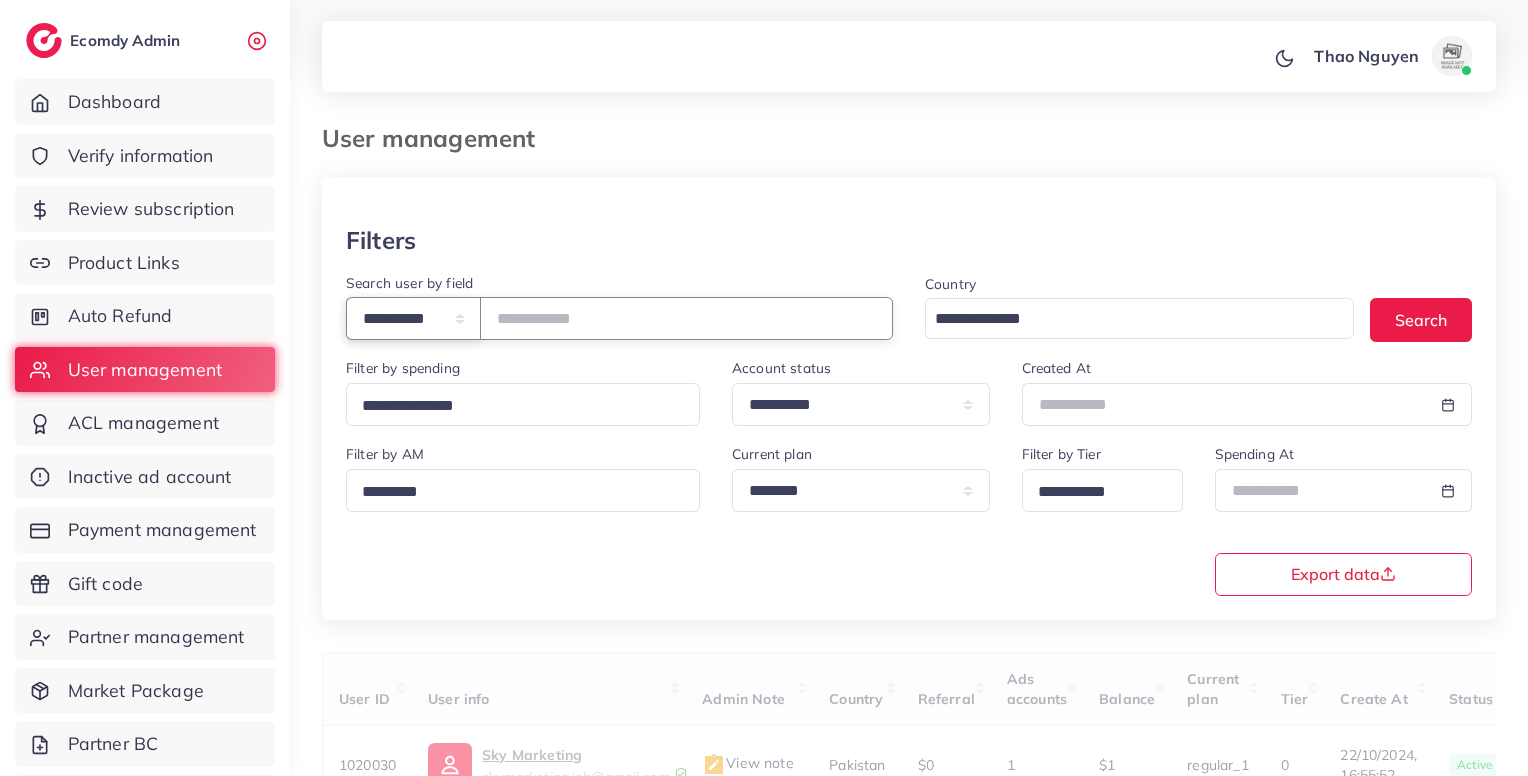 click on "**********" at bounding box center (413, 318) 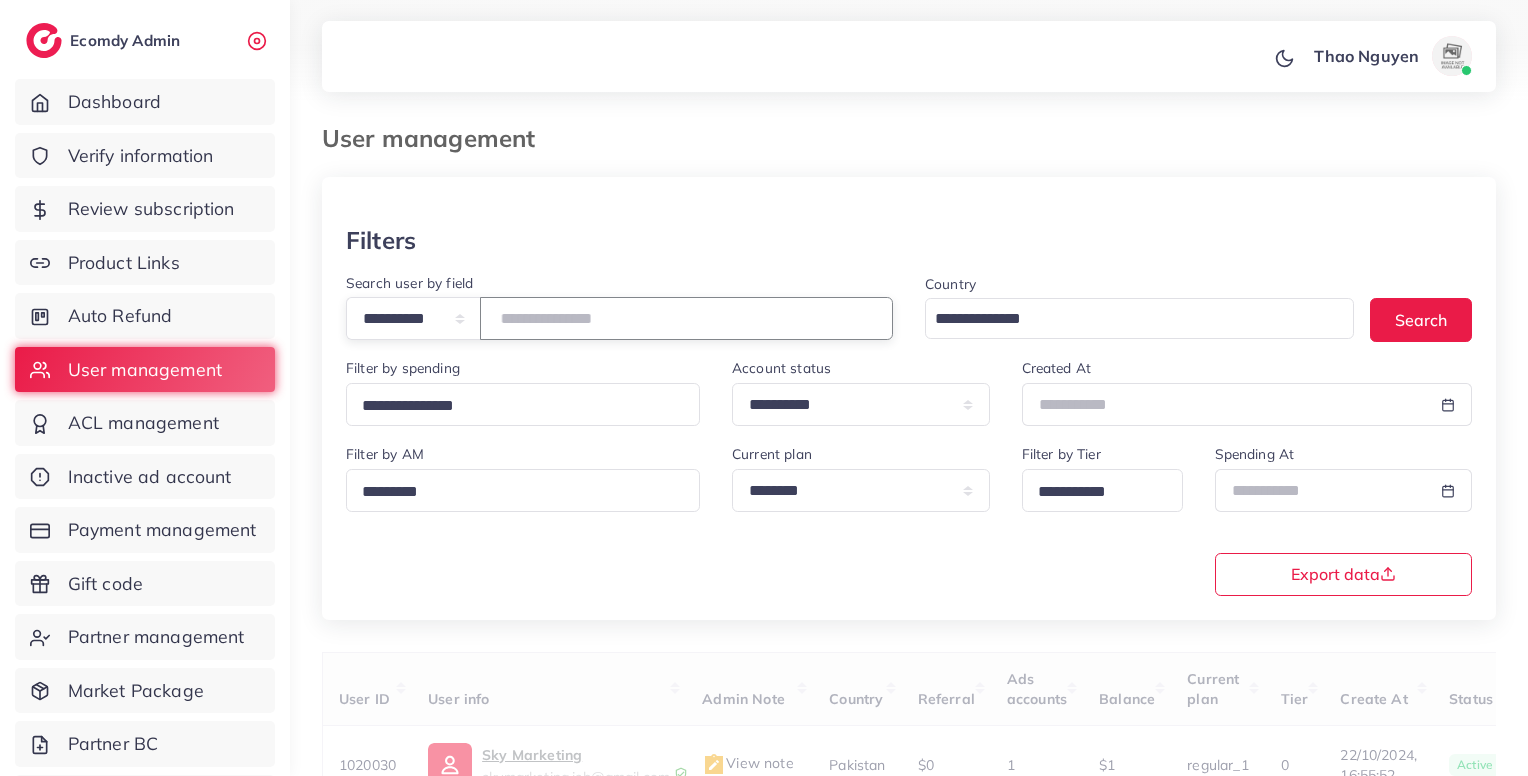 paste on "**********" 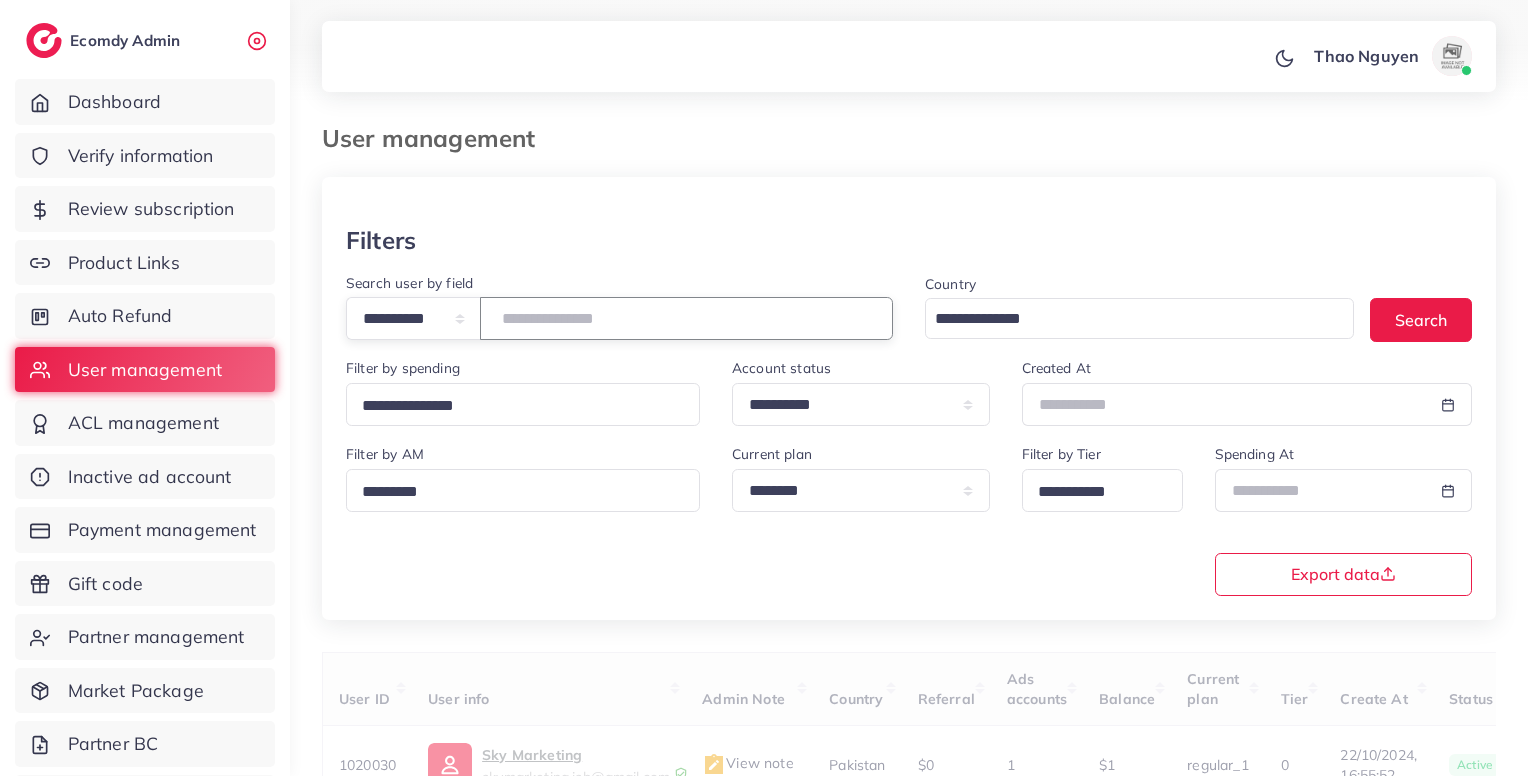 click at bounding box center (686, 318) 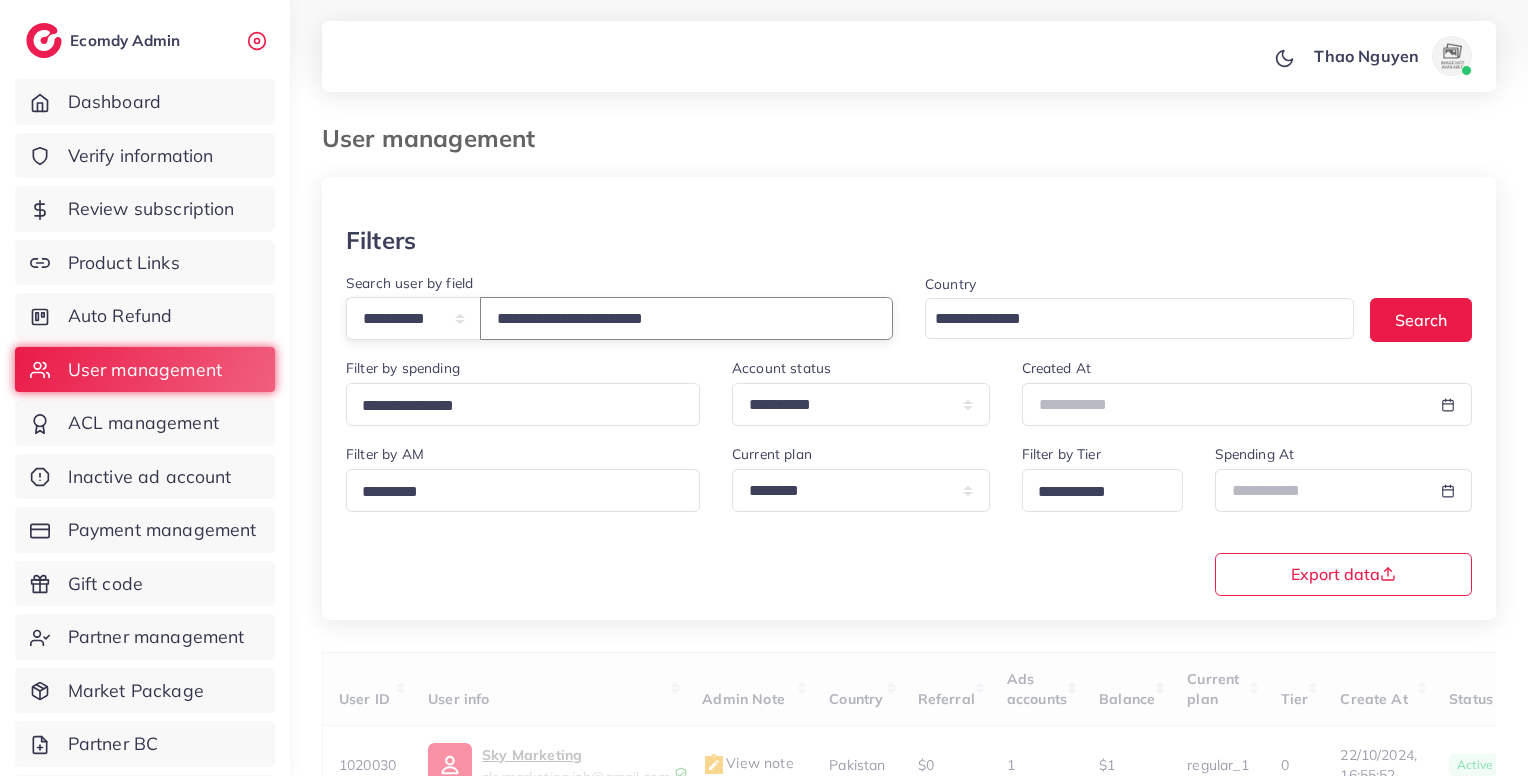 scroll, scrollTop: 183, scrollLeft: 0, axis: vertical 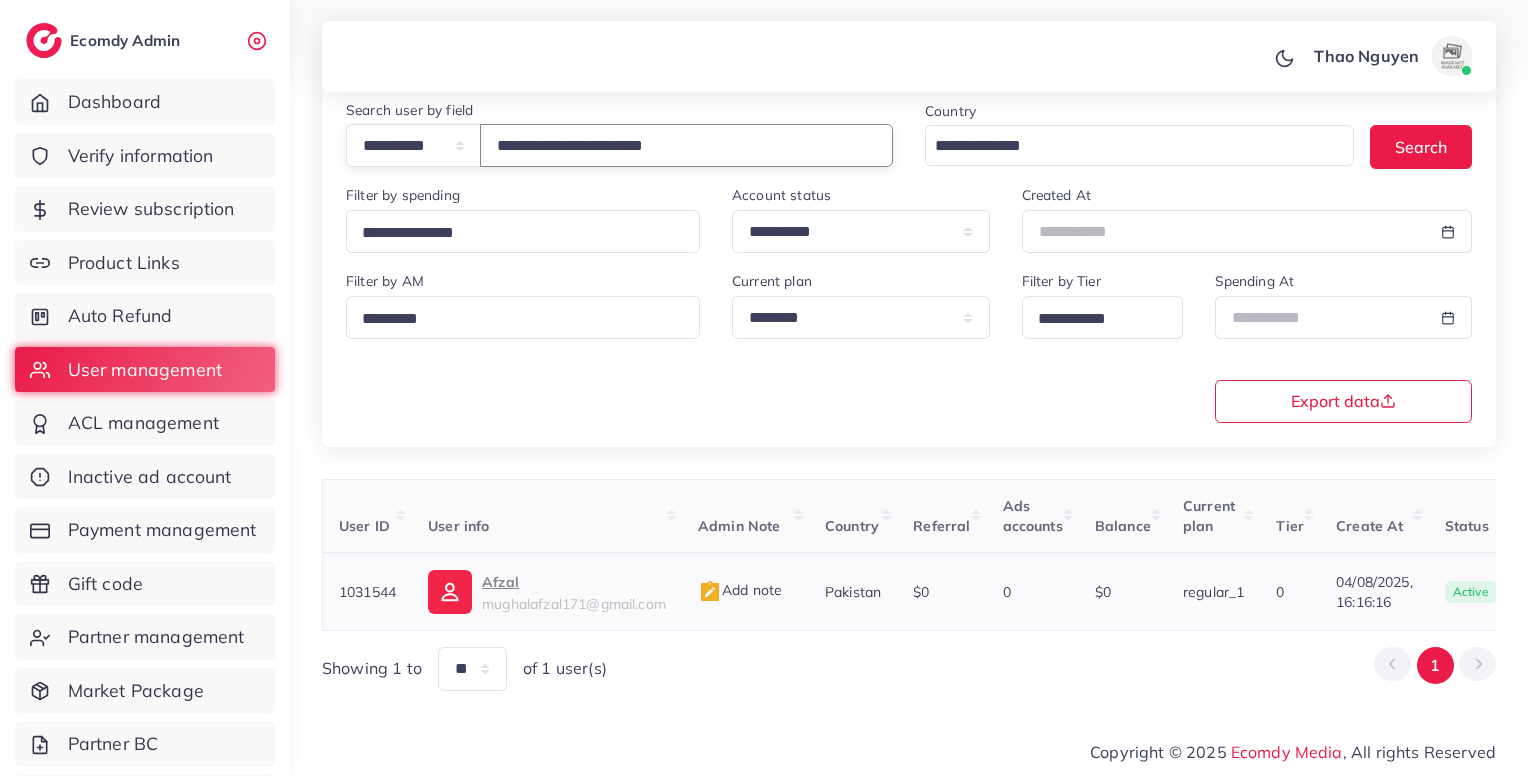 type on "**********" 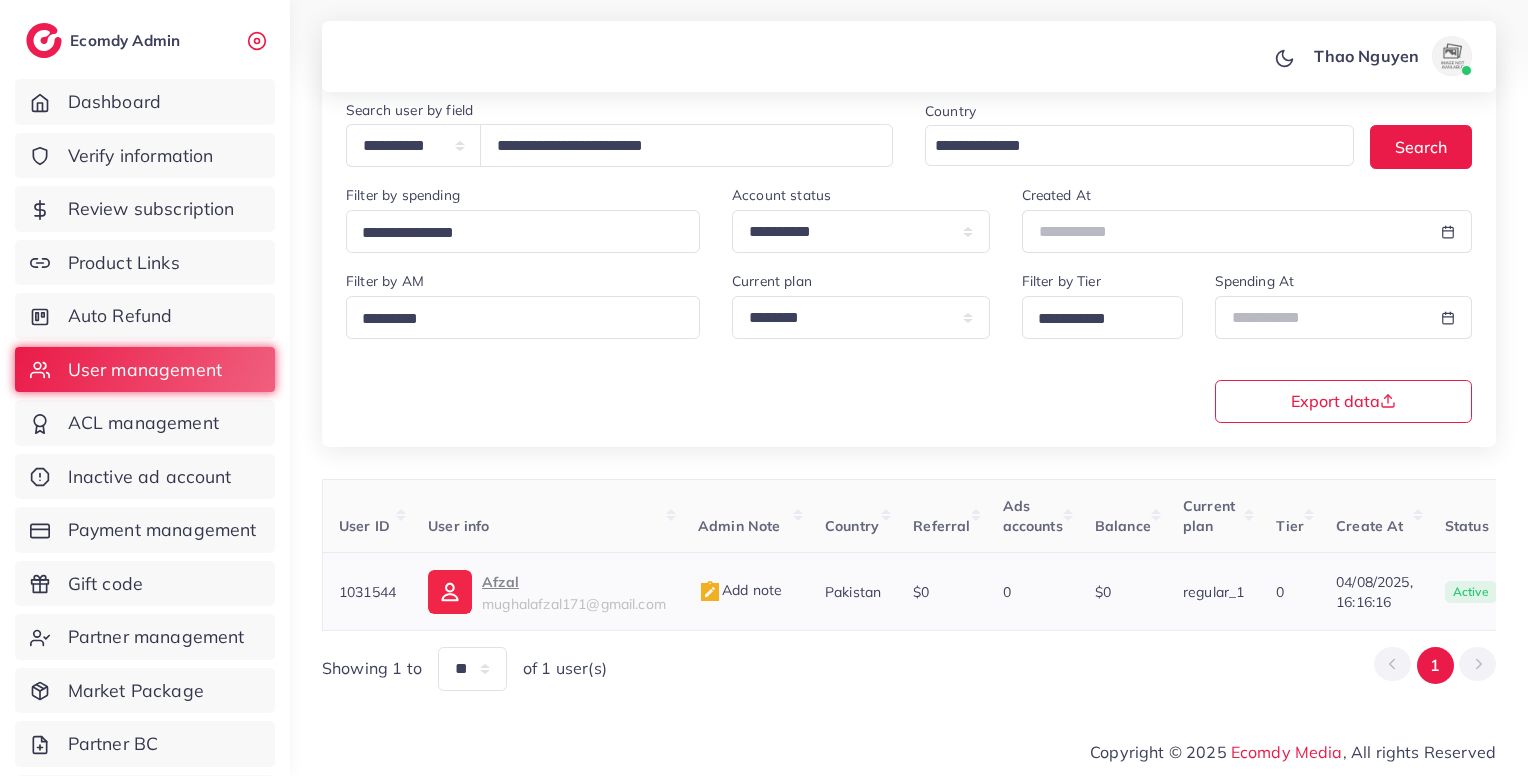 click on "Add note" at bounding box center (740, 590) 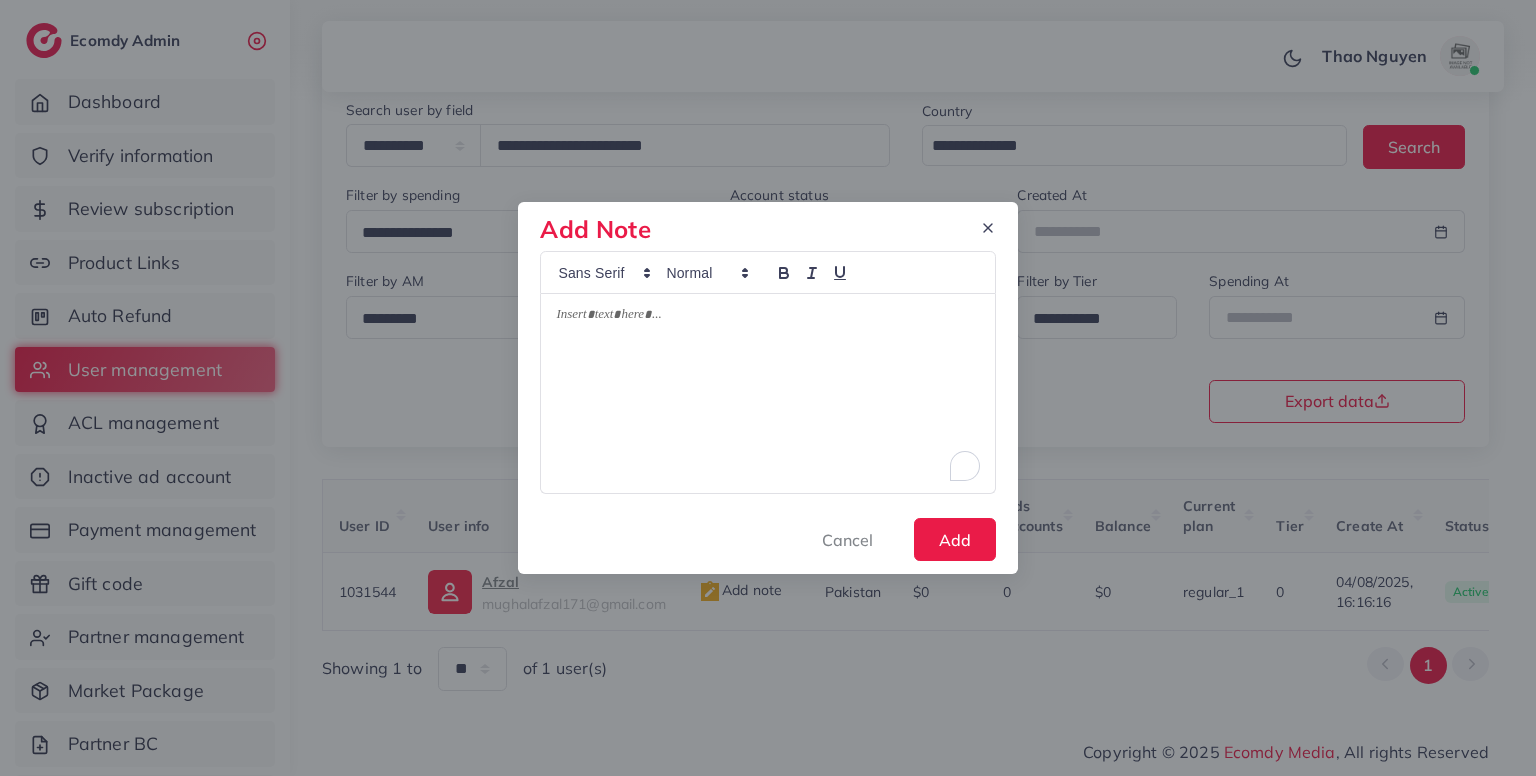 click at bounding box center [767, 393] 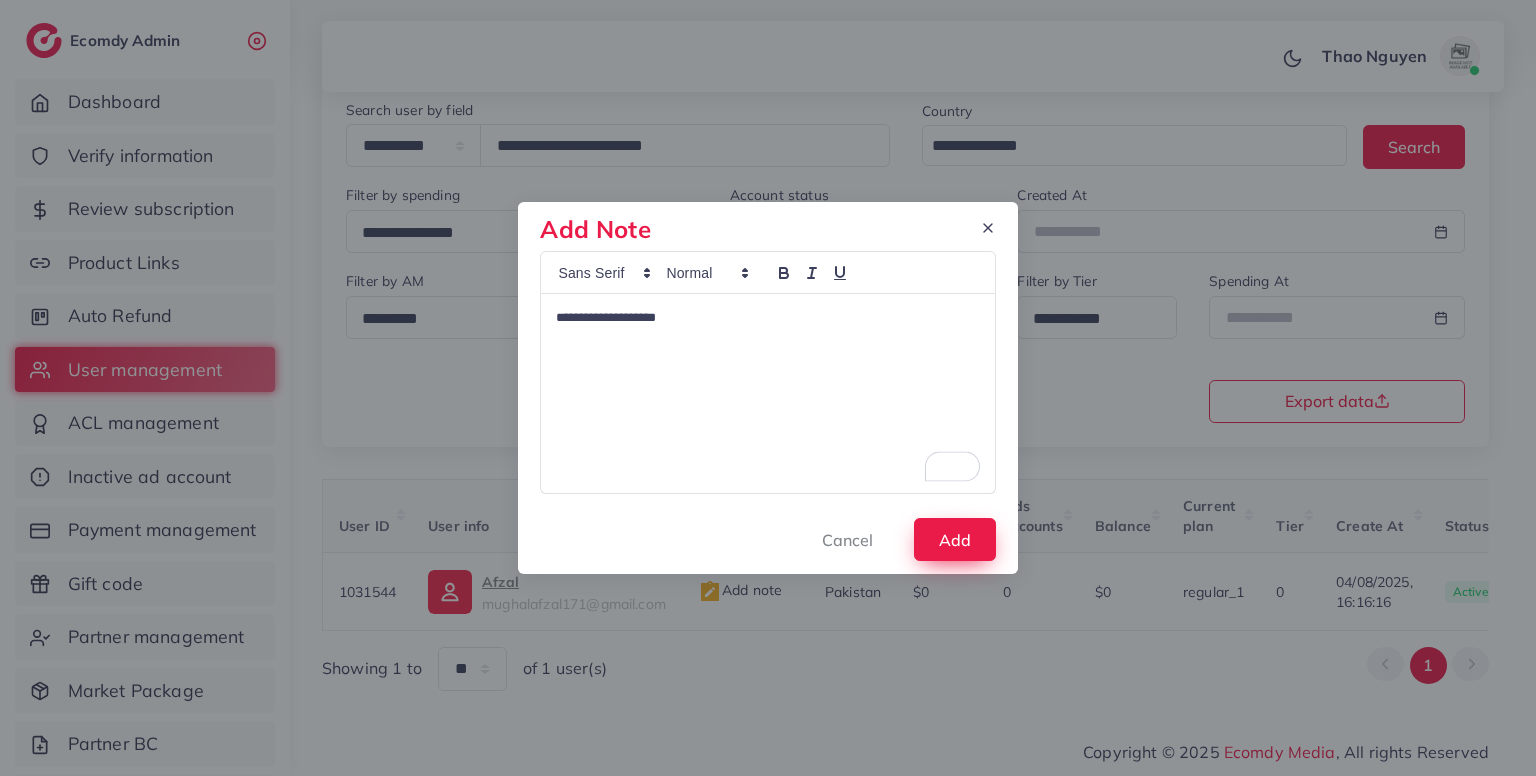 drag, startPoint x: 1000, startPoint y: 543, endPoint x: 926, endPoint y: 550, distance: 74.330345 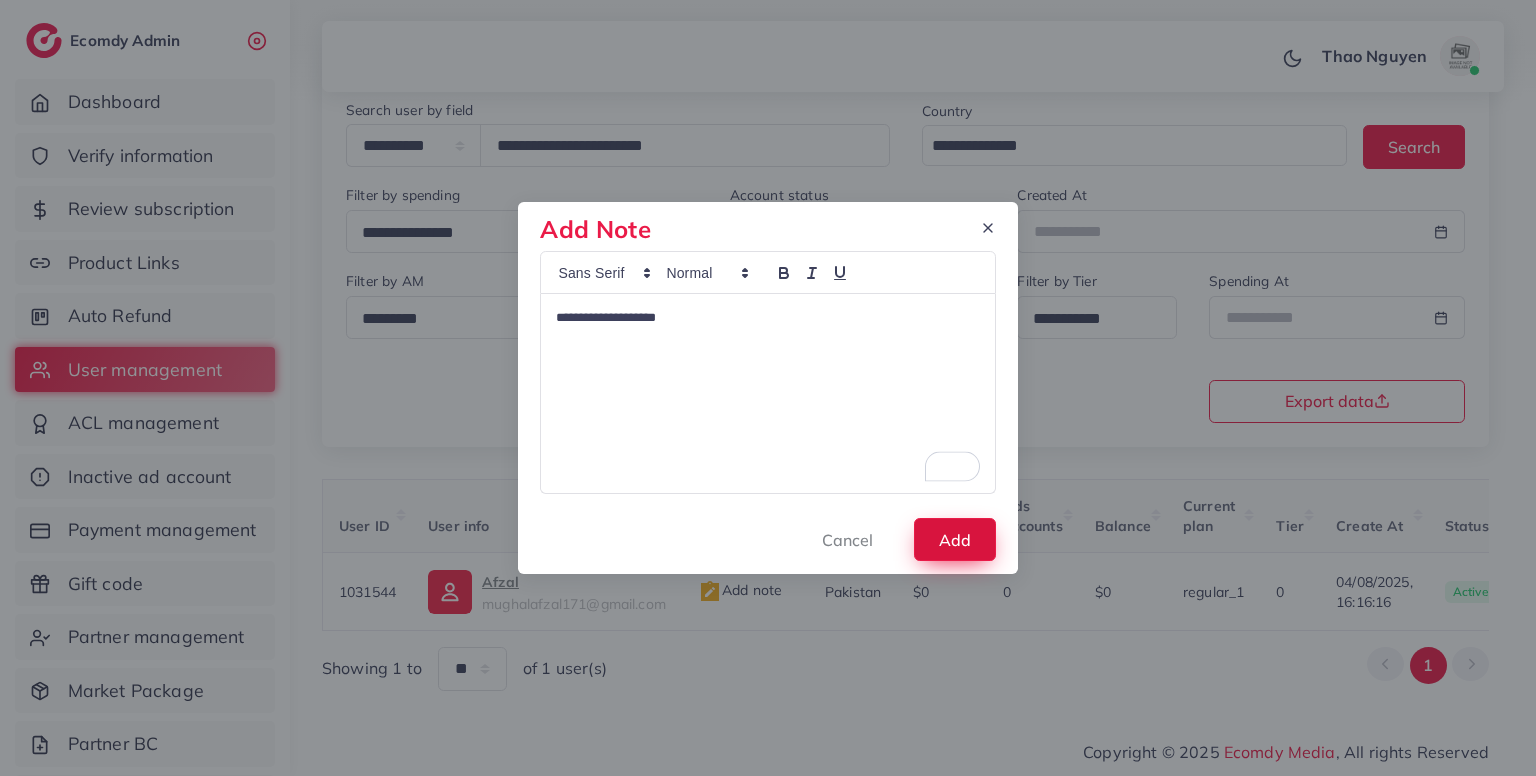 click on "Add" at bounding box center [955, 539] 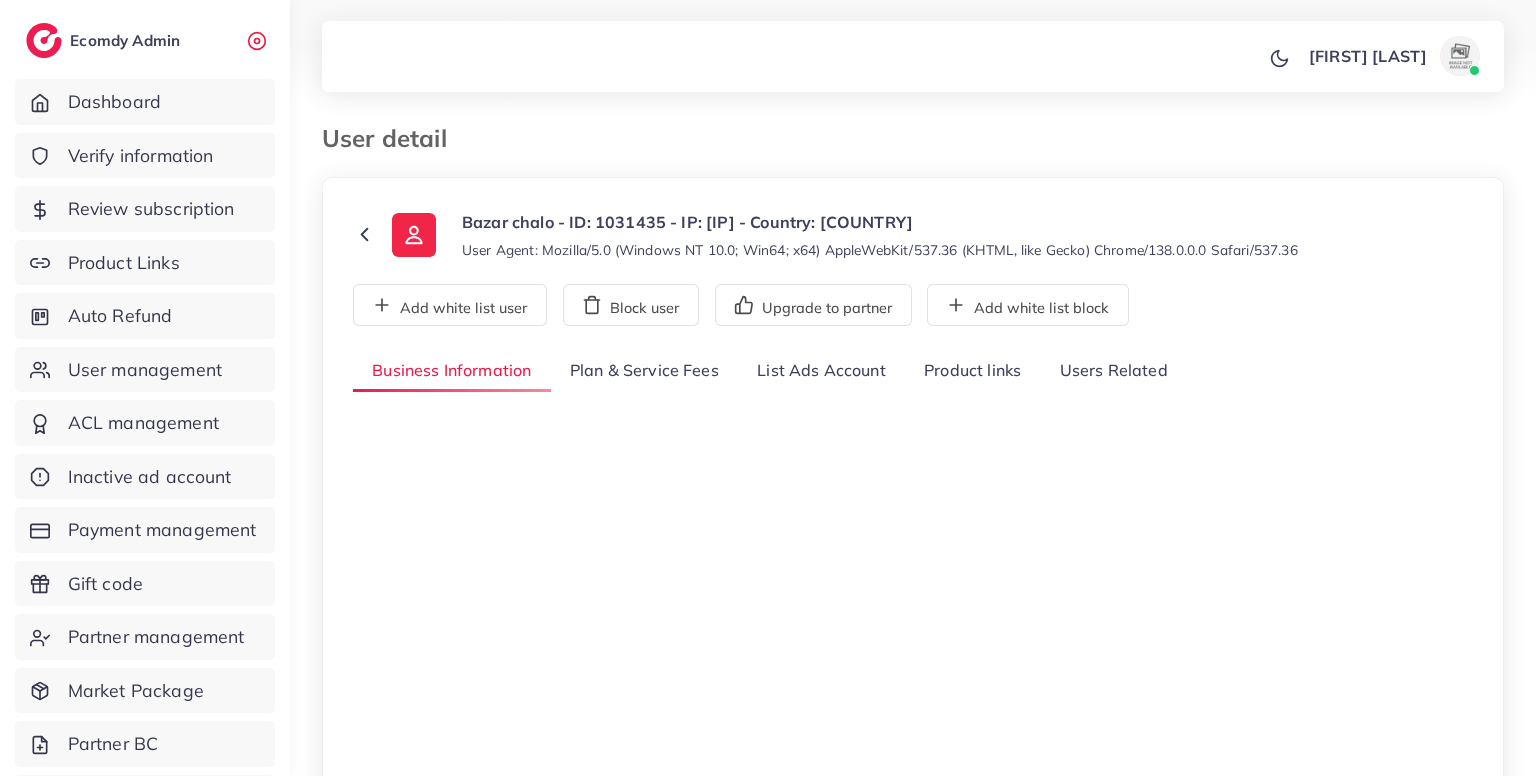 select on "********" 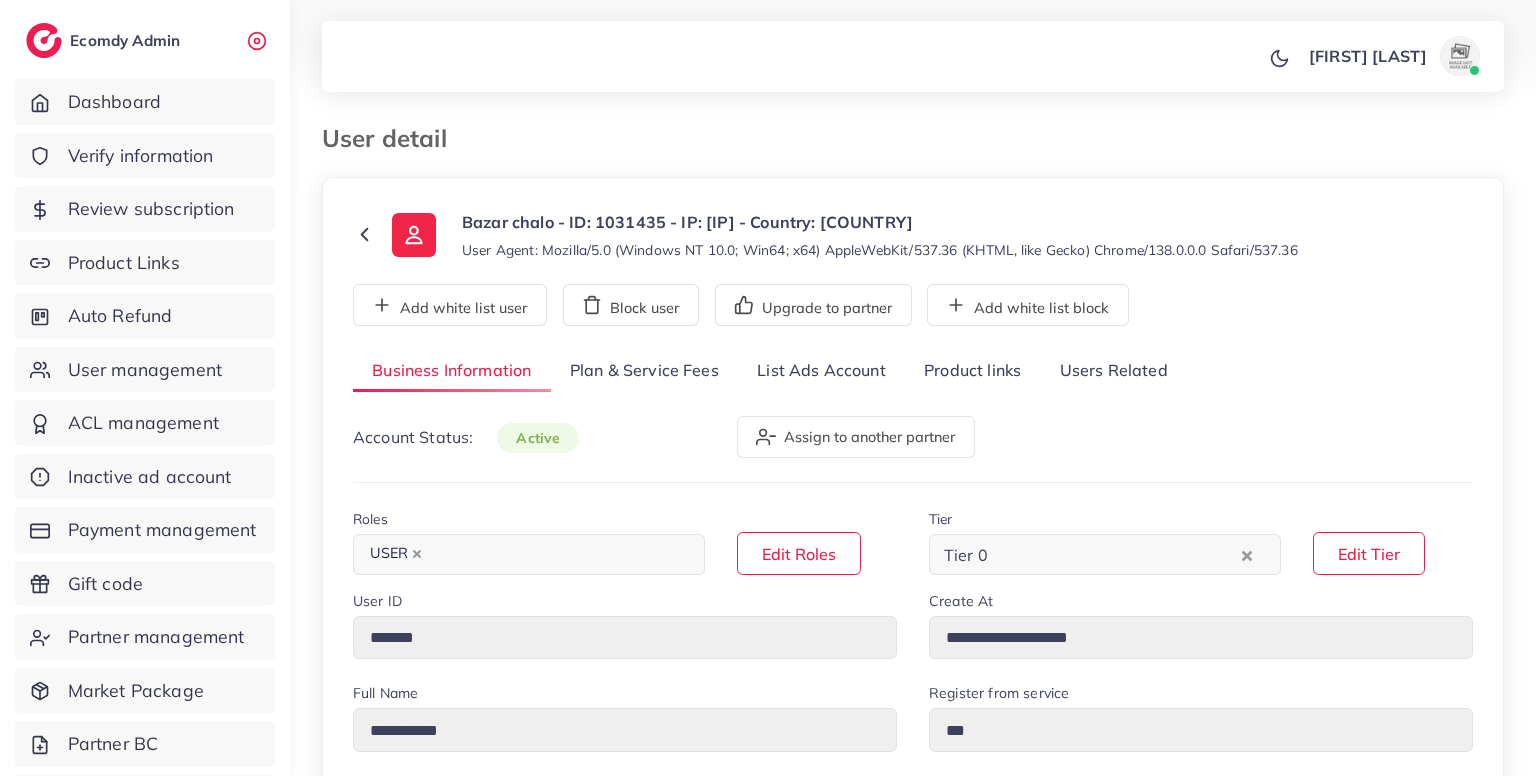scroll, scrollTop: 0, scrollLeft: 0, axis: both 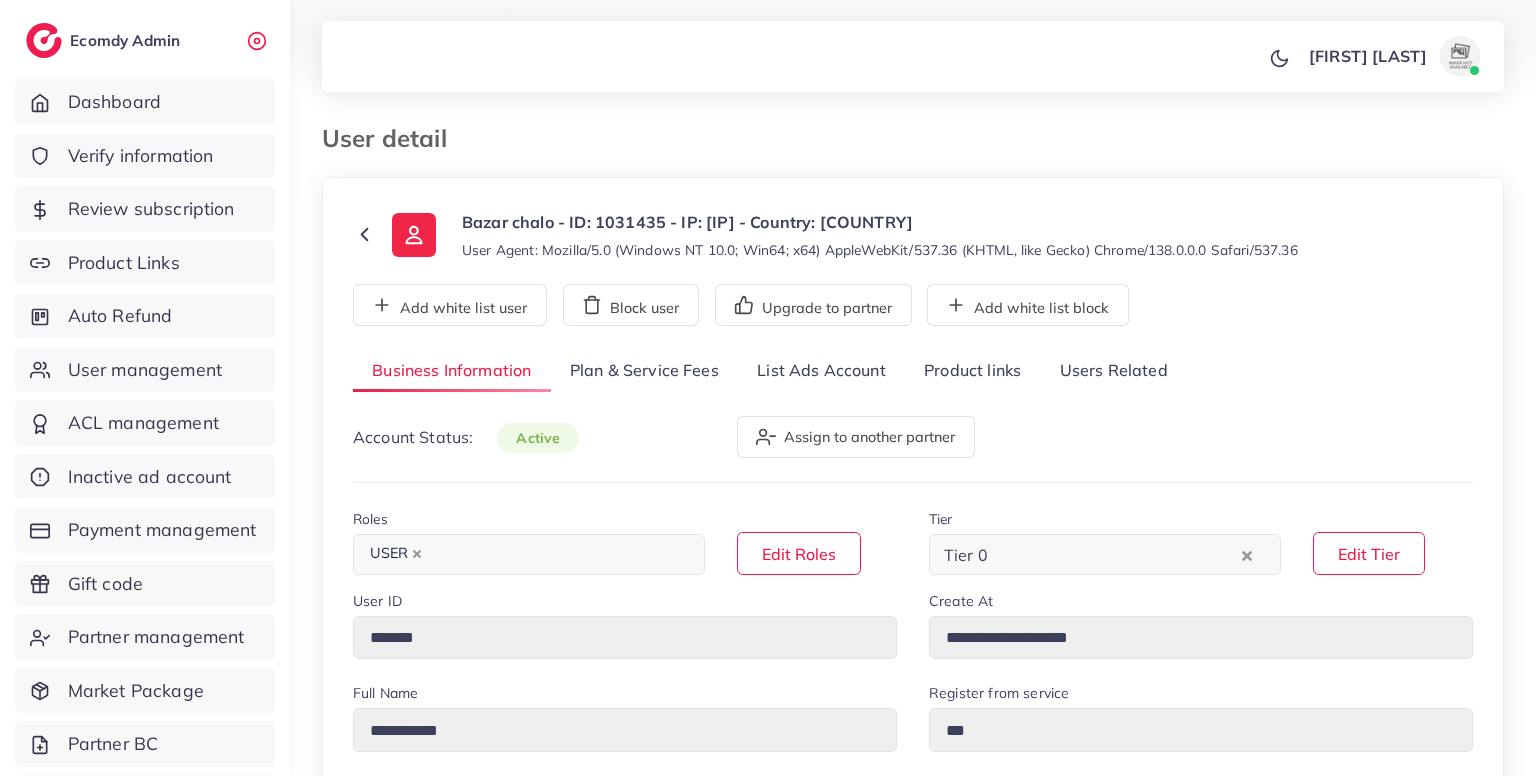click on "Product links" at bounding box center (972, 371) 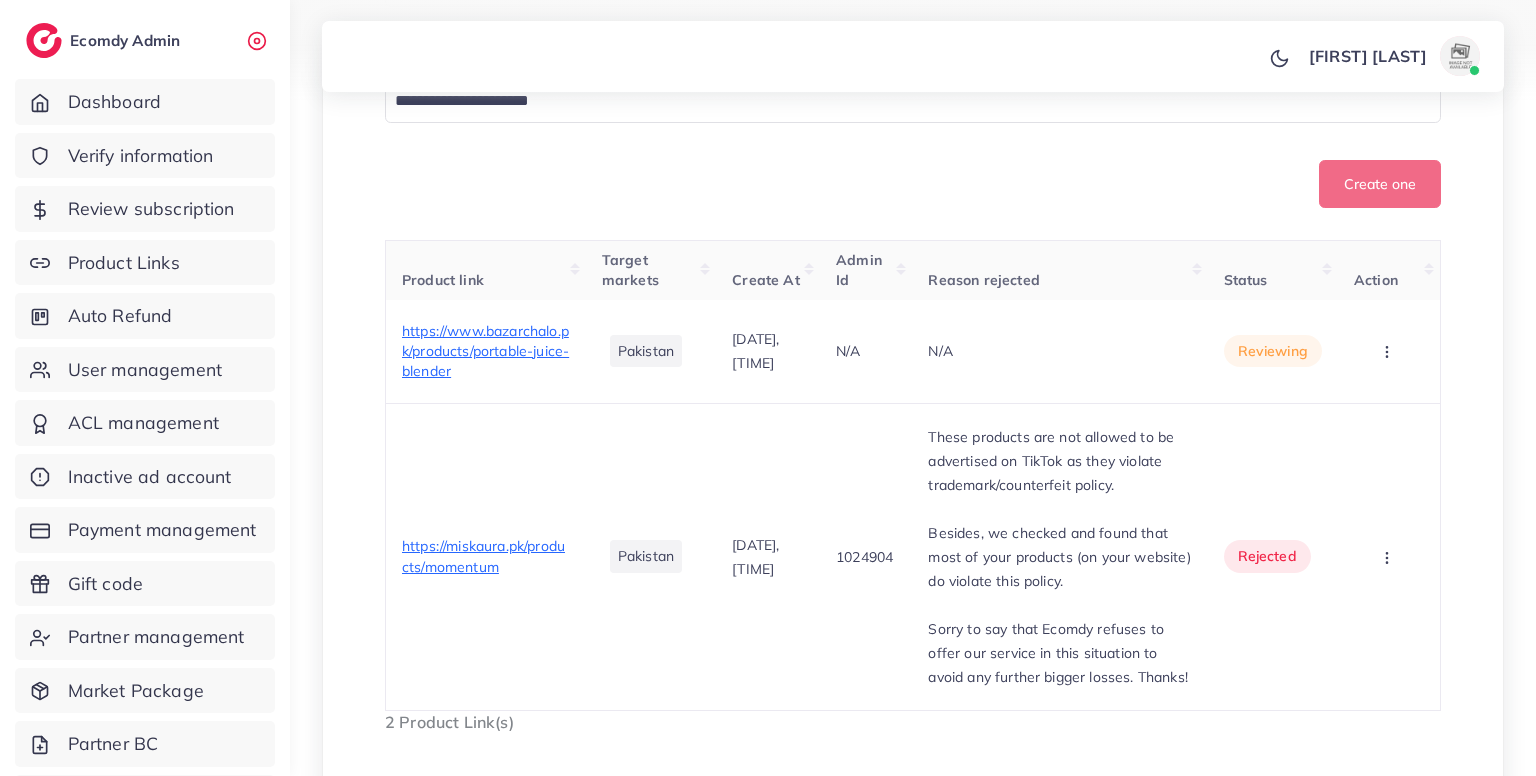 scroll, scrollTop: 724, scrollLeft: 0, axis: vertical 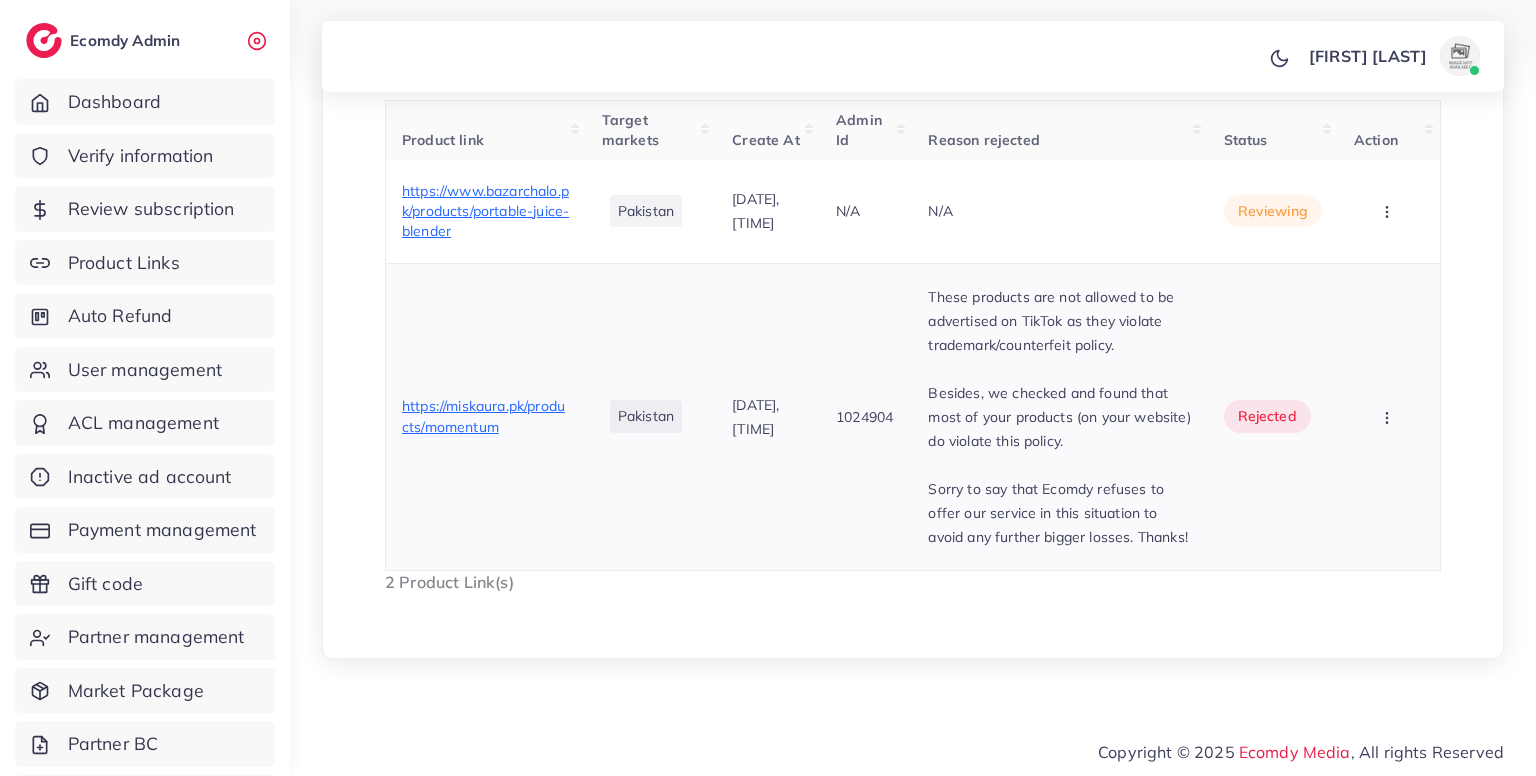 click on "https://miskaura.pk/products/momentum" at bounding box center [483, 416] 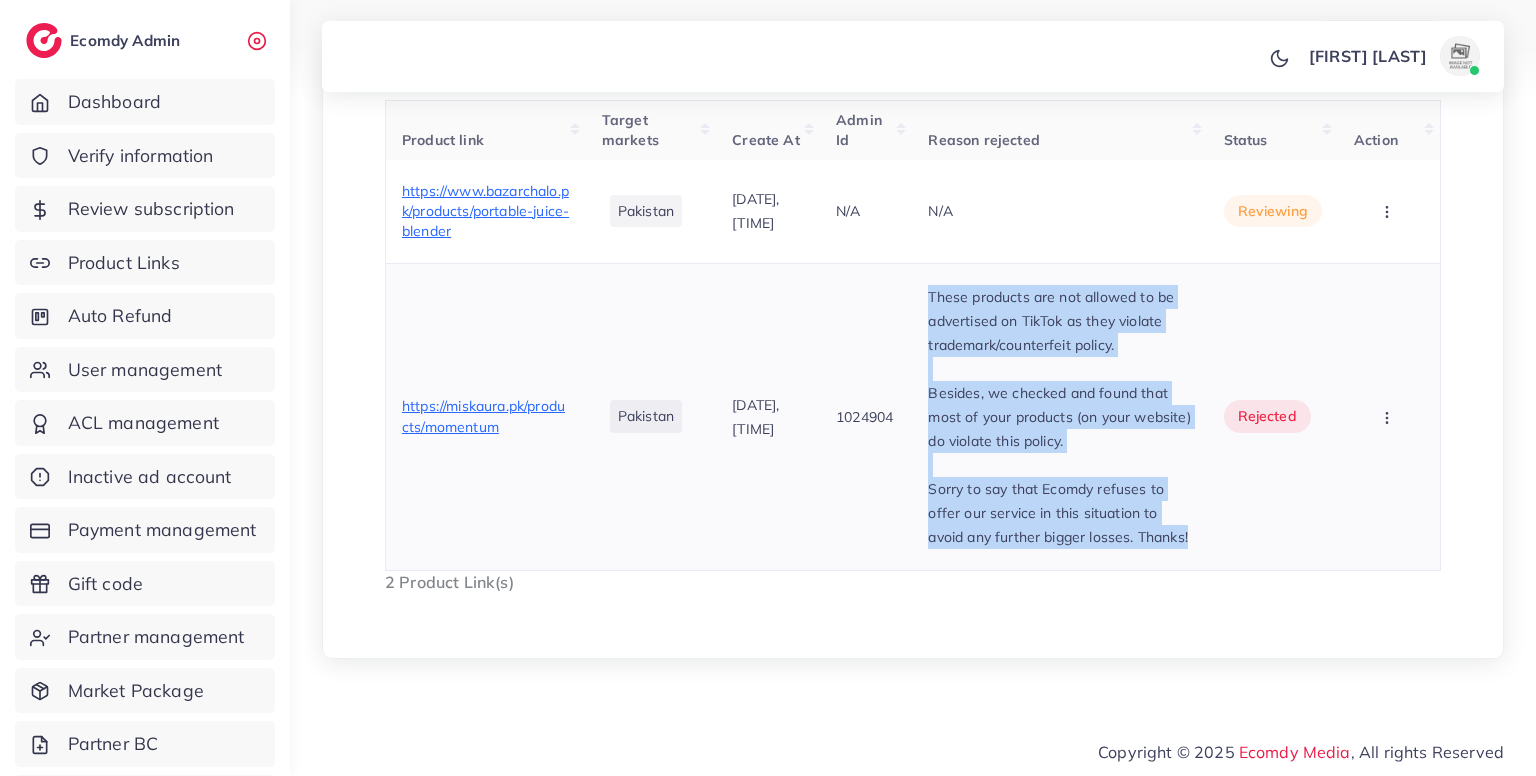drag, startPoint x: 937, startPoint y: 257, endPoint x: 1067, endPoint y: 542, distance: 313.2491 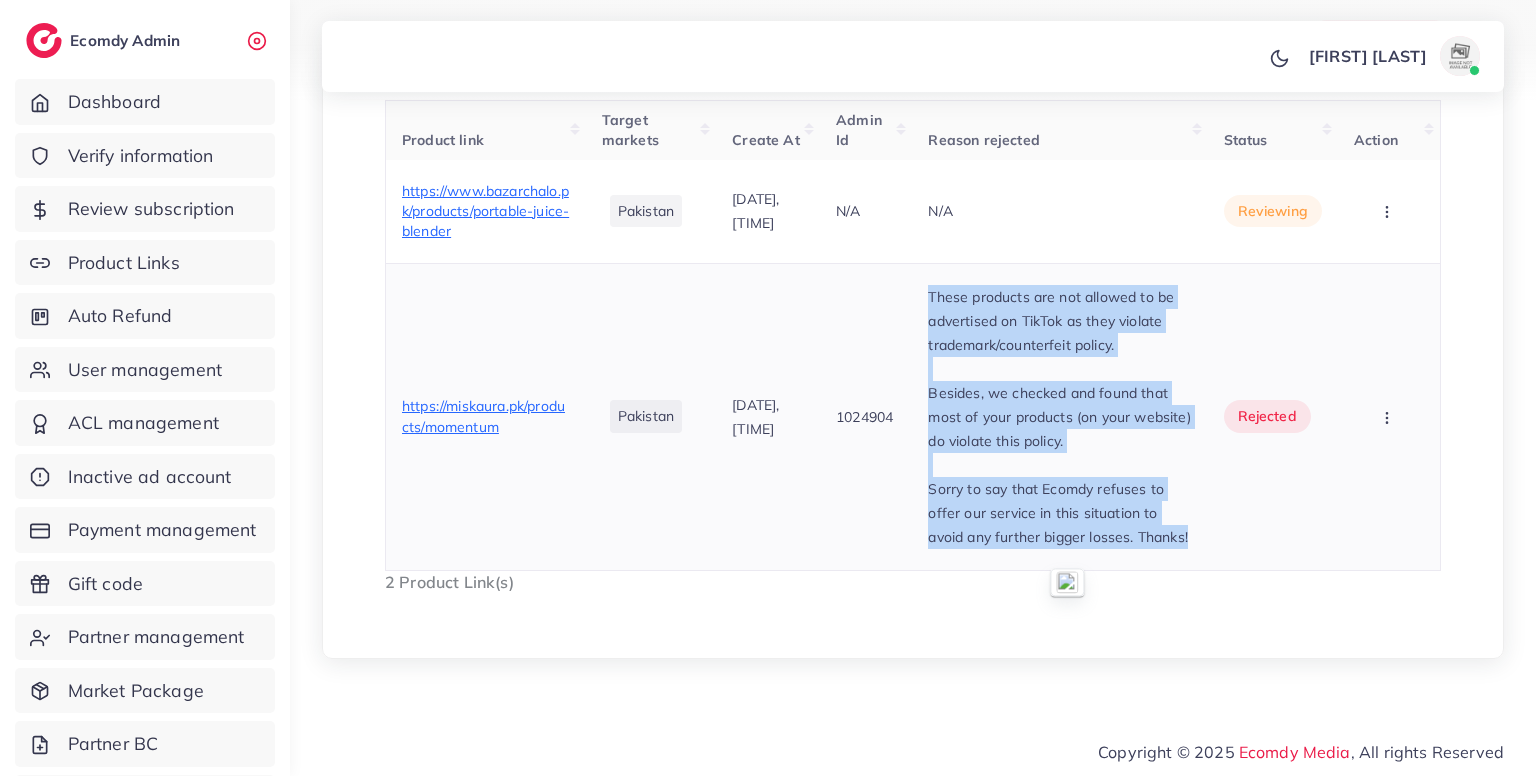 copy on "These products are not allowed to be advertised on TikTok as they violate trademark/counterfeit policy. Besides, we checked and found that most of your products (on your website) do violate this policy. Sorry to say that Ecomdy refuses to offer our service in this situation to avoid any further bigger losses. Thanks!" 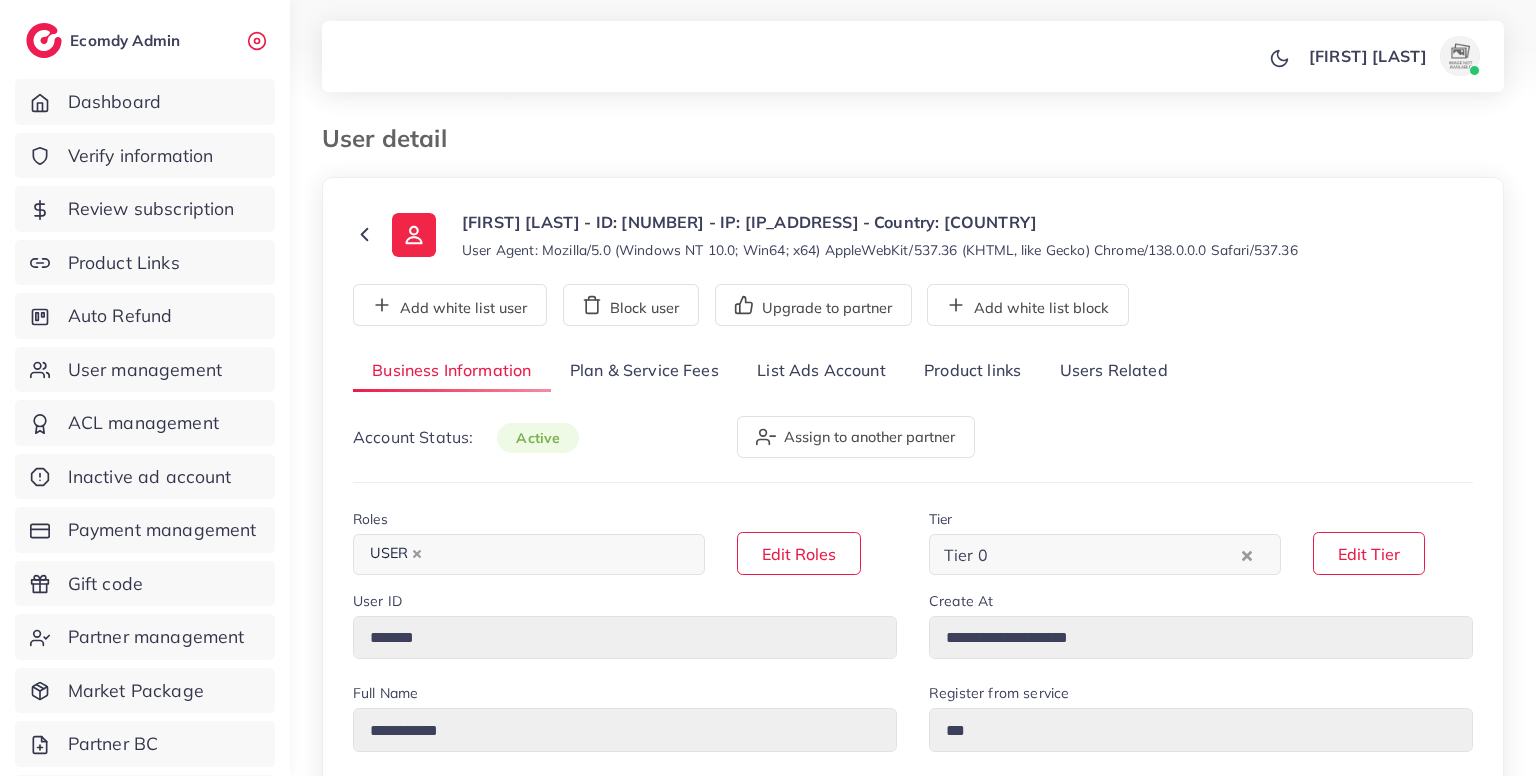 select on "********" 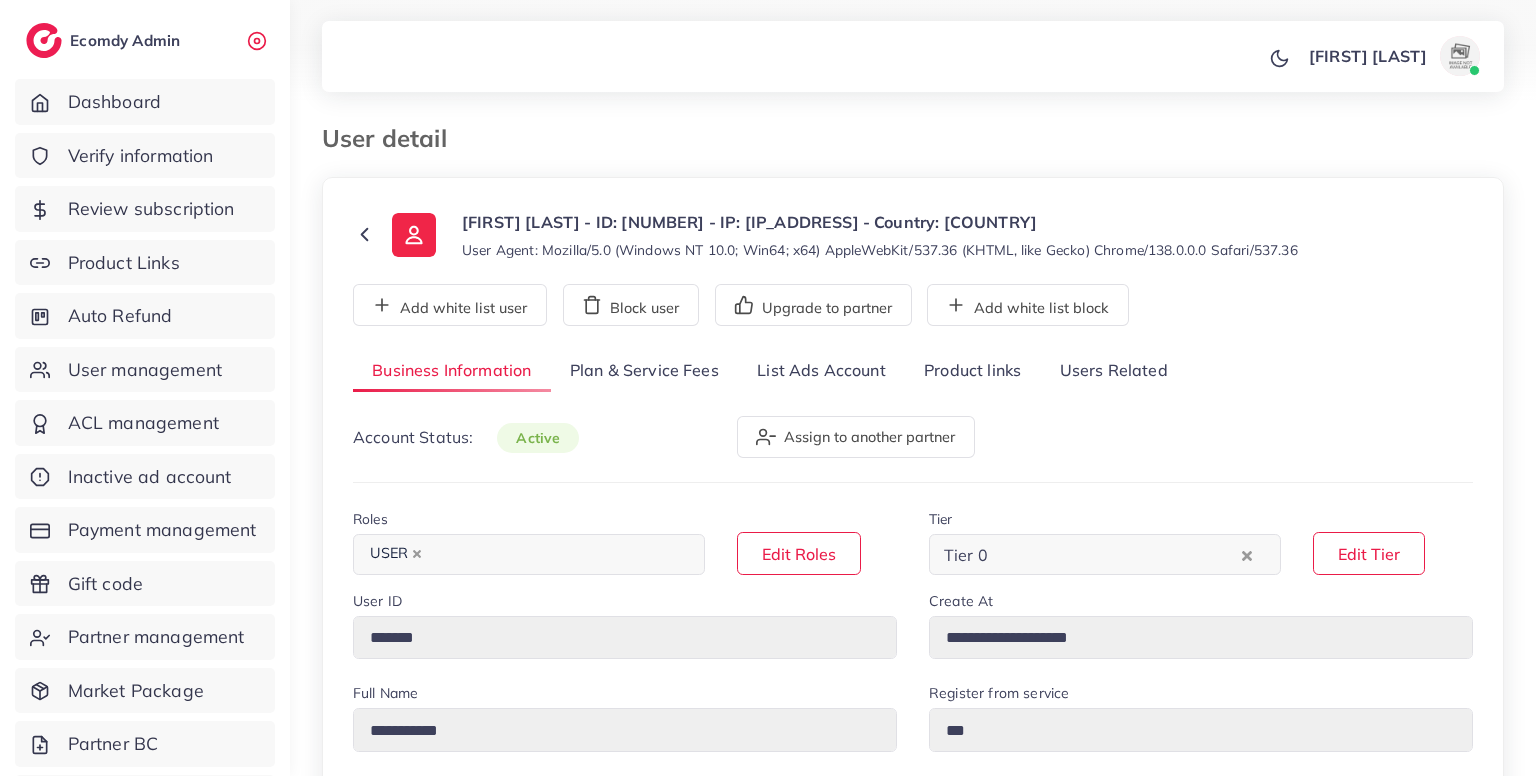 click on "Product links" at bounding box center (972, 371) 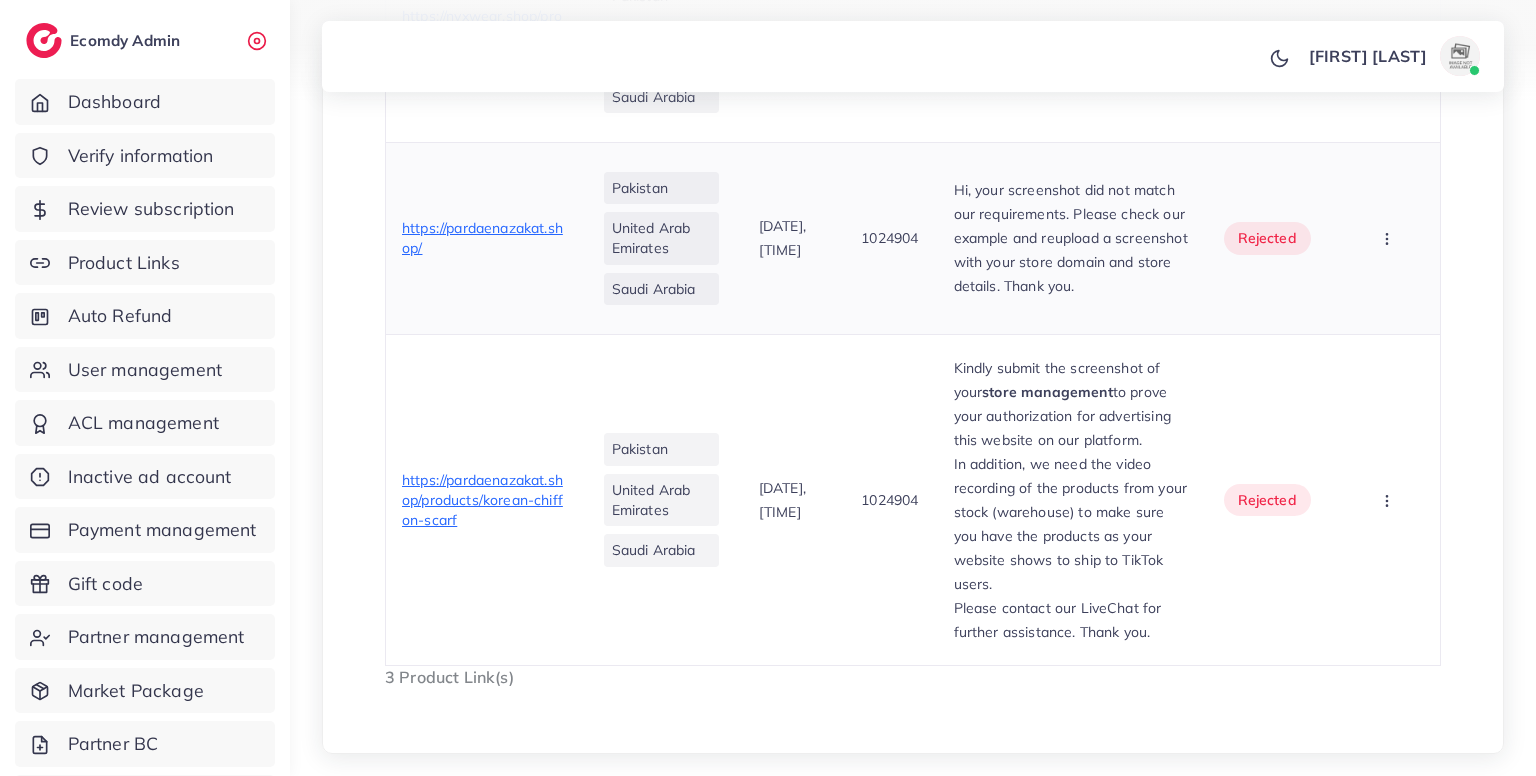 scroll, scrollTop: 910, scrollLeft: 0, axis: vertical 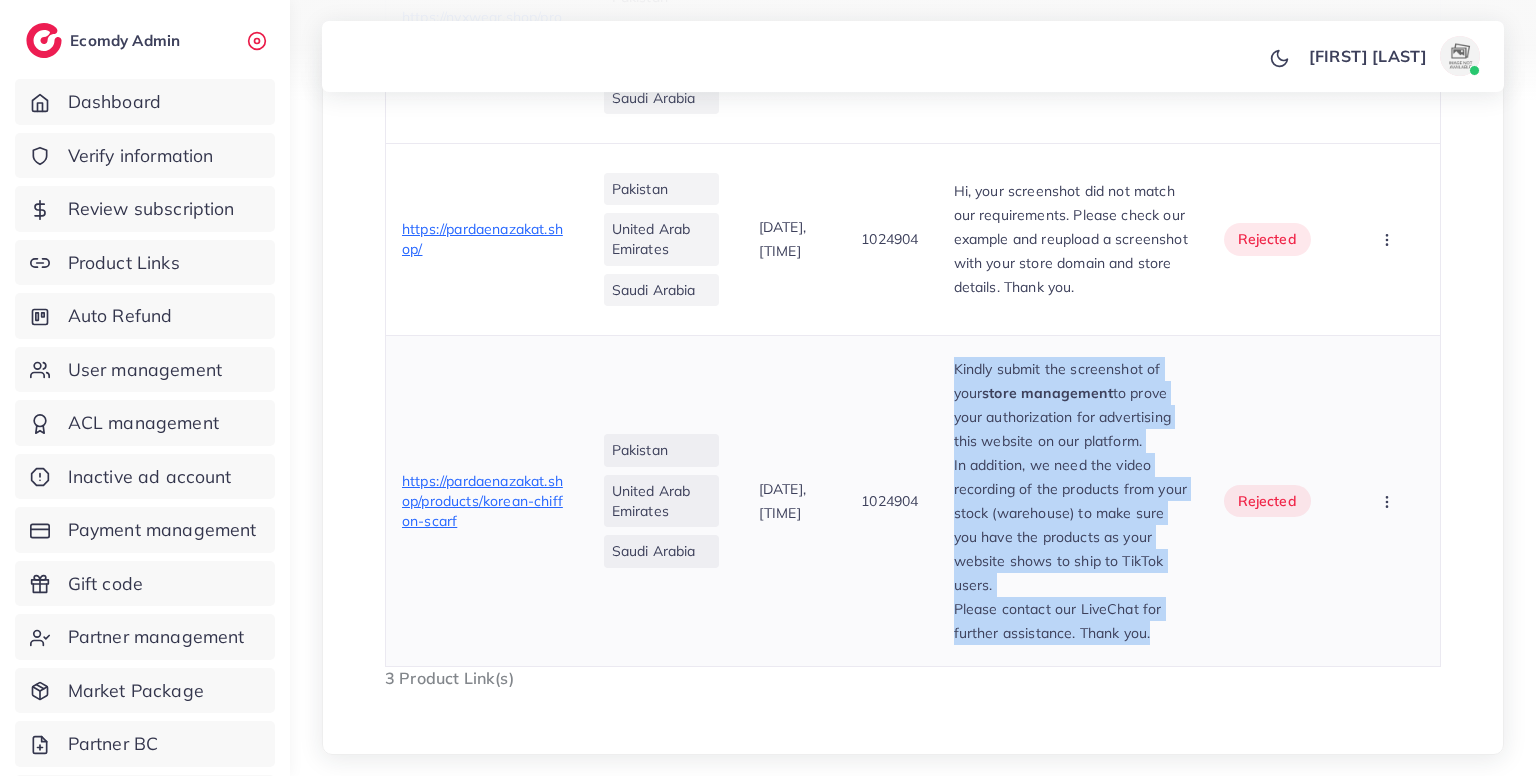 drag, startPoint x: 973, startPoint y: 367, endPoint x: 1199, endPoint y: 649, distance: 361.38623 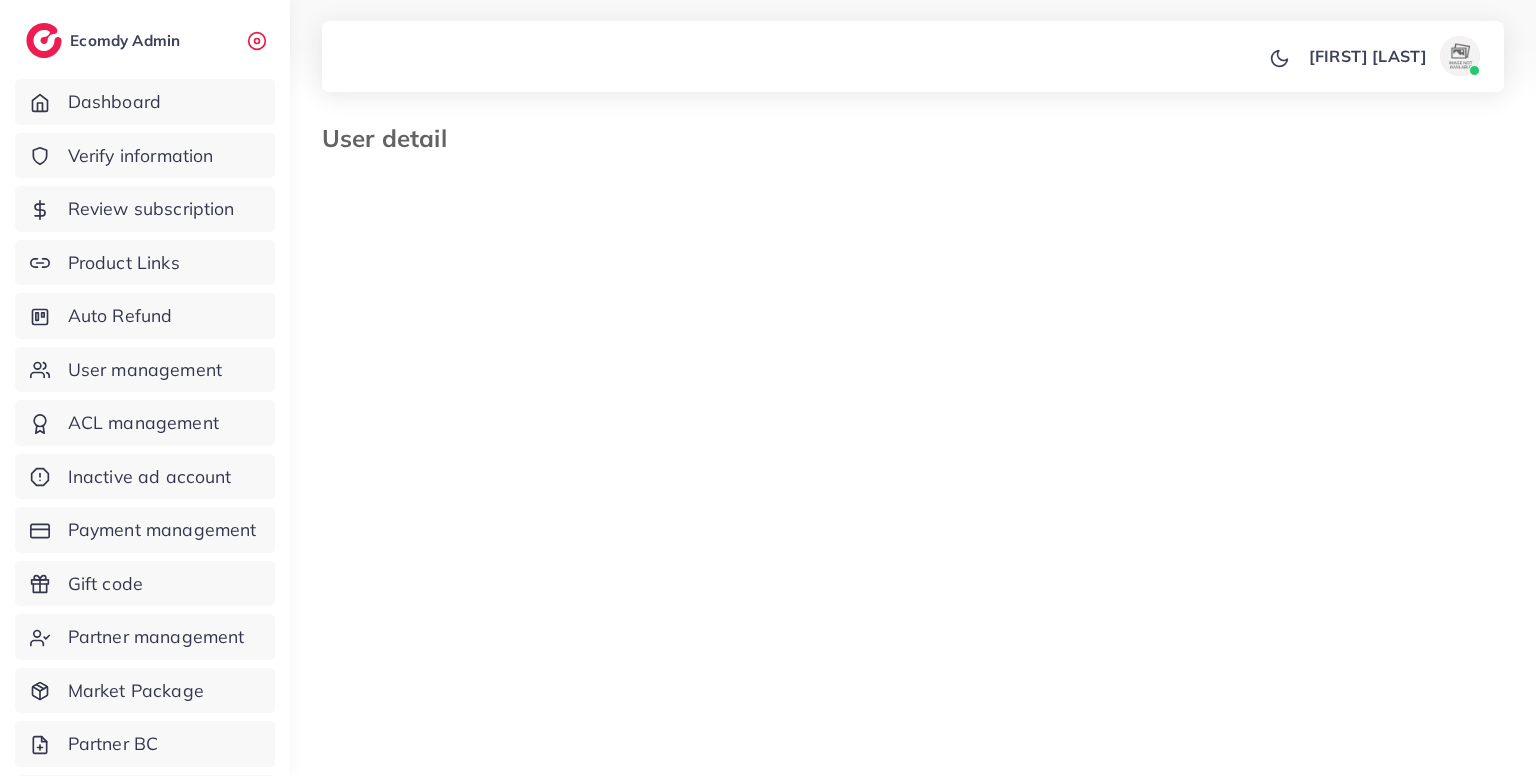 select on "********" 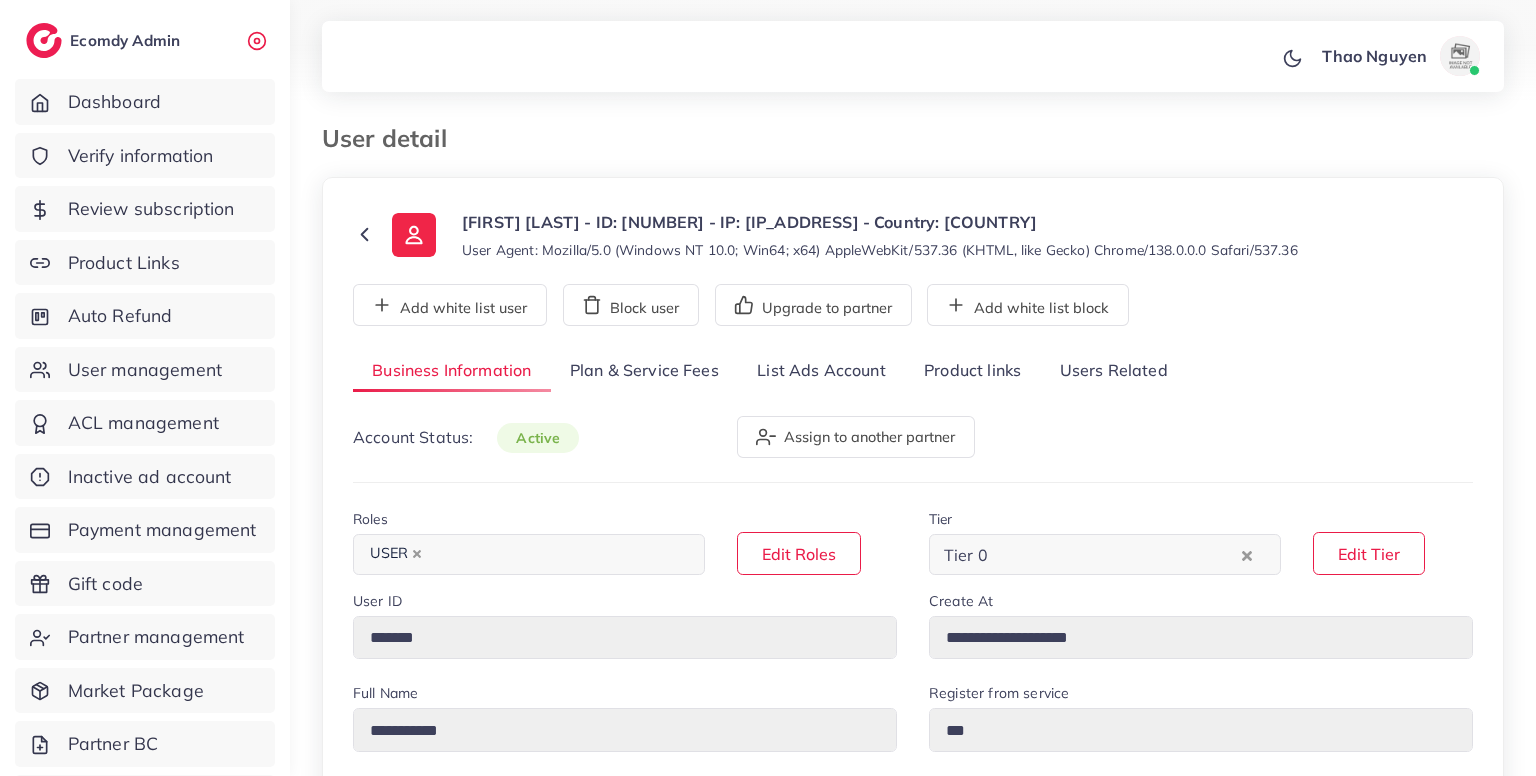 click on "Product links" at bounding box center [972, 371] 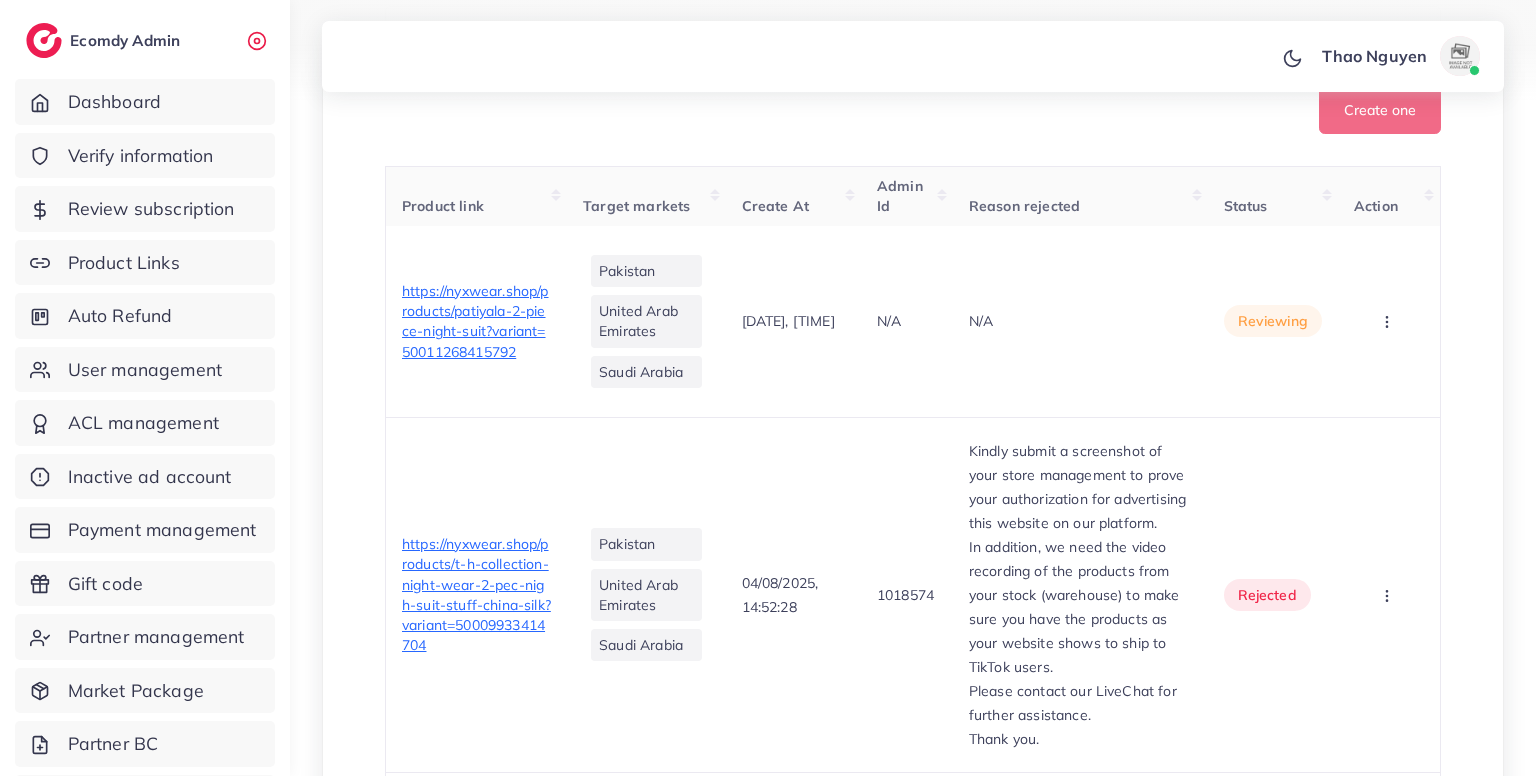 scroll, scrollTop: 771, scrollLeft: 0, axis: vertical 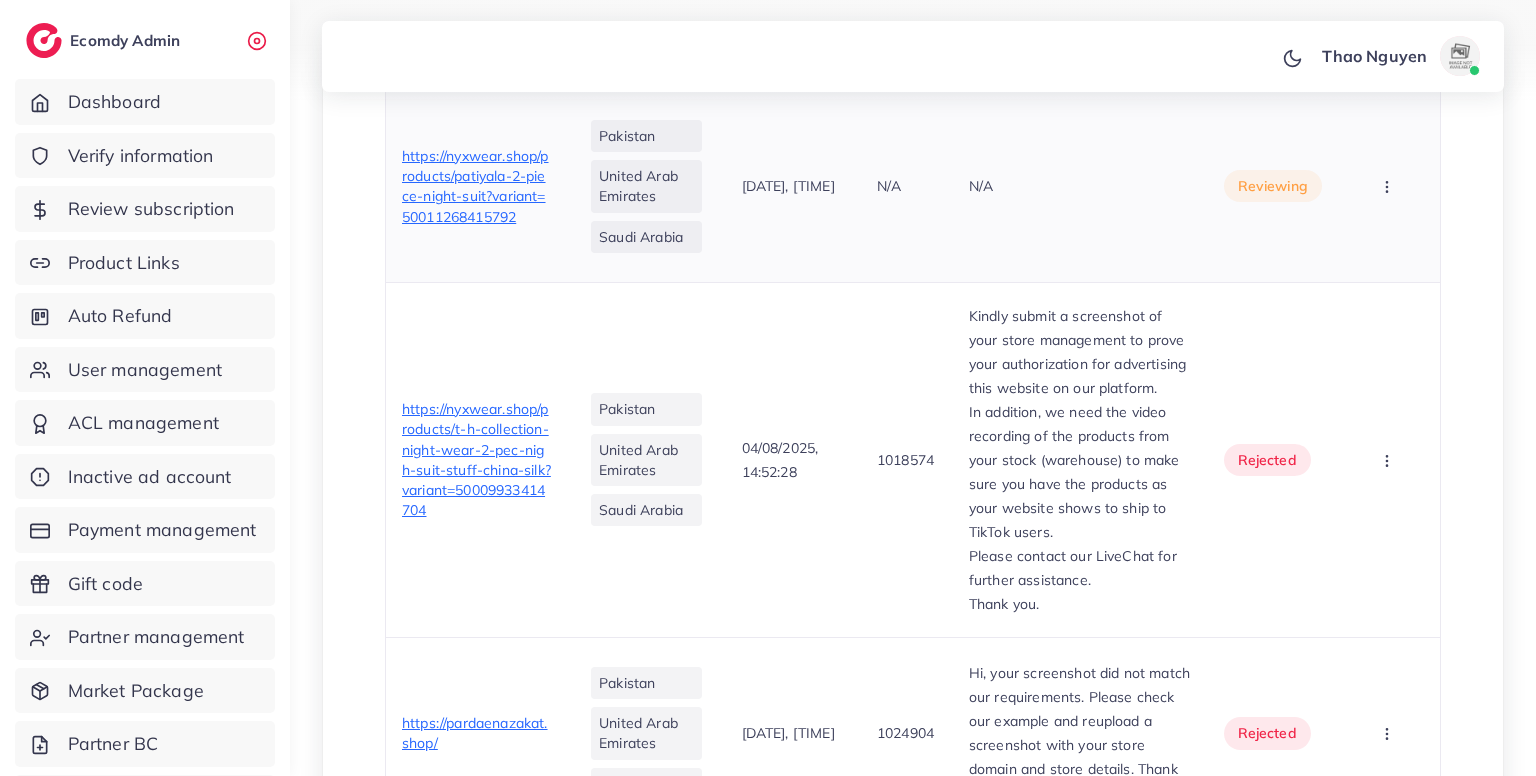 click on "https://nyxwear.shop/products/patiyala-2-piece-night-suit?variant=50011268415792" at bounding box center [475, 186] 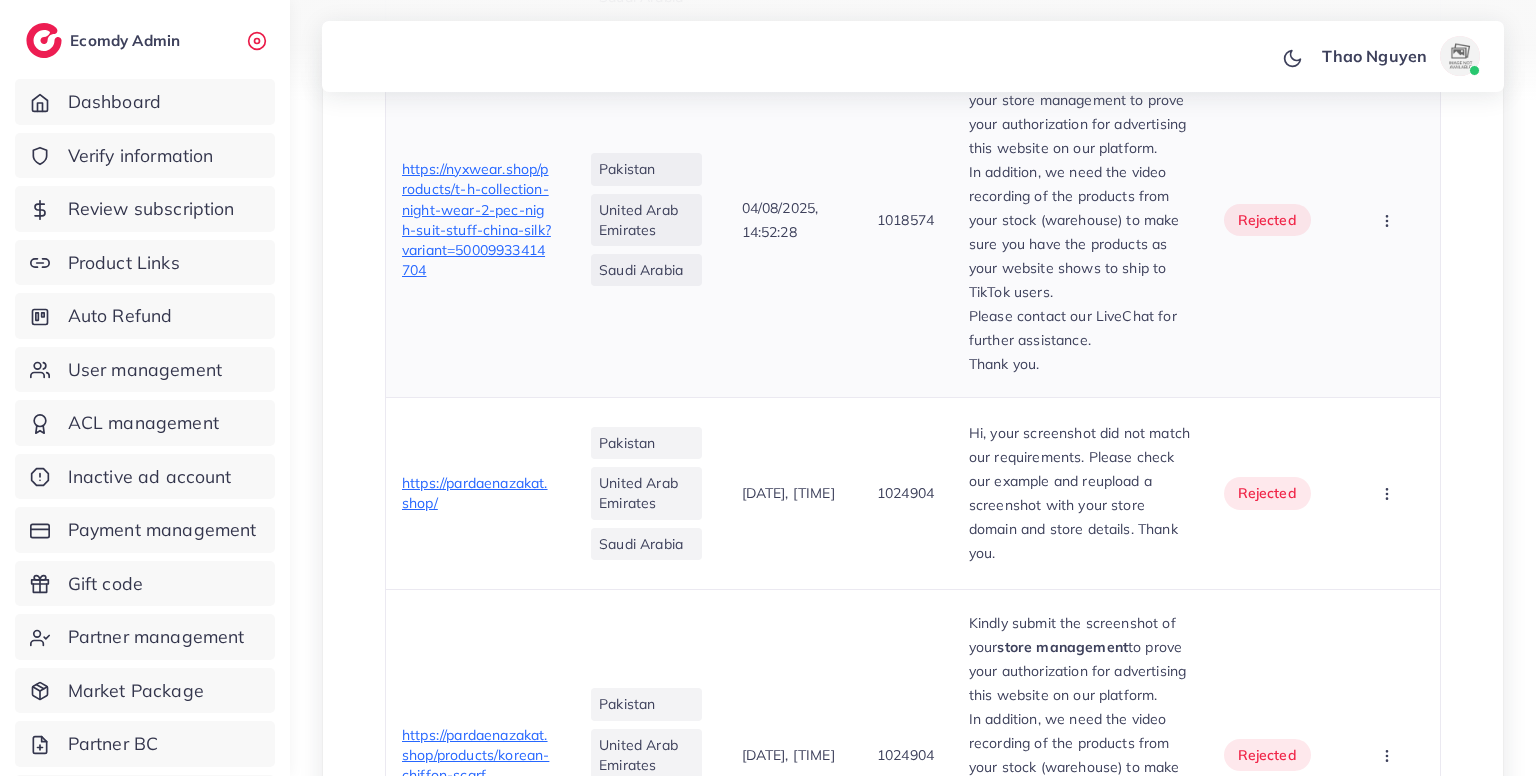 scroll, scrollTop: 838, scrollLeft: 0, axis: vertical 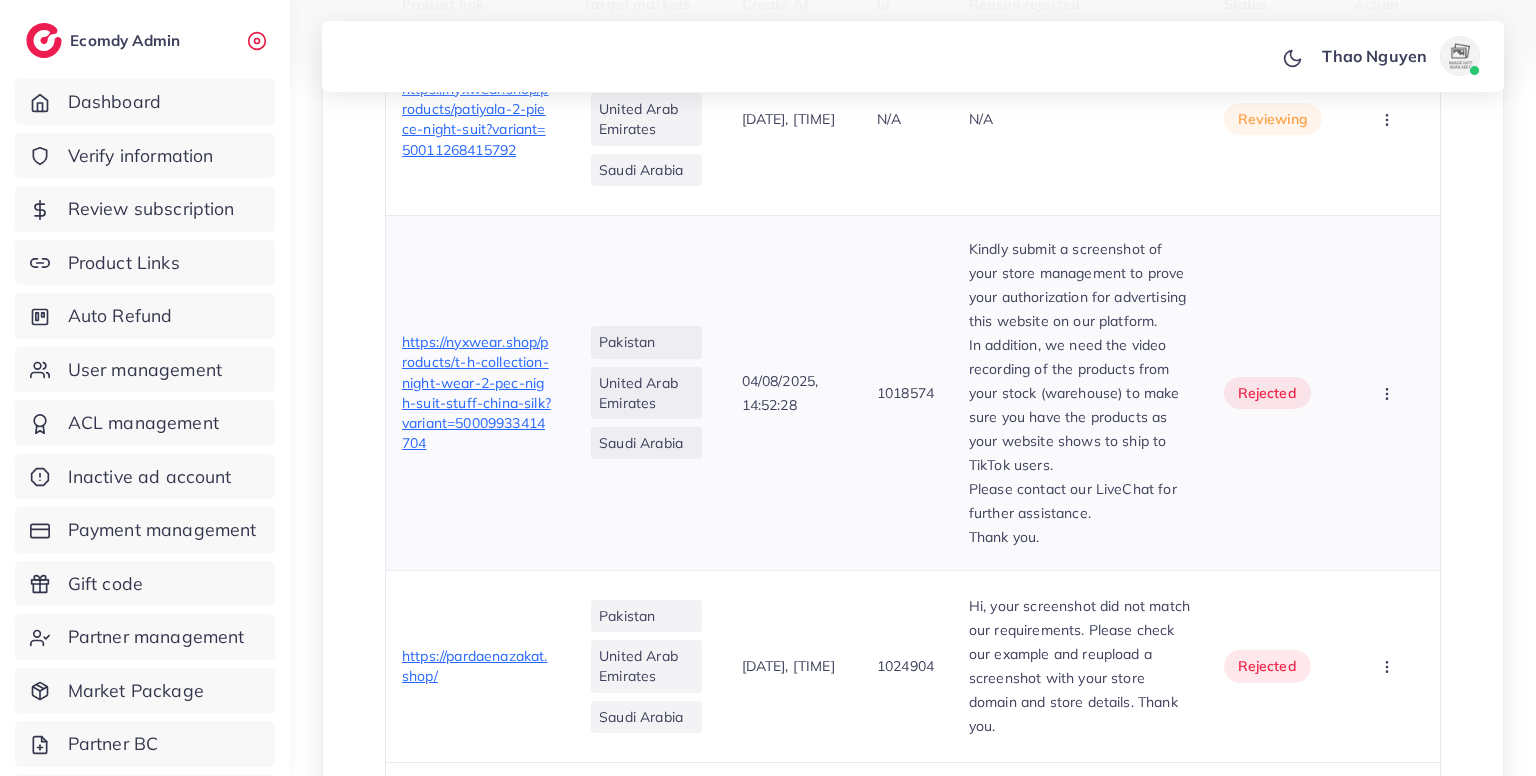 drag, startPoint x: 958, startPoint y: 241, endPoint x: 1087, endPoint y: 565, distance: 348.7363 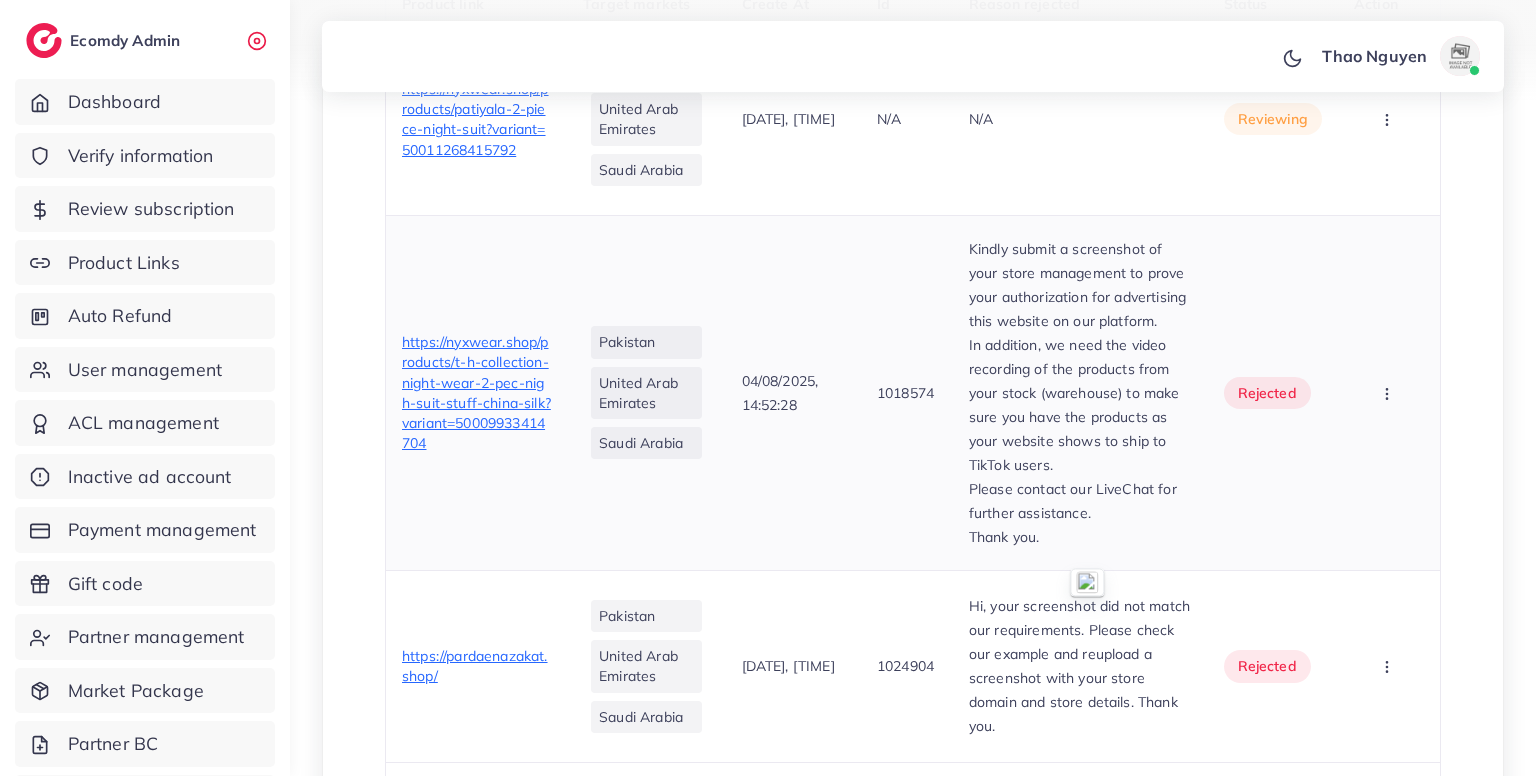 copy on "Kindly submit a screenshot of your store management to prove your authorization for advertising this website on our platform. In addition, we need the video recording of the products from your stock (warehouse) to make sure you have the products as your website shows to ship to TikTok users. Please contact our LiveChat for further assistance.  Thank you." 